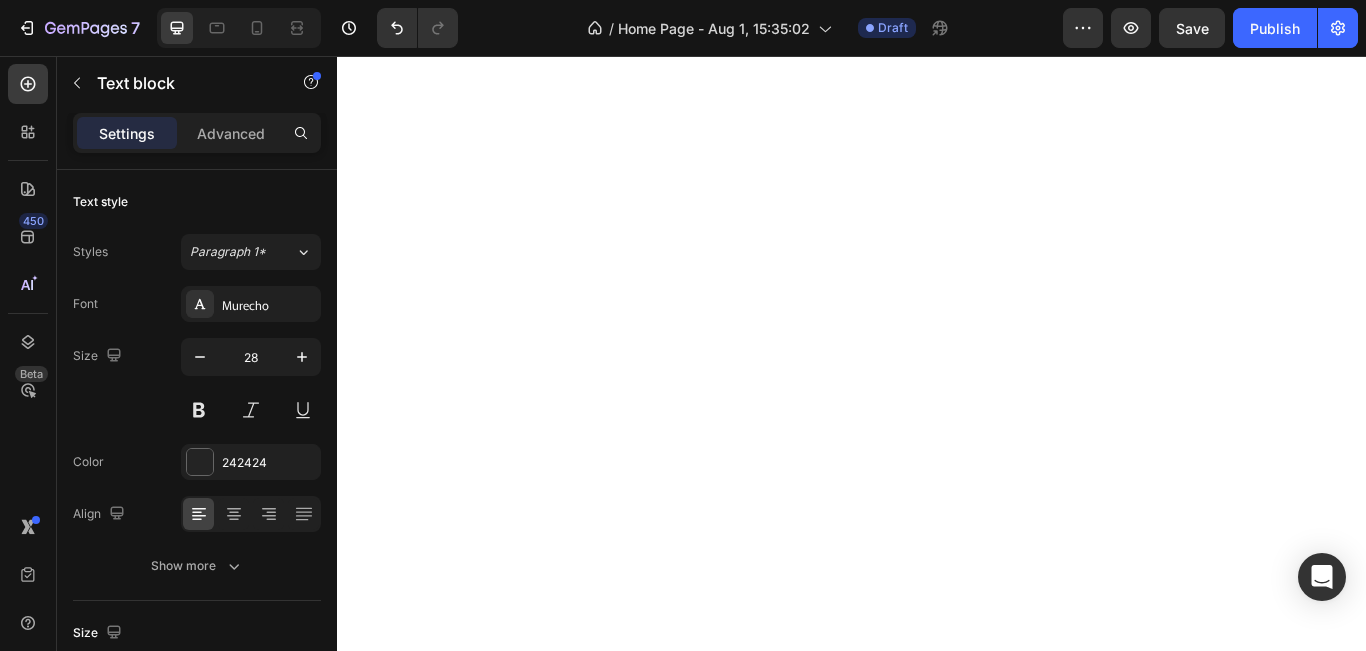 scroll, scrollTop: 0, scrollLeft: 0, axis: both 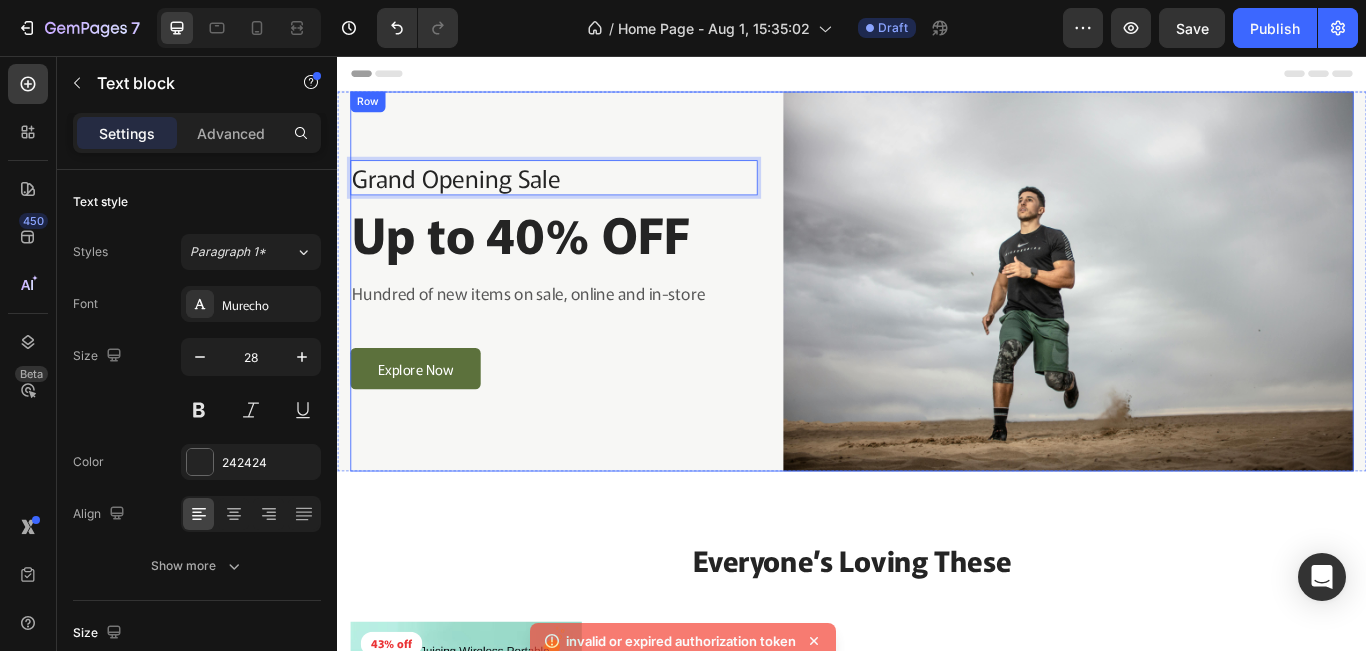 click on "Grand Opening Sale Text block   4 Up to 40% OFF Heading Hundred of new items on sale, online and in-store Text block Explore Now Button Row" at bounding box center (589, 318) 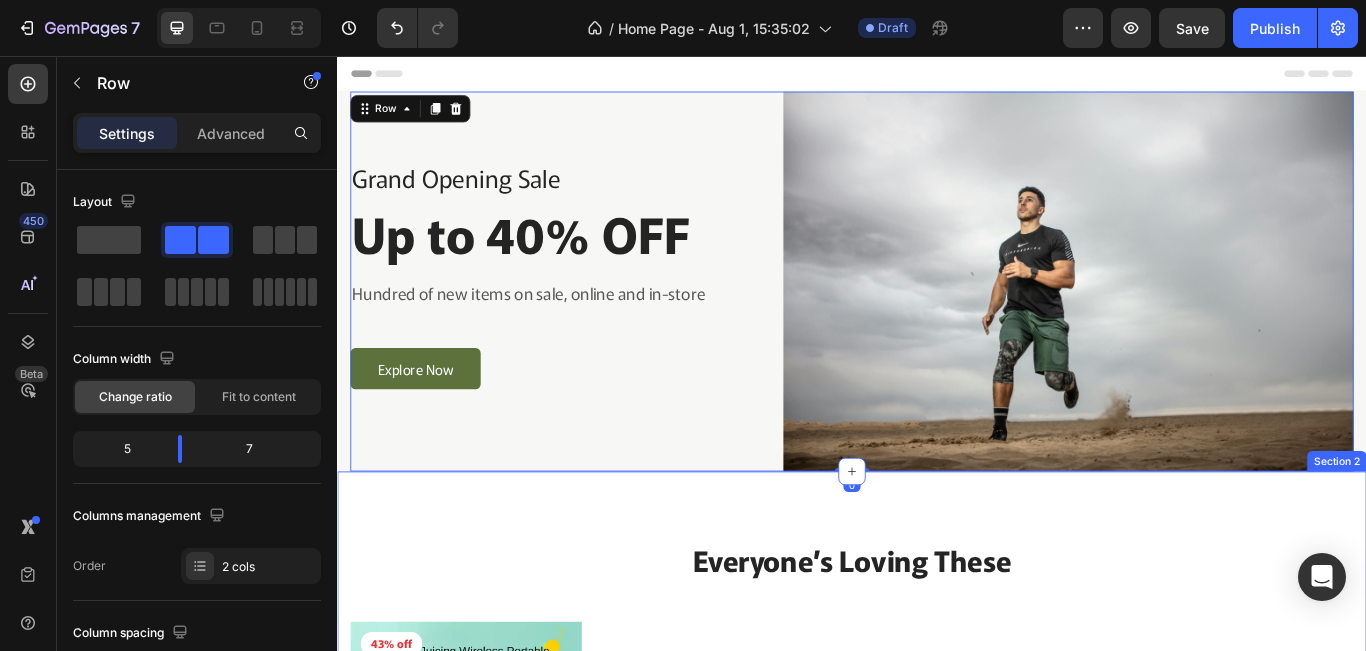 click on "Everyone’s Loving These Heading Product Images 43% off Product Badge Row Bottle Blender Product Title $20.00 Product Price Product Price $35.00 Product Price Product Price Row Setup options like colors, sizes with product variant.       Add new variant   or   sync data Product Variants & Swatches Row Product List Product List View All Button Row Section 2" at bounding box center [937, 962] 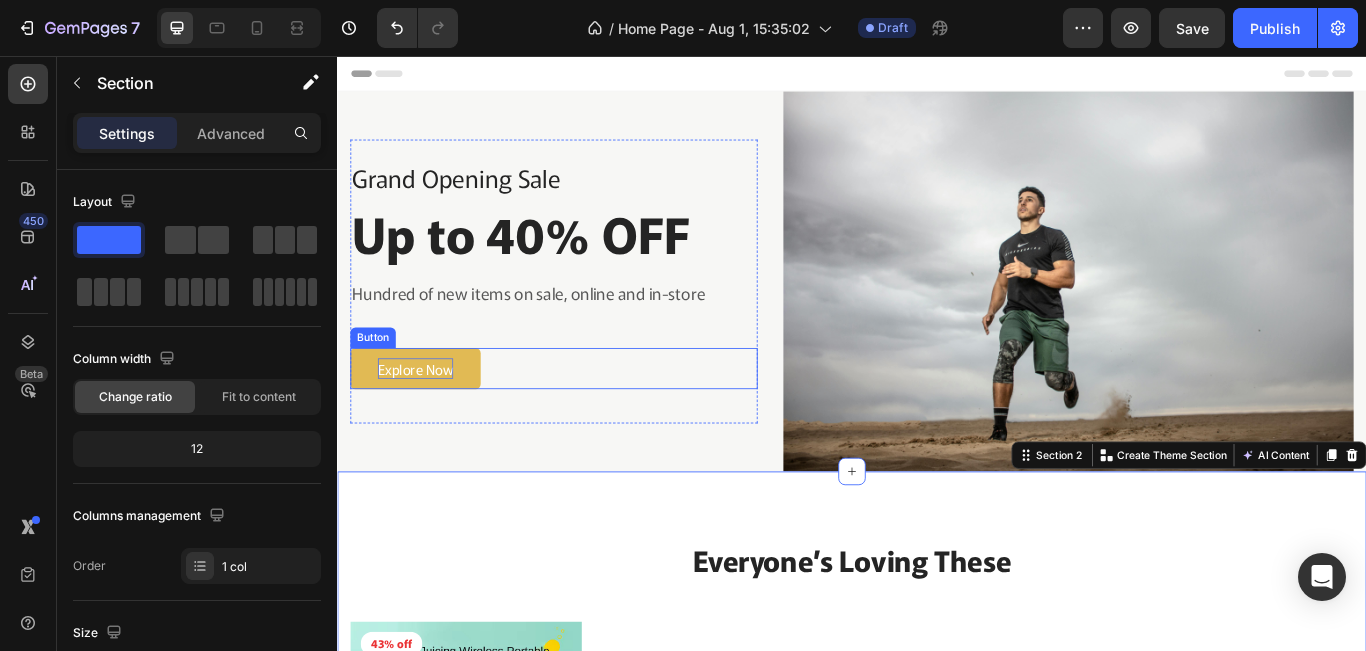 click on "Explore Now" at bounding box center [428, 420] 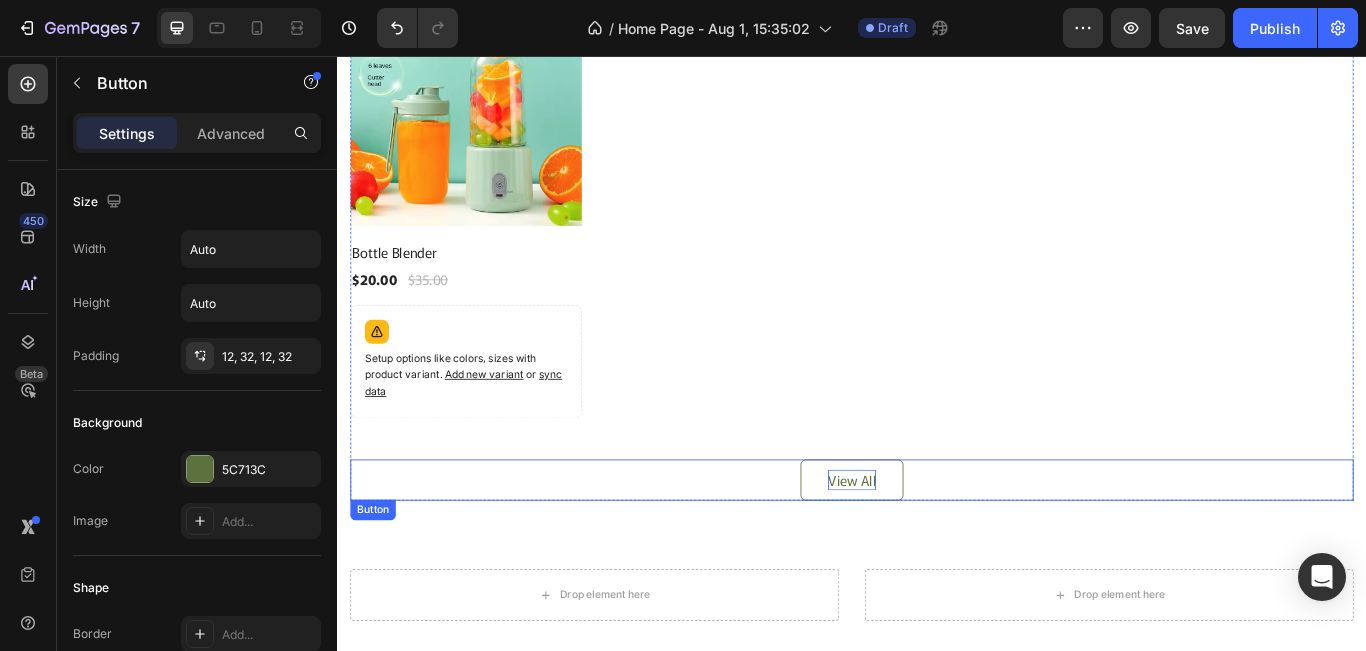 scroll, scrollTop: 1200, scrollLeft: 0, axis: vertical 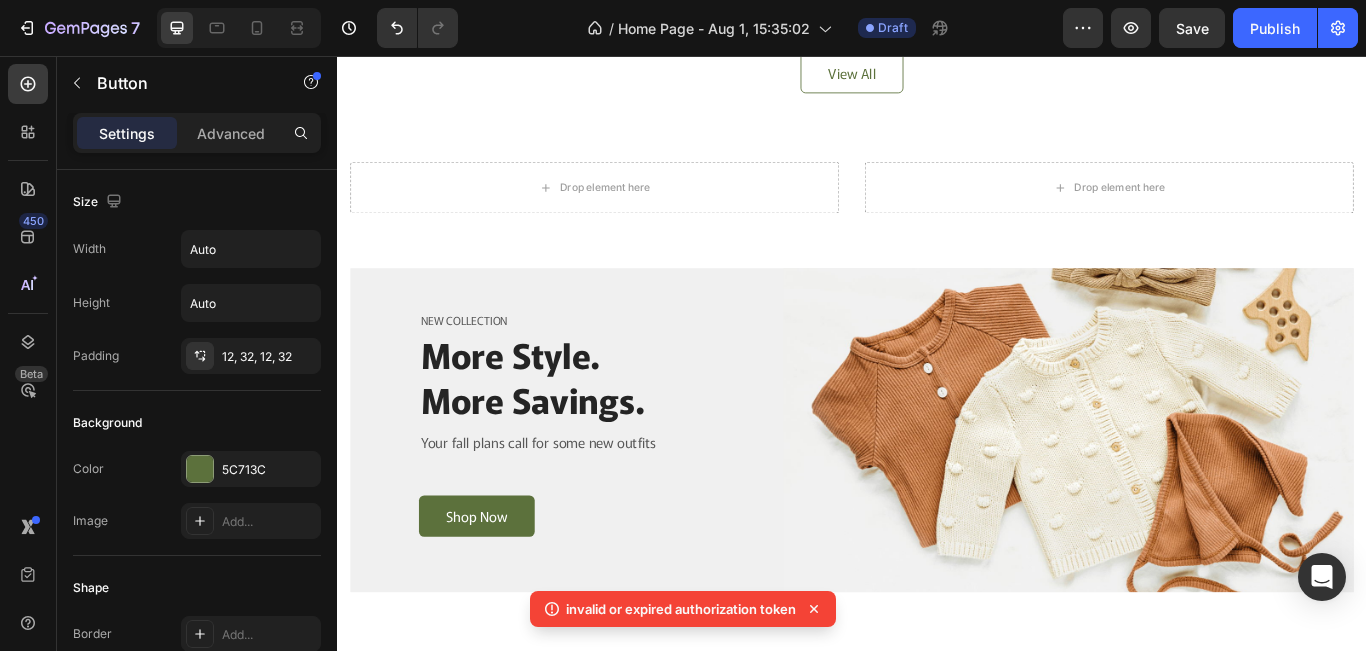 click on "invalid or expired authorization token" at bounding box center (681, 609) 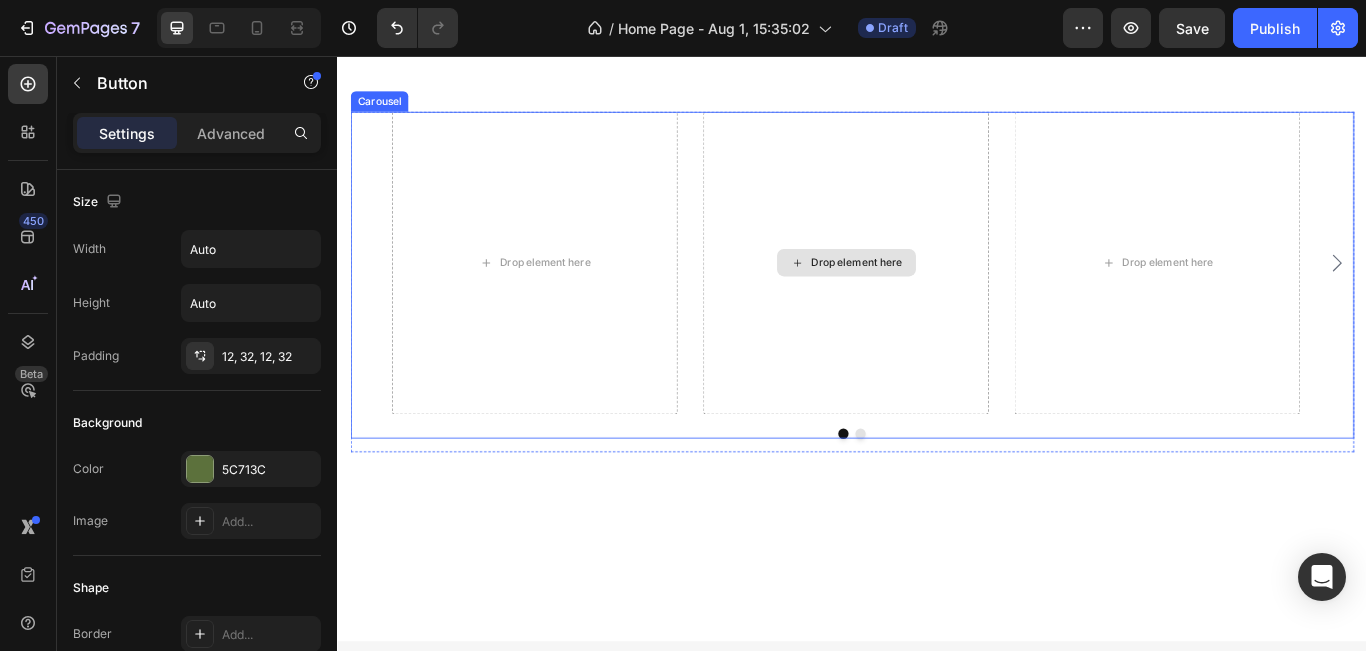 scroll, scrollTop: 2133, scrollLeft: 0, axis: vertical 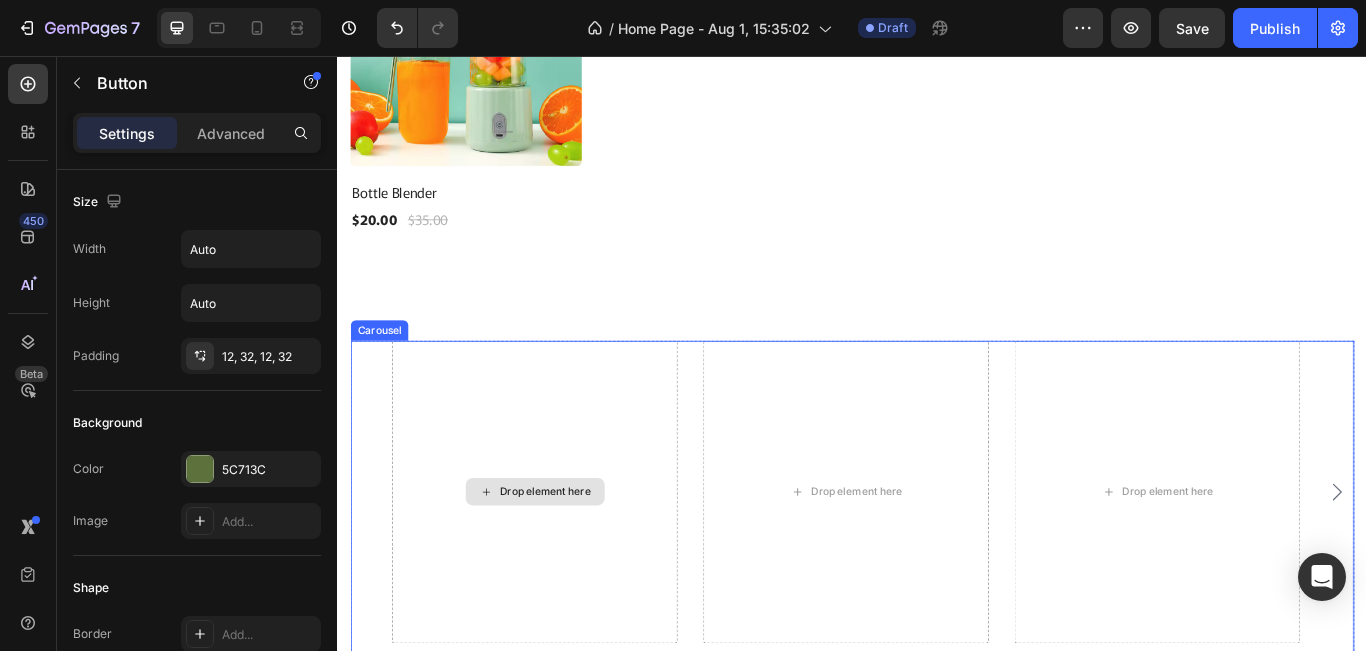 click on "Drop element here" at bounding box center (566, 564) 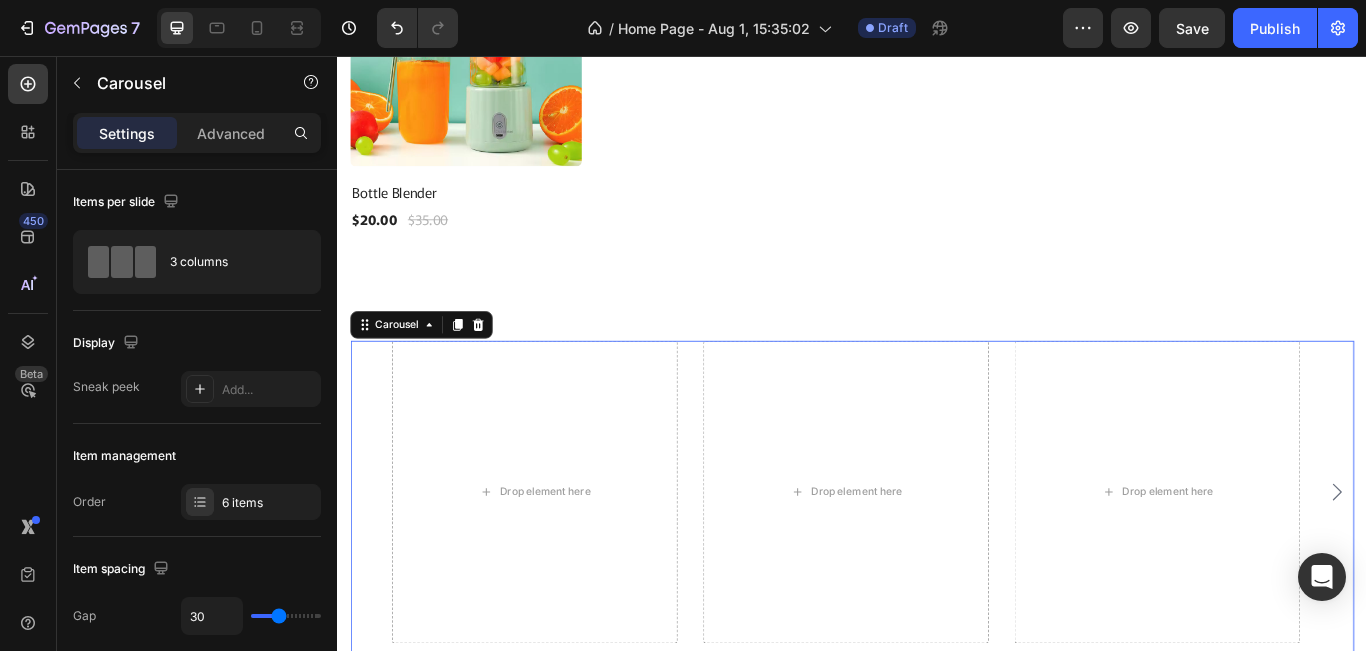 scroll, scrollTop: 2267, scrollLeft: 0, axis: vertical 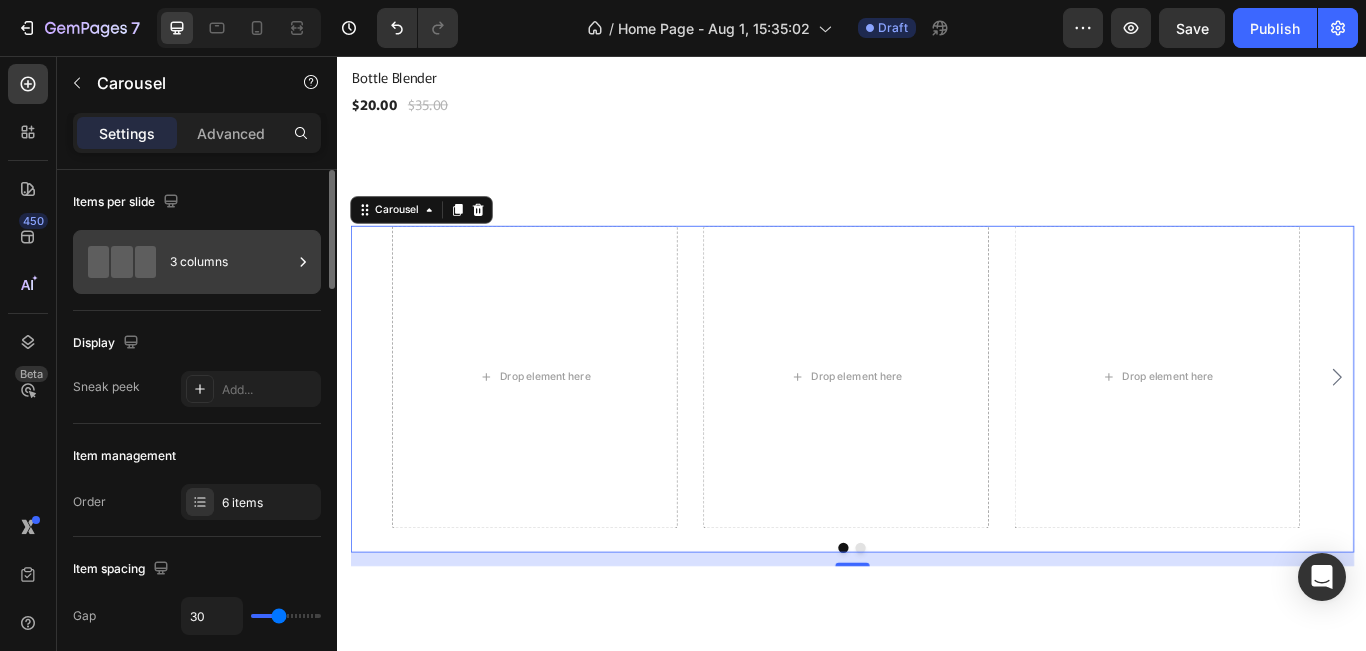 click on "3 columns" at bounding box center (231, 262) 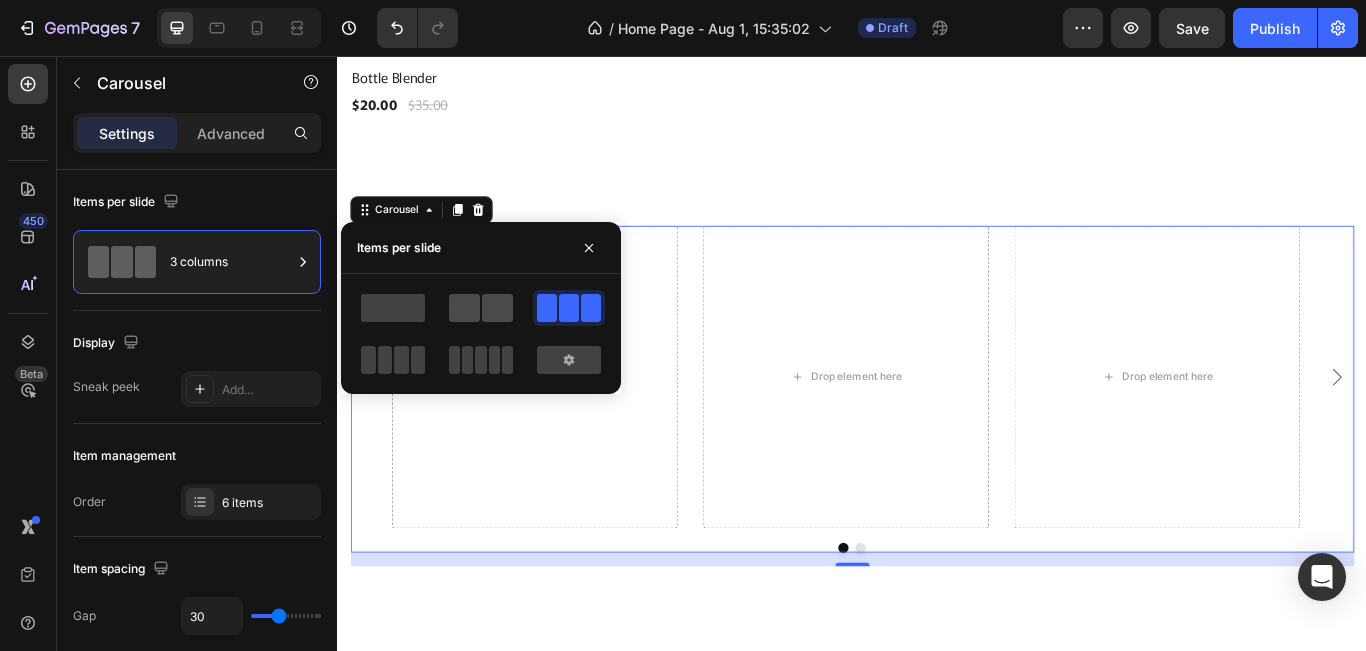 click 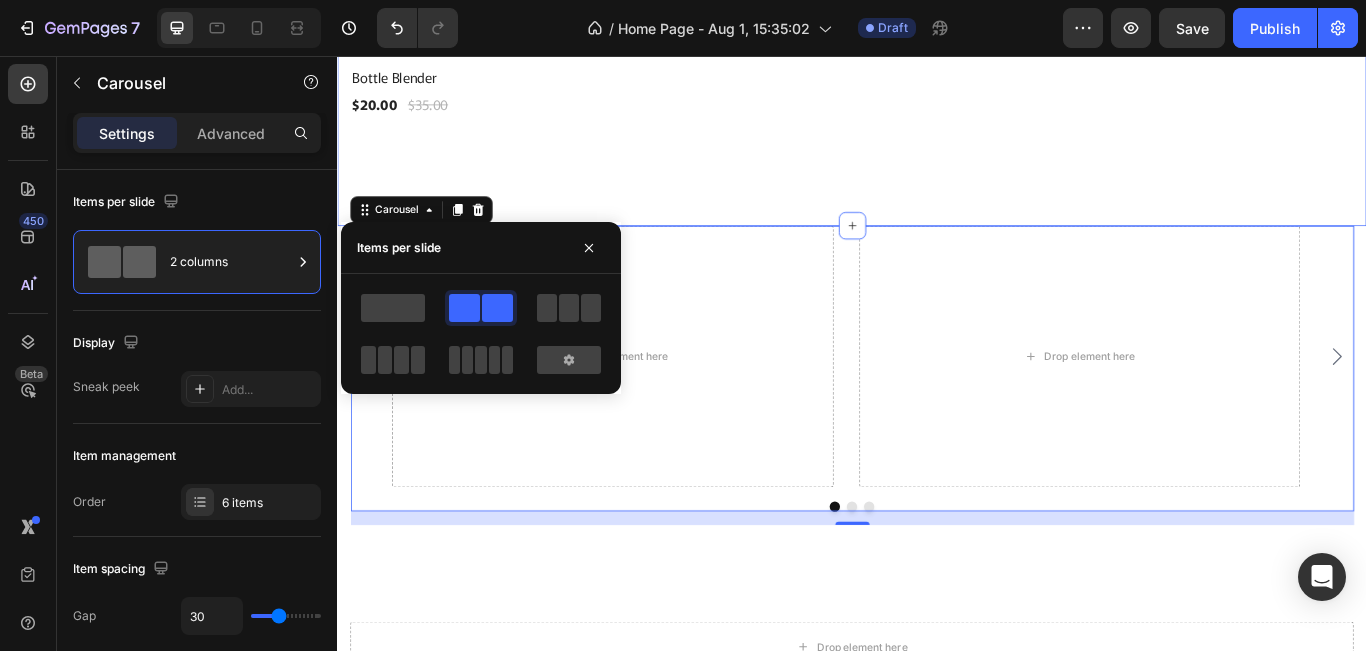 click on "New Arivals For Fall Heading 43% off Product Badge New Text block Row Row Product Images Row Bottle Blender Product Title $20.00 Product Price Product Price $35.00 Product Price Product Price Row Row Product List Product List Row Section 5" at bounding box center (937, -71) 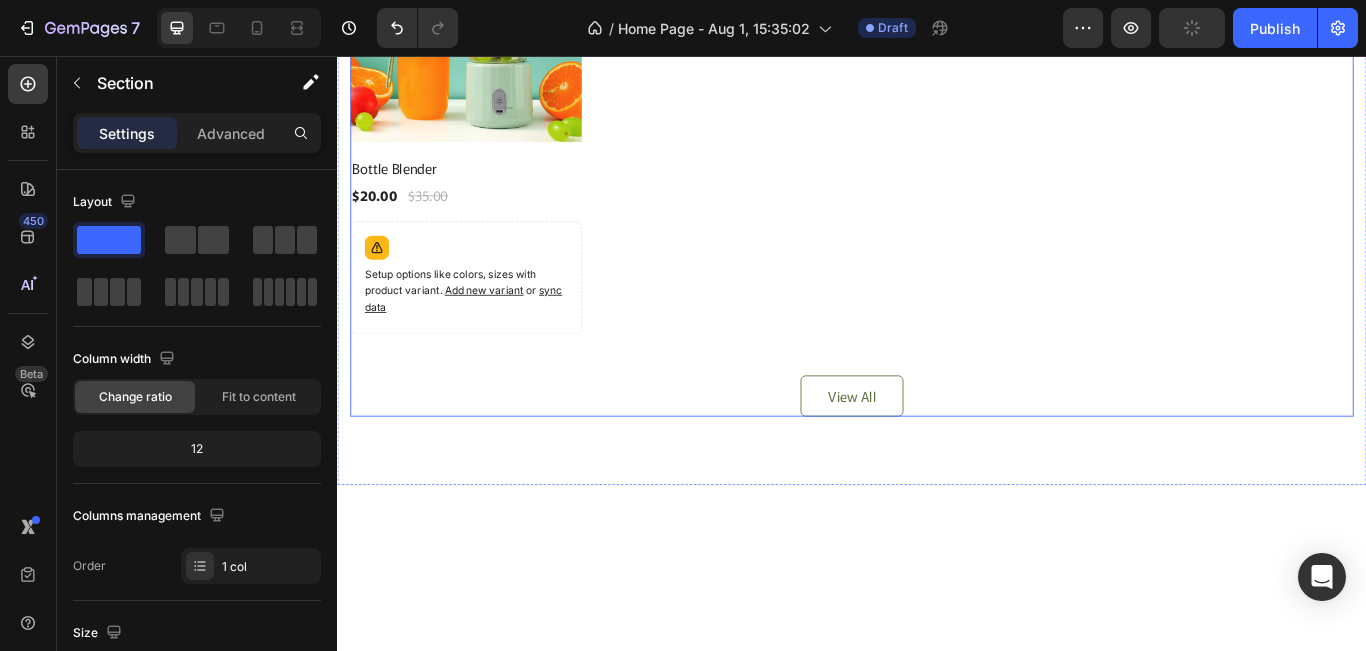 scroll, scrollTop: 156, scrollLeft: 0, axis: vertical 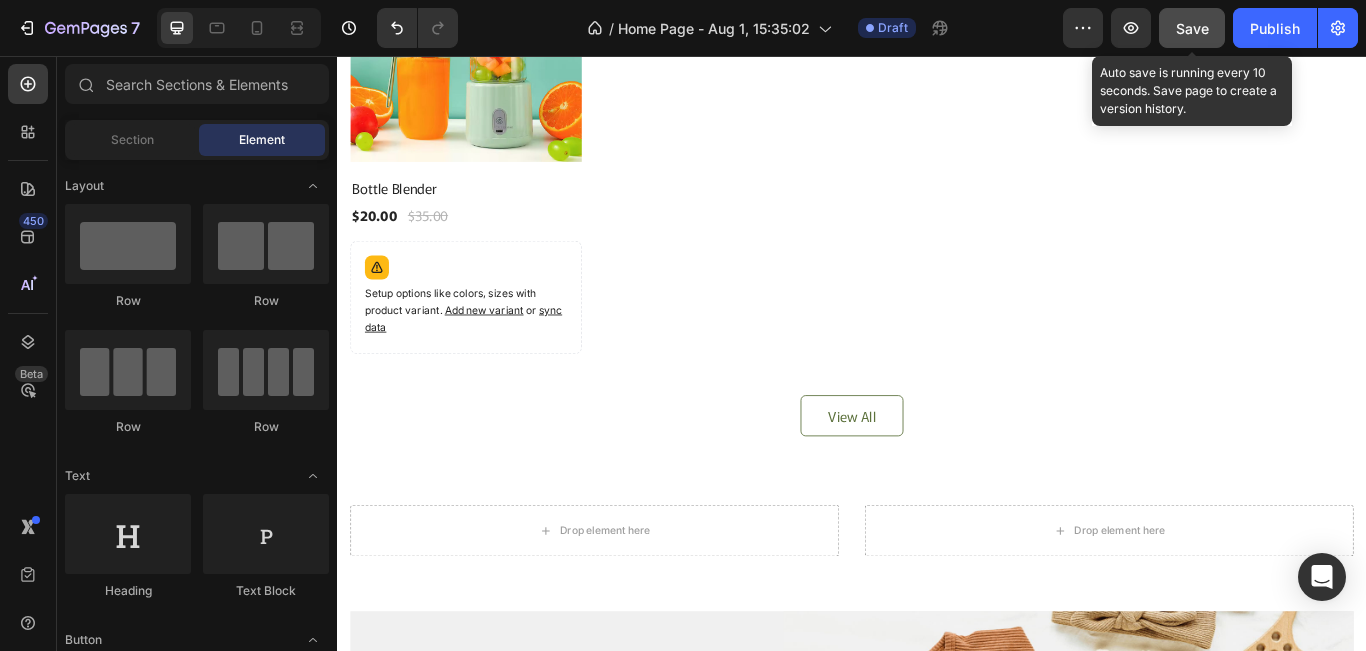 click on "Save" at bounding box center [1192, 28] 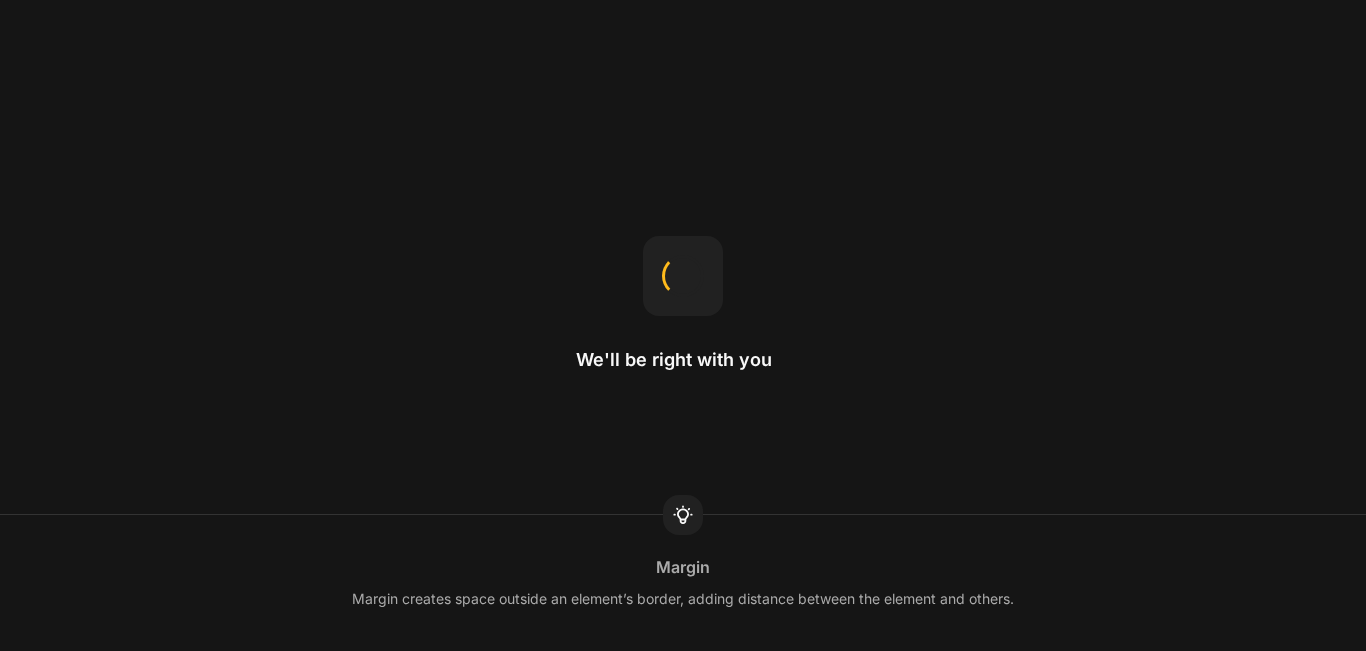 scroll, scrollTop: 0, scrollLeft: 0, axis: both 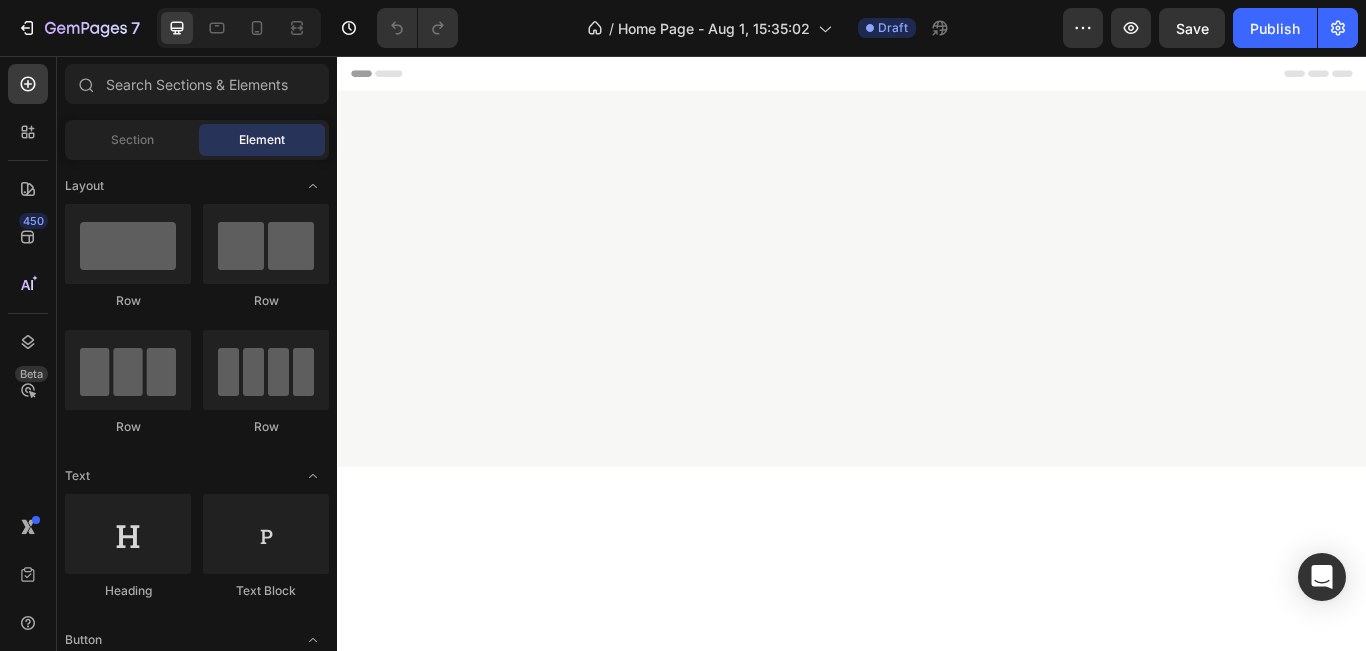 click on "Drop element here" at bounding box center (566, 2661) 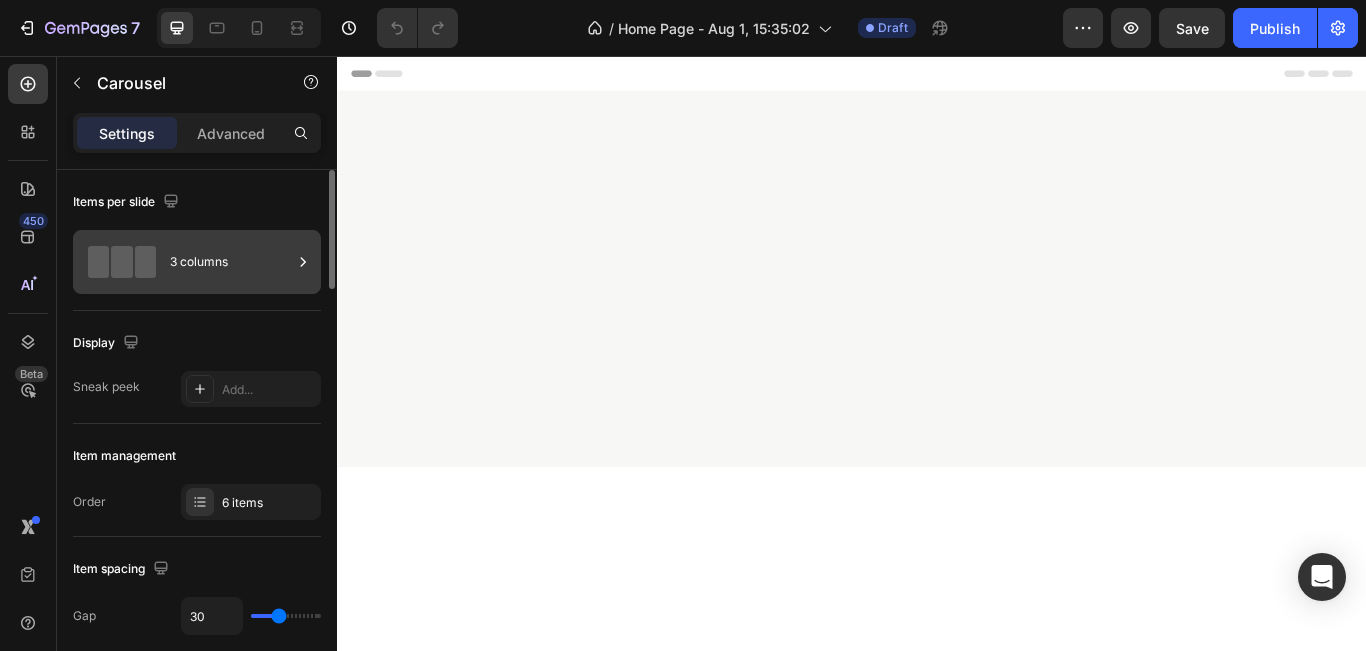 click on "3 columns" at bounding box center [231, 262] 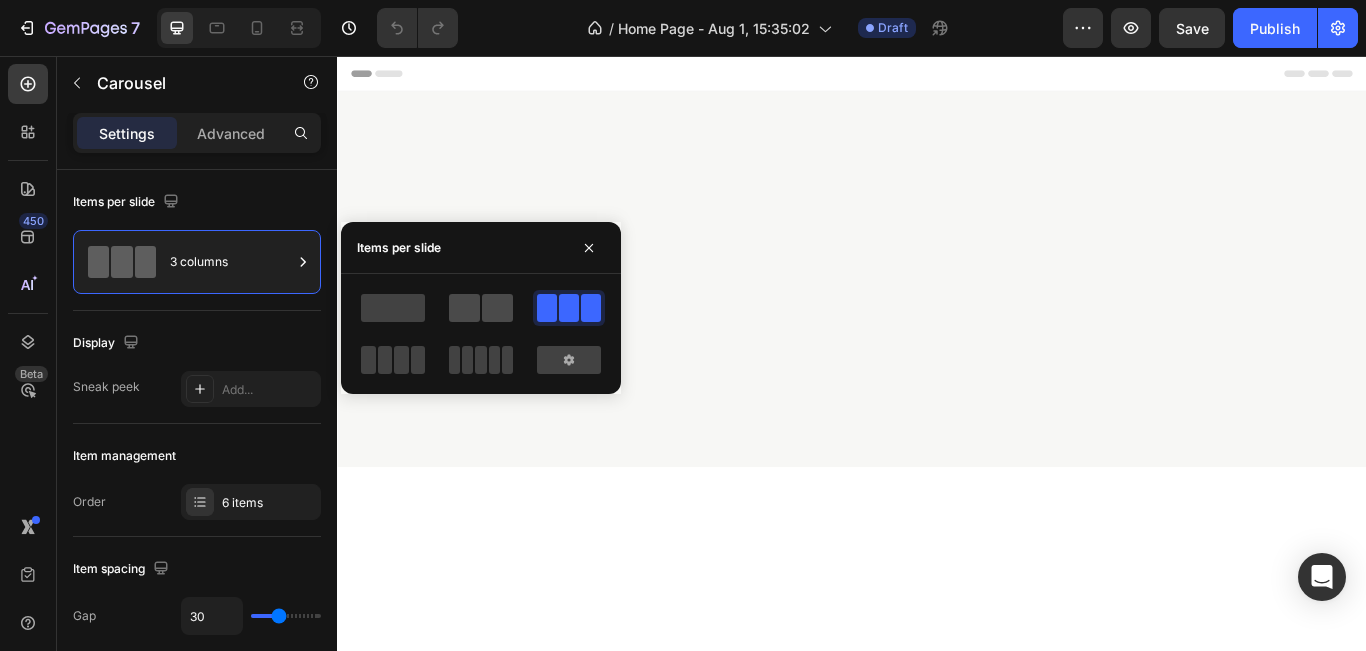 drag, startPoint x: 476, startPoint y: 306, endPoint x: 492, endPoint y: 297, distance: 18.35756 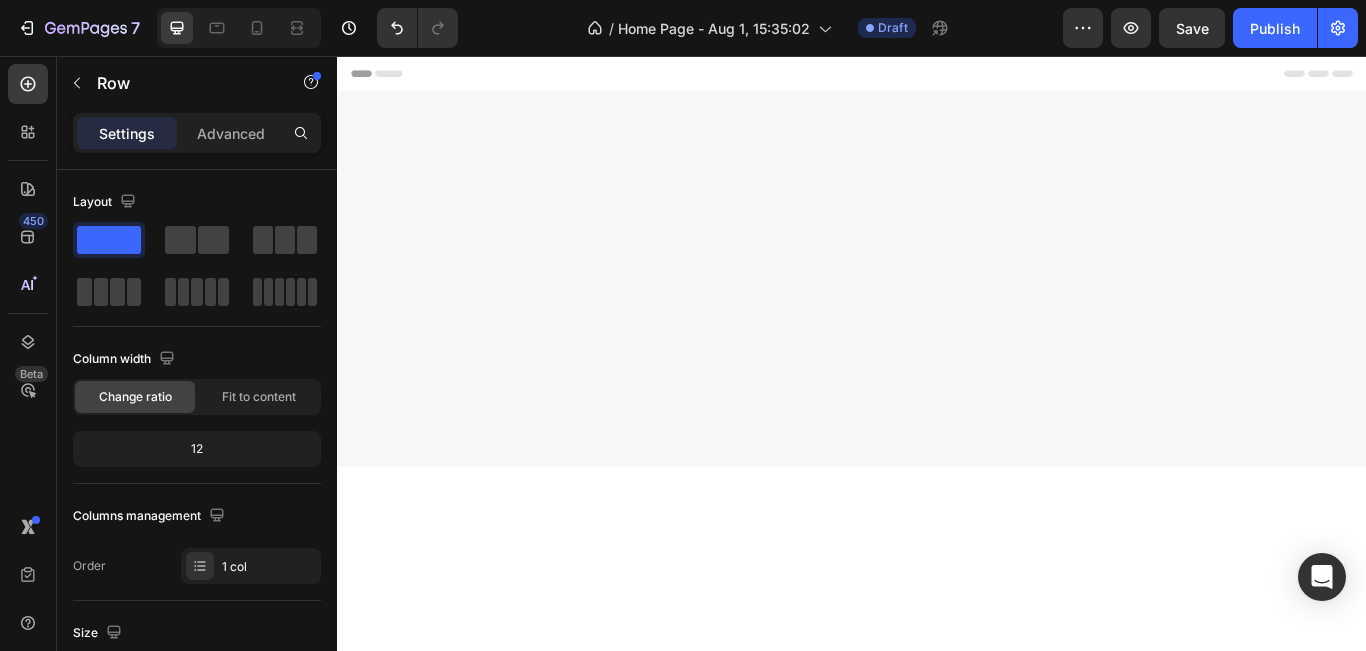 click on "New Arivals For Fall Heading 43% off Product Badge New Text block Row Row Product Images Row Bottle Blender Product Title $20.00 Product Price Product Price $35.00 Product Price Product Price Row Row Product List Product List" at bounding box center [937, 2160] 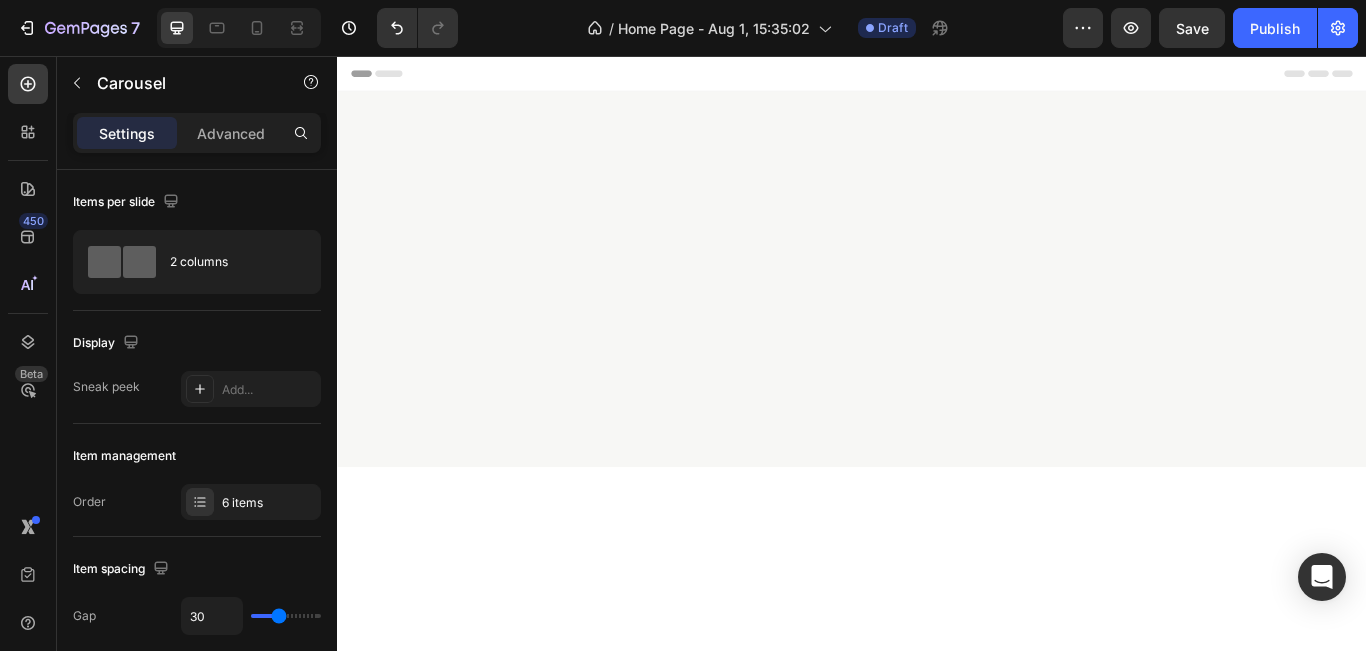 click 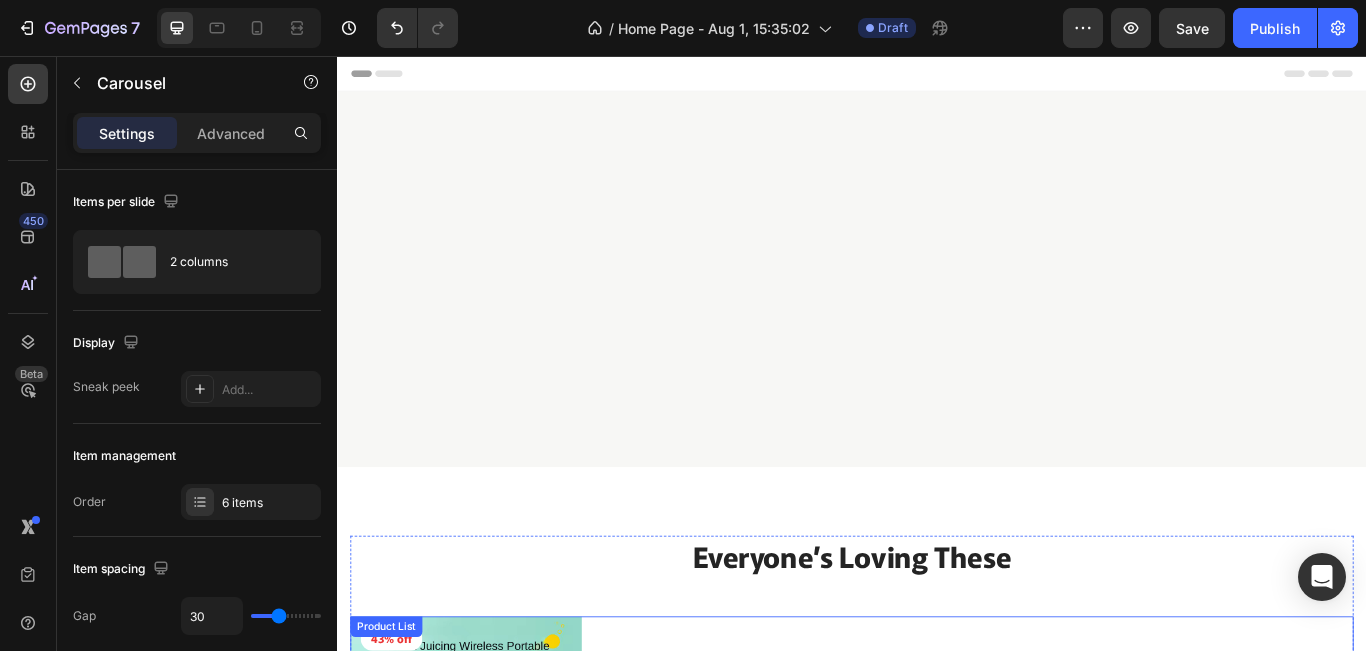 click on "Product Images 43% off Product Badge Row Bottle Blender Product Title $20.00 Product Price Product Price $35.00 Product Price Product Price Row Setup options like colors, sizes with product variant.       Add new variant   or   sync data Product Variants & Swatches Row Product List" at bounding box center [937, 956] 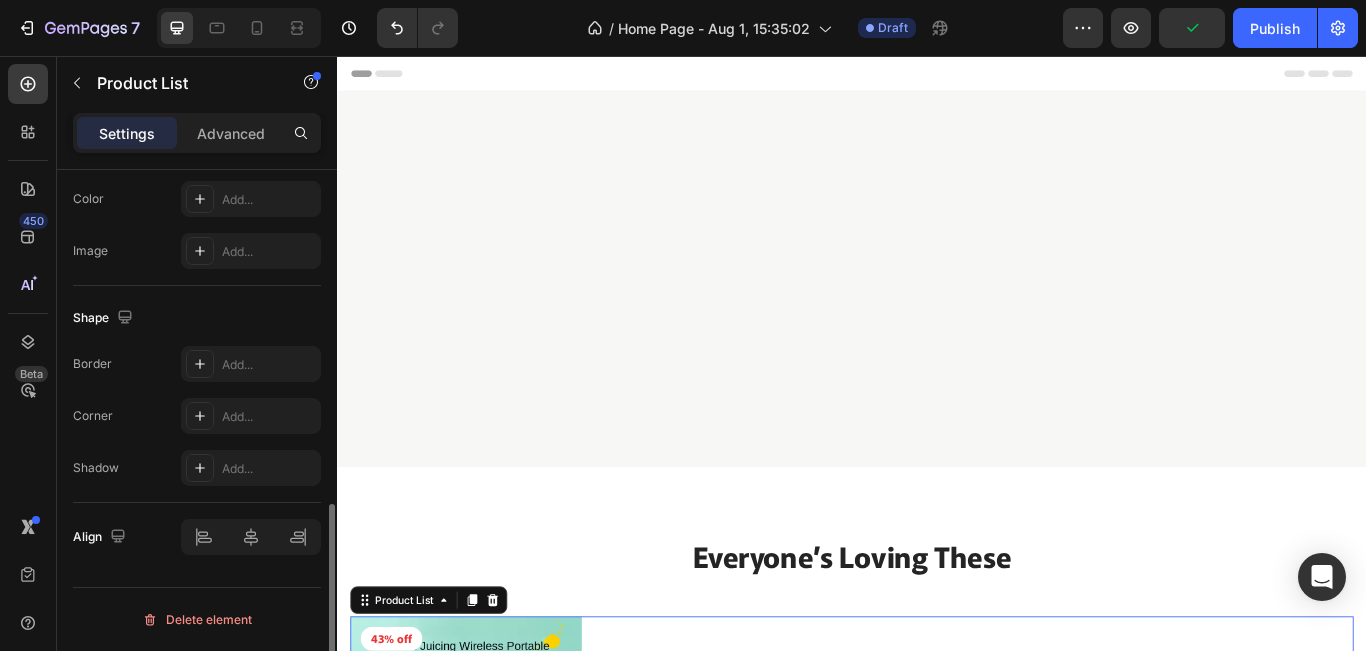 scroll, scrollTop: 0, scrollLeft: 0, axis: both 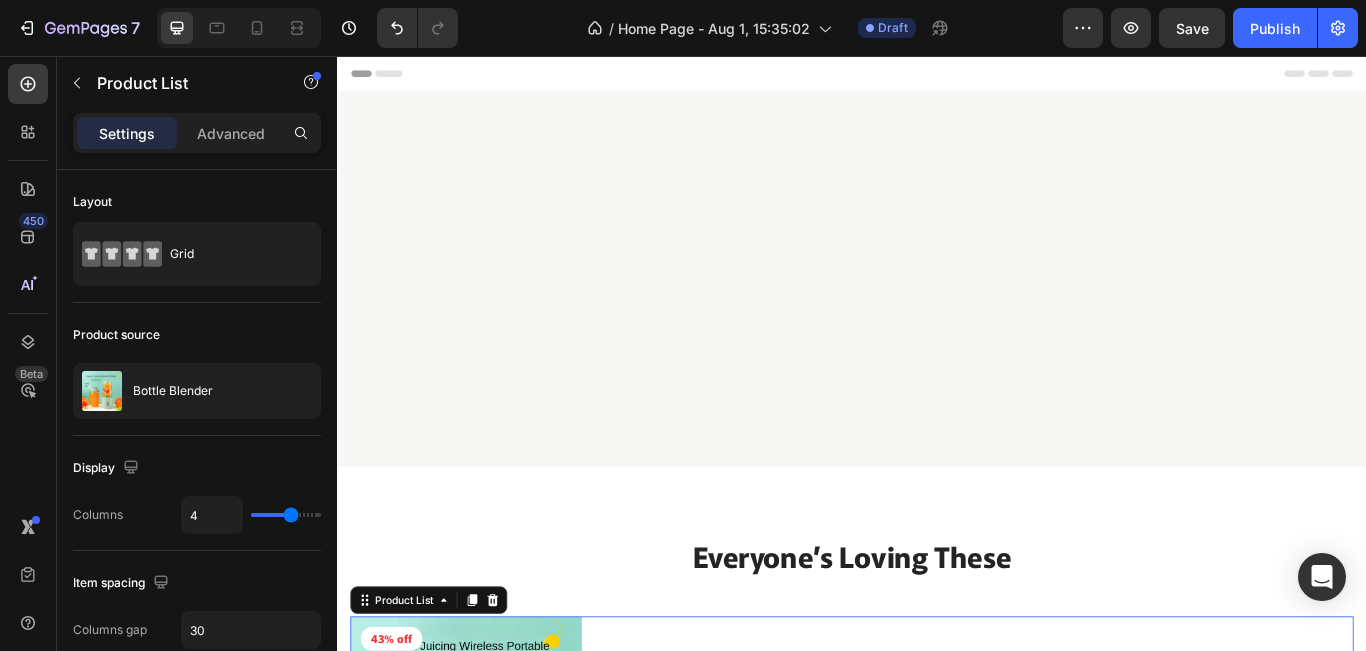 click on "Product Images 43% off Product Badge Row Bottle Blender Product Title $20.00 Product Price Product Price $35.00 Product Price Product Price Row Setup options like colors, sizes with product variant.       Add new variant   or   sync data Product Variants & Swatches Row Product List   48" at bounding box center [937, 956] 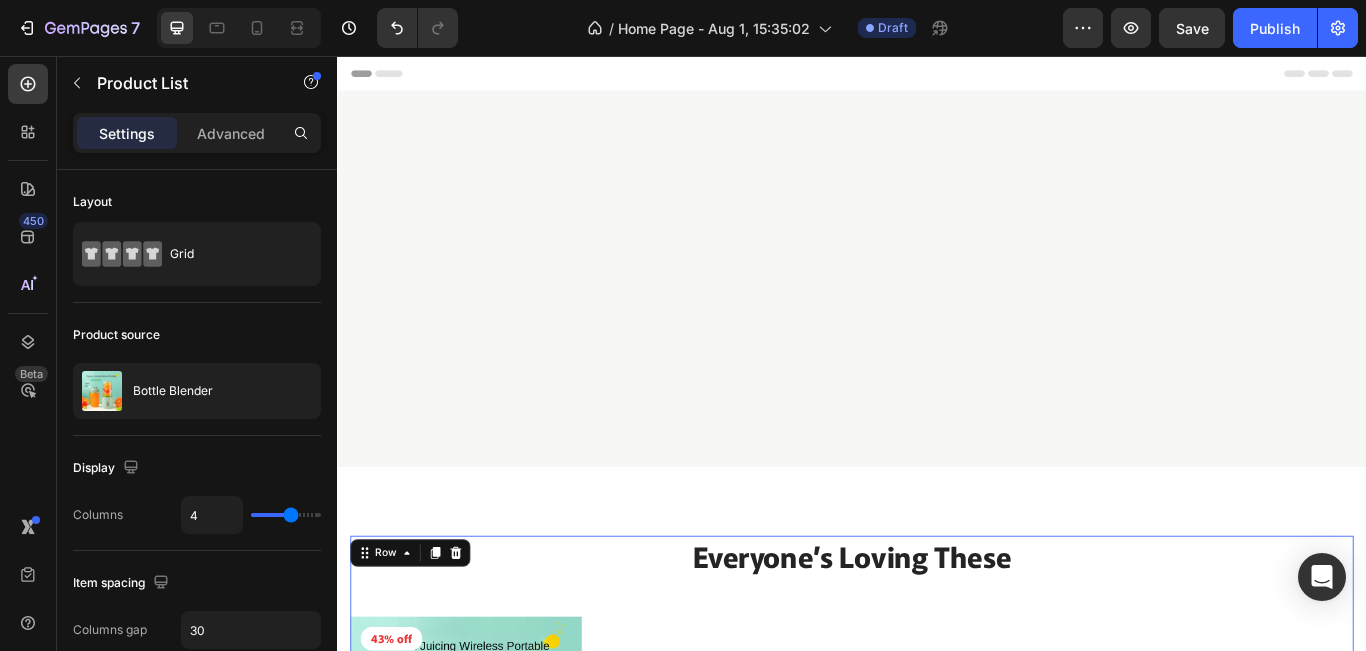 click on "Everyone’s Loving These Heading Product Images 43% off Product Badge Row Bottle Blender Product Title $20.00 Product Price Product Price $35.00 Product Price Product Price Row Setup options like colors, sizes with product variant.       Add new variant   or   sync data Product Variants & Swatches Row Product List Product List View All Button" at bounding box center [937, 957] 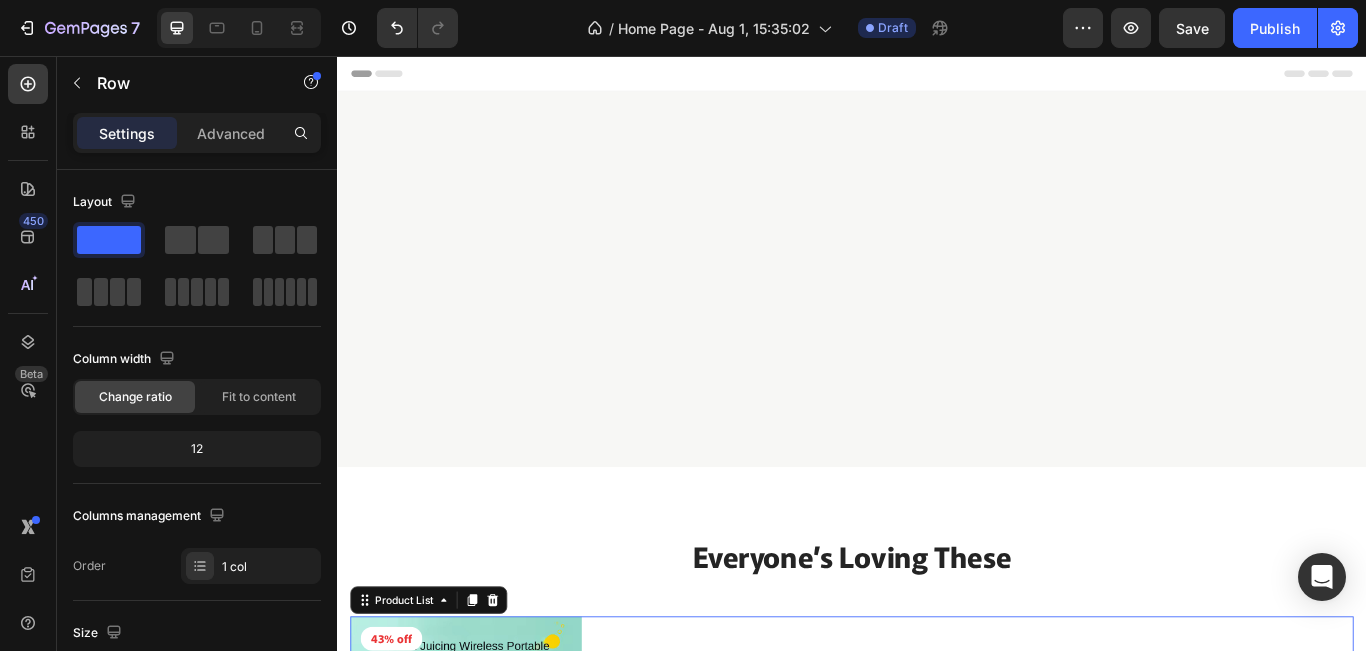 click on "Product Images 43% off Product Badge Row Bottle Blender Product Title $20.00 Product Price Product Price $35.00 Product Price Product Price Row Setup options like colors, sizes with product variant.       Add new variant   or   sync data Product Variants & Swatches Row Product List   0" at bounding box center [937, 956] 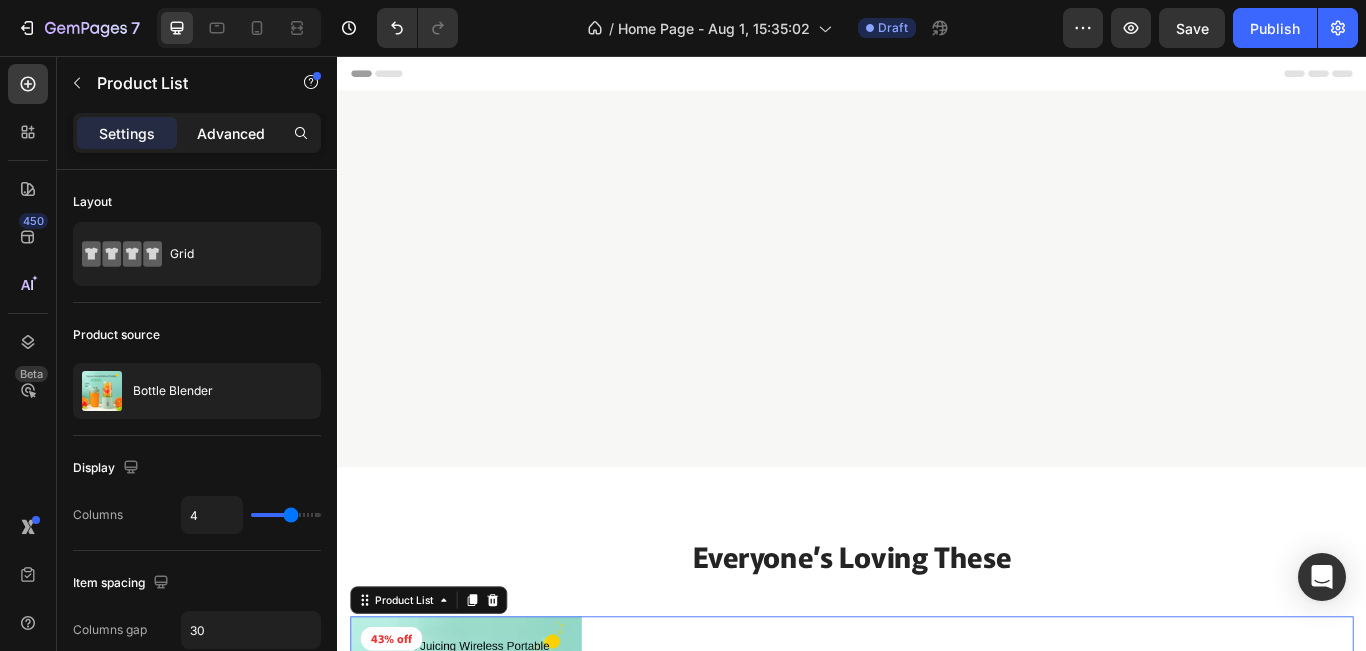 drag, startPoint x: 232, startPoint y: 139, endPoint x: 57, endPoint y: 51, distance: 195.88007 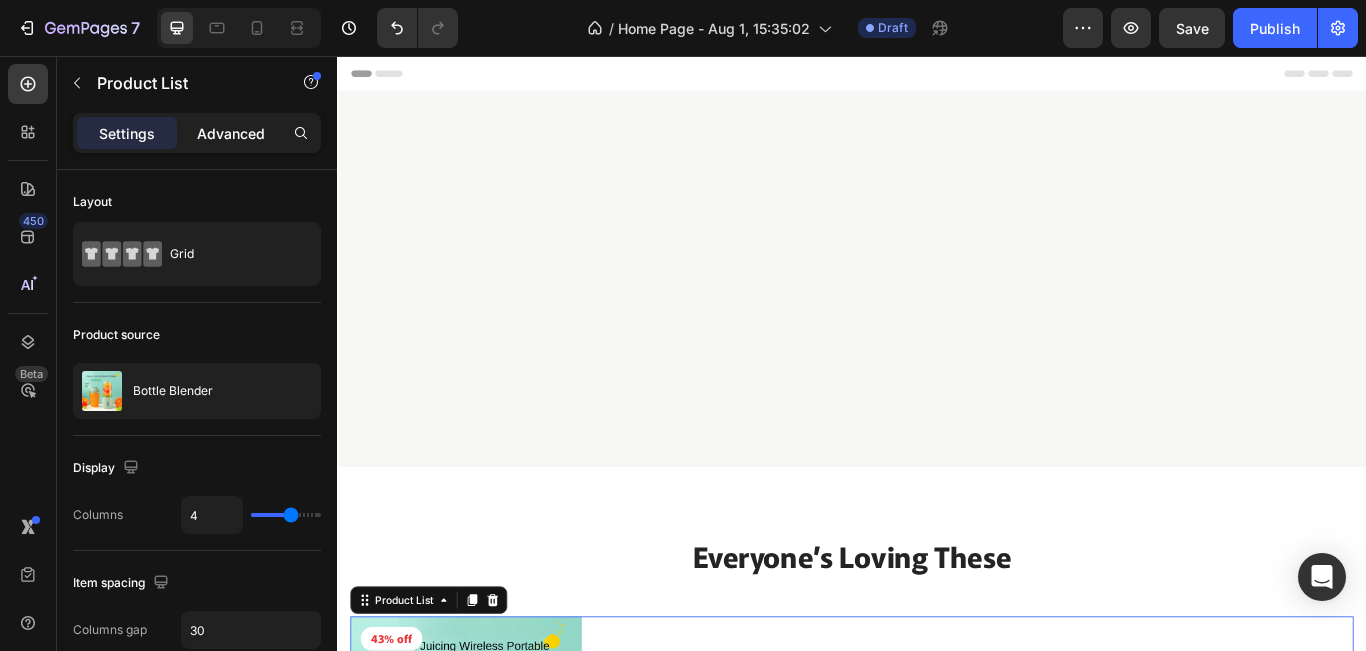 click on "Advanced" at bounding box center [231, 133] 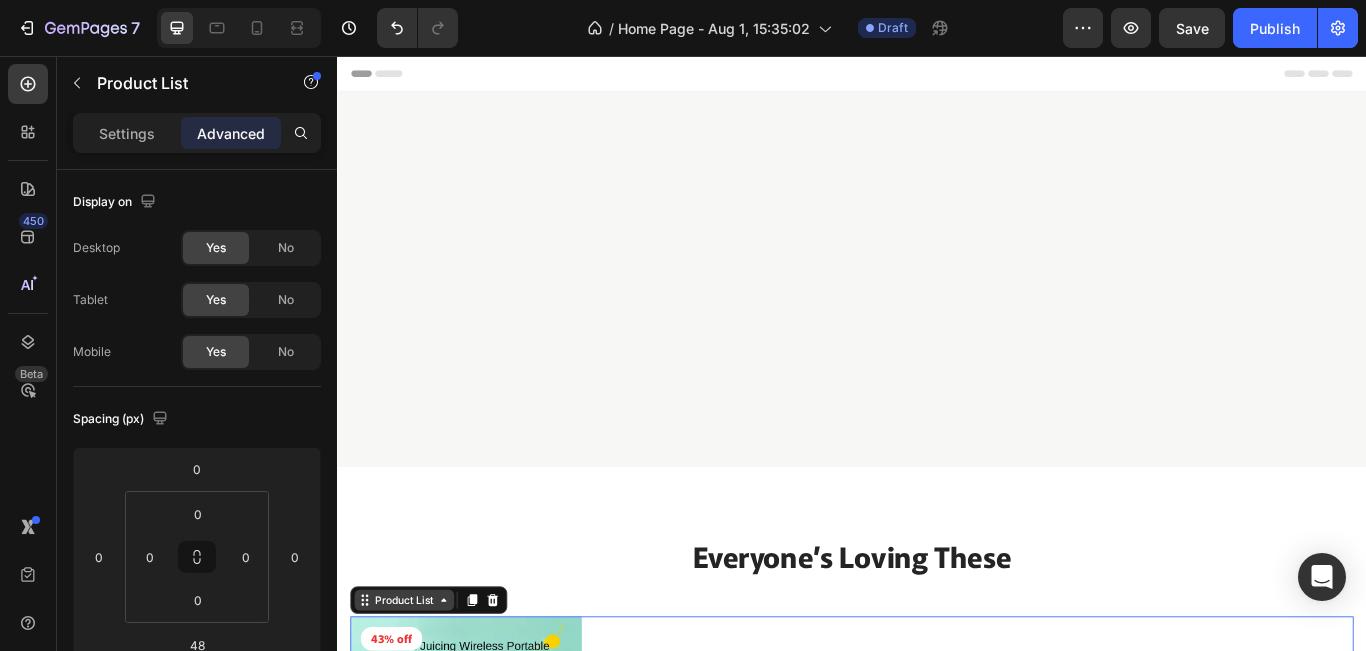 click on "Product List" at bounding box center [415, 690] 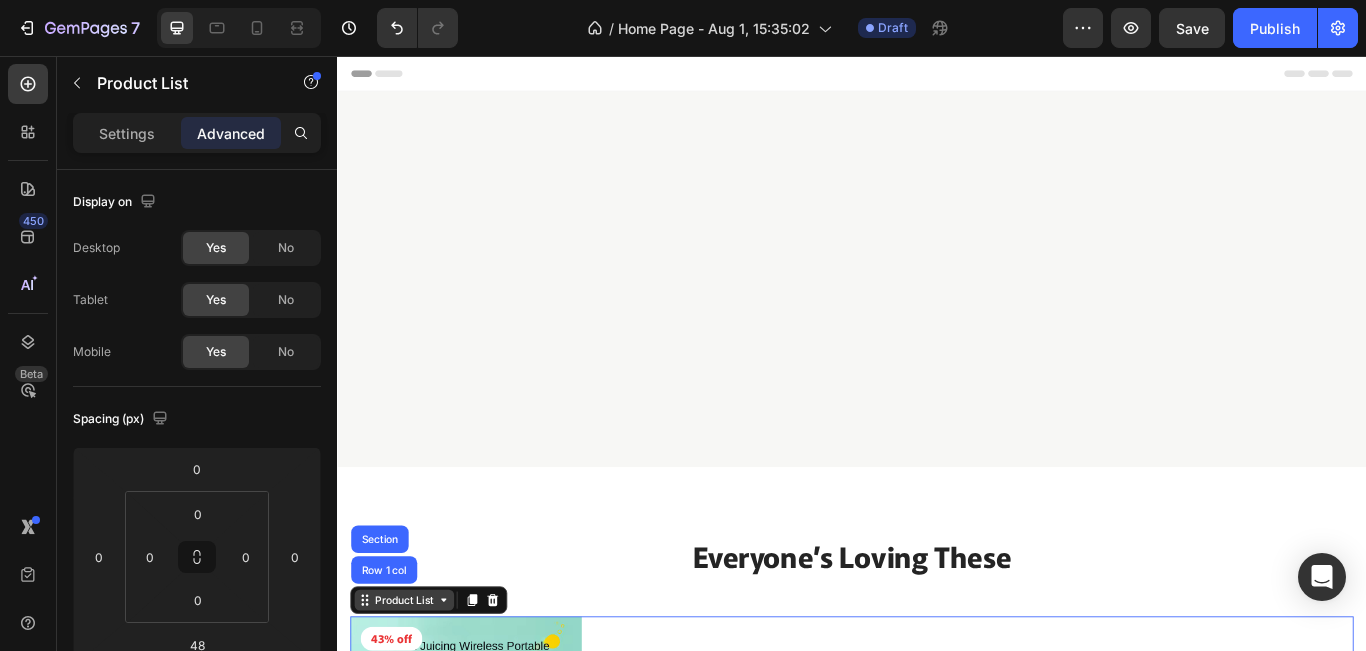 click on "Product List" at bounding box center [415, 690] 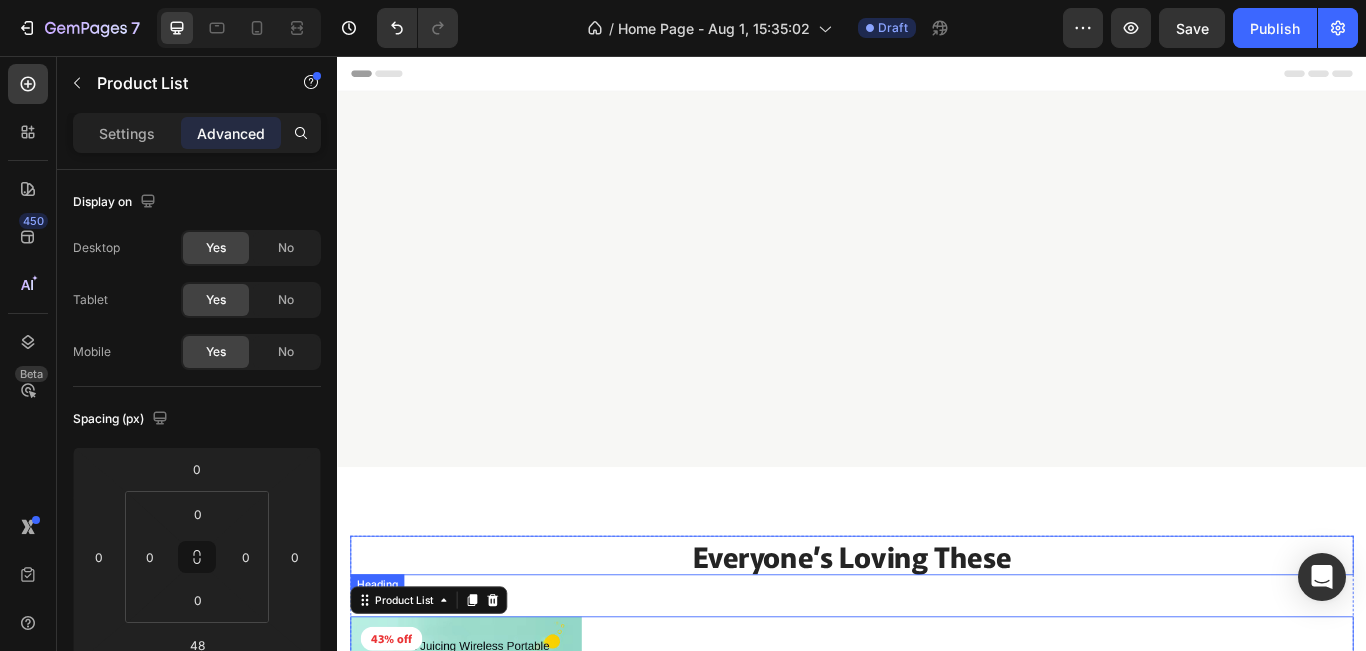 click on "Everyone’s Loving These" at bounding box center (937, 638) 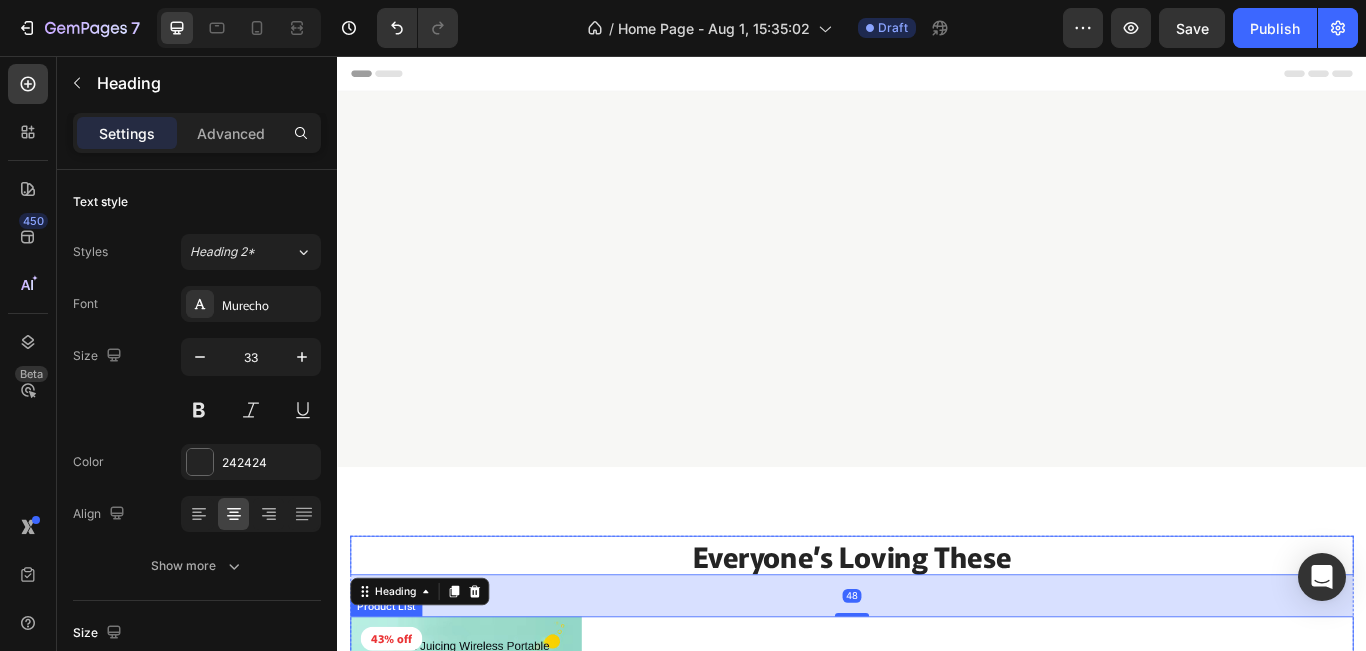 click on "Product Images 43% off Product Badge Row Bottle Blender Product Title $20.00 Product Price Product Price $35.00 Product Price Product Price Row Setup options like colors, sizes with product variant.       Add new variant   or   sync data Product Variants & Swatches Row Product List" at bounding box center [937, 956] 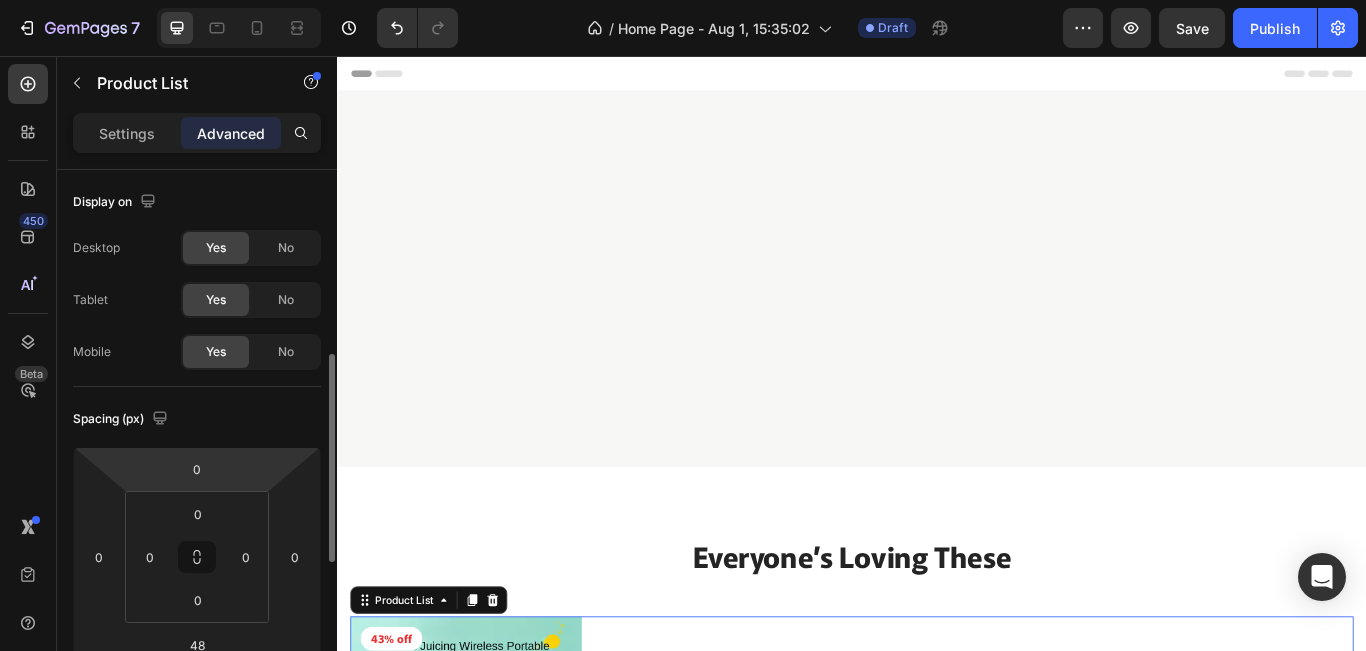 scroll, scrollTop: 133, scrollLeft: 0, axis: vertical 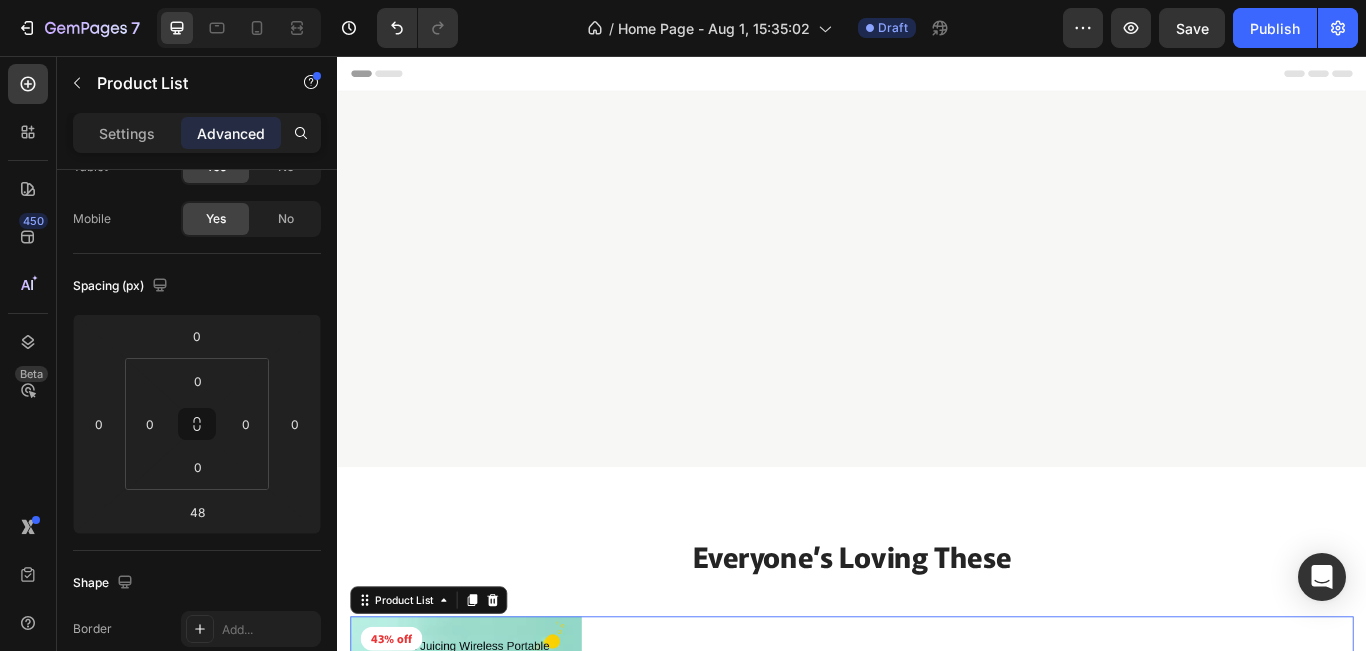 click on "Product Images 43% off Product Badge Row Bottle Blender Product Title $20.00 Product Price Product Price $35.00 Product Price Product Price Row Setup options like colors, sizes with product variant.       Add new variant   or   sync data Product Variants & Swatches Row Product List   48" at bounding box center [937, 956] 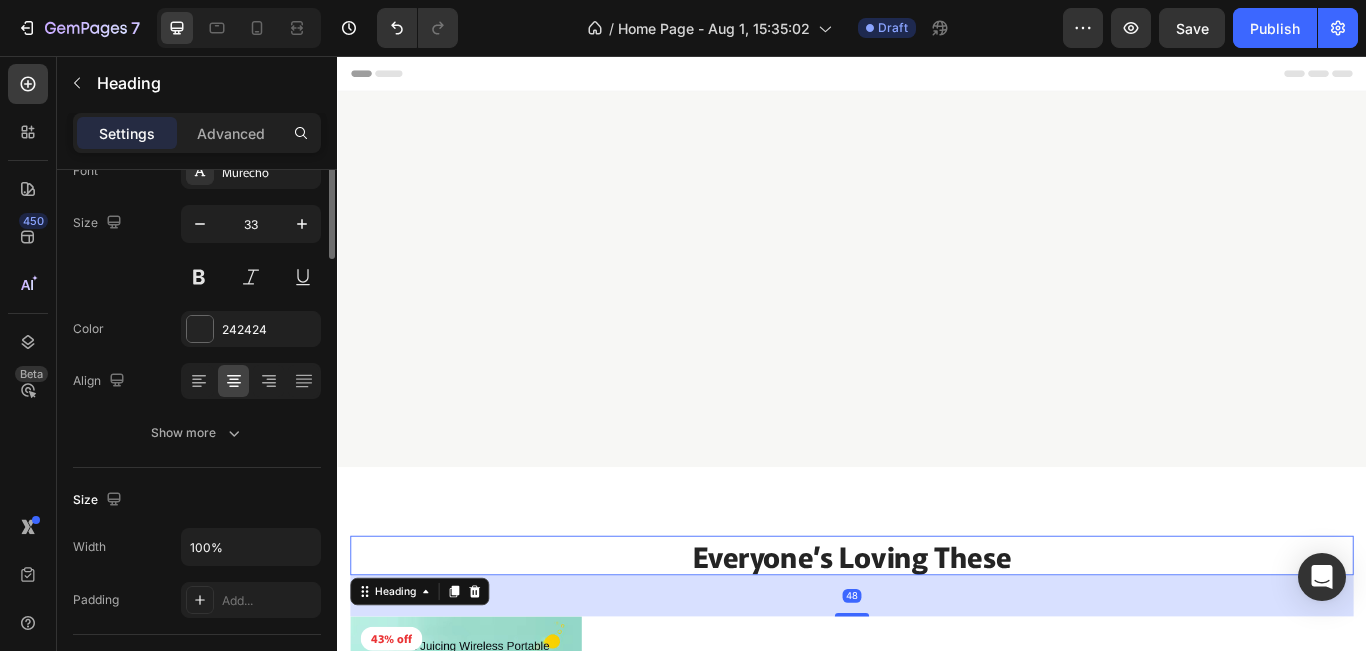 scroll, scrollTop: 0, scrollLeft: 0, axis: both 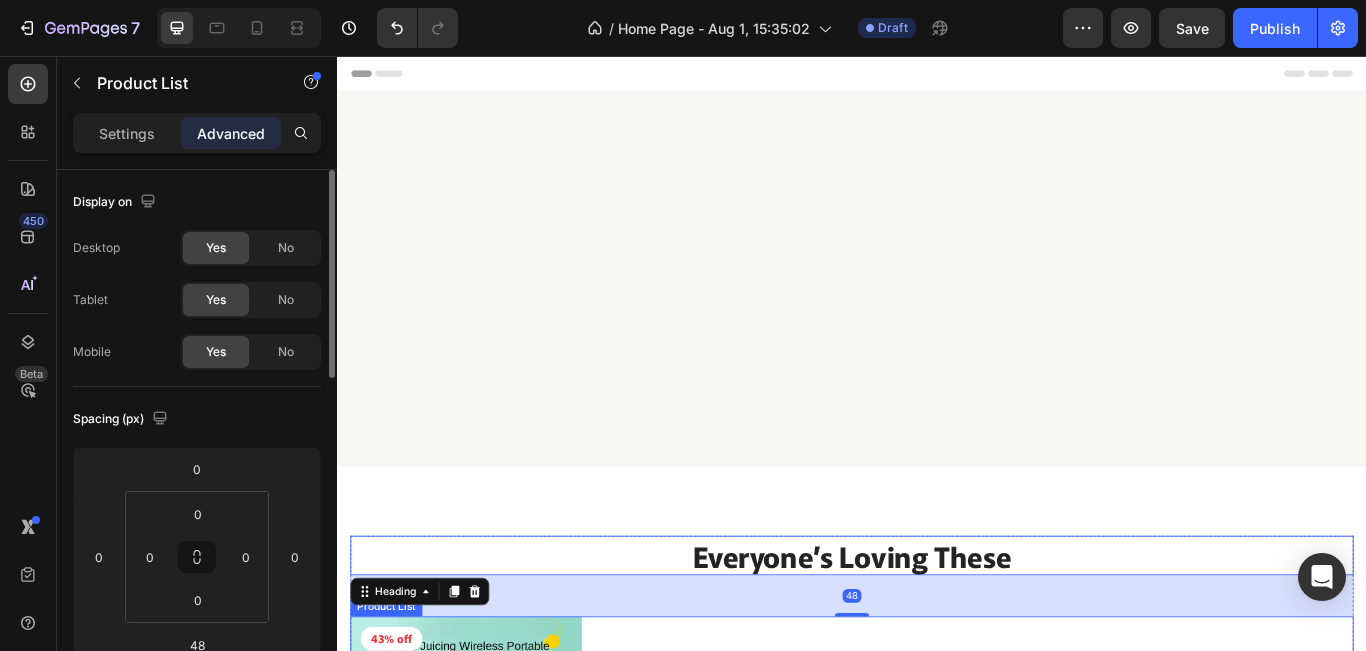 click on "Product Images 43% off Product Badge Row Bottle Blender Product Title $20.00 Product Price Product Price $35.00 Product Price Product Price Row Setup options like colors, sizes with product variant.       Add new variant   or   sync data Product Variants & Swatches Row Product List" at bounding box center [937, 956] 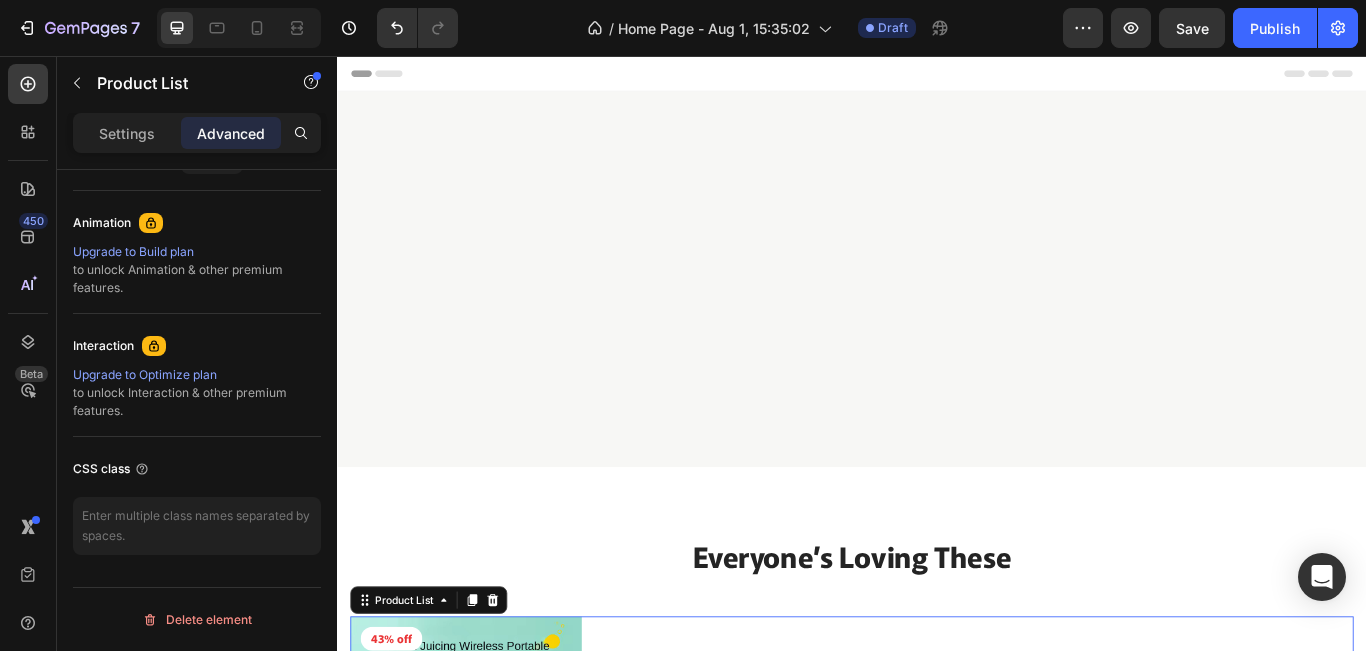scroll, scrollTop: 52, scrollLeft: 0, axis: vertical 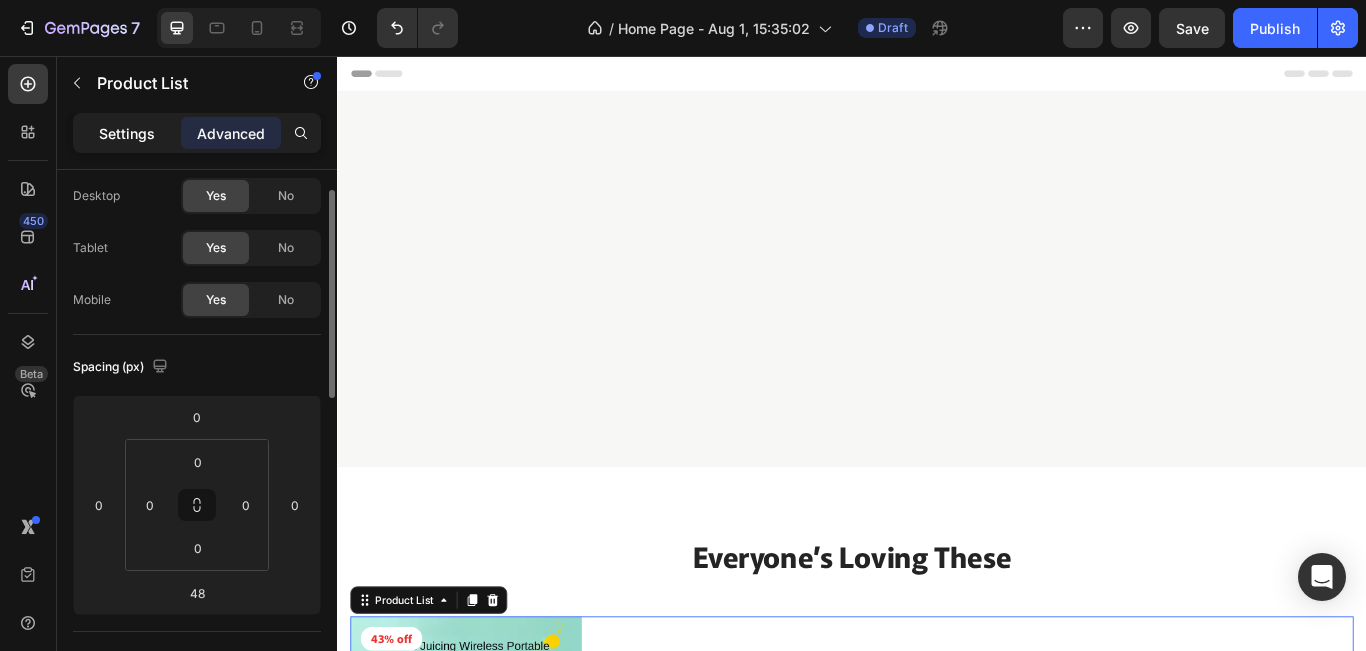 click on "Settings" at bounding box center (127, 133) 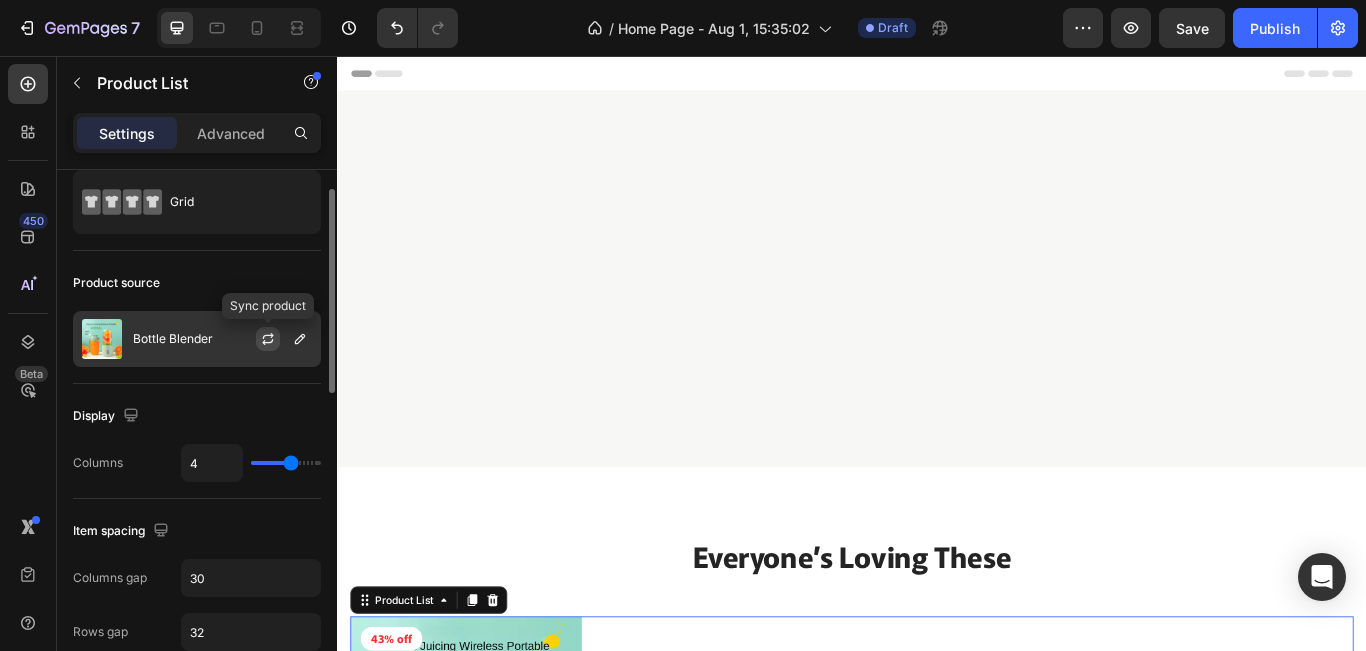 click 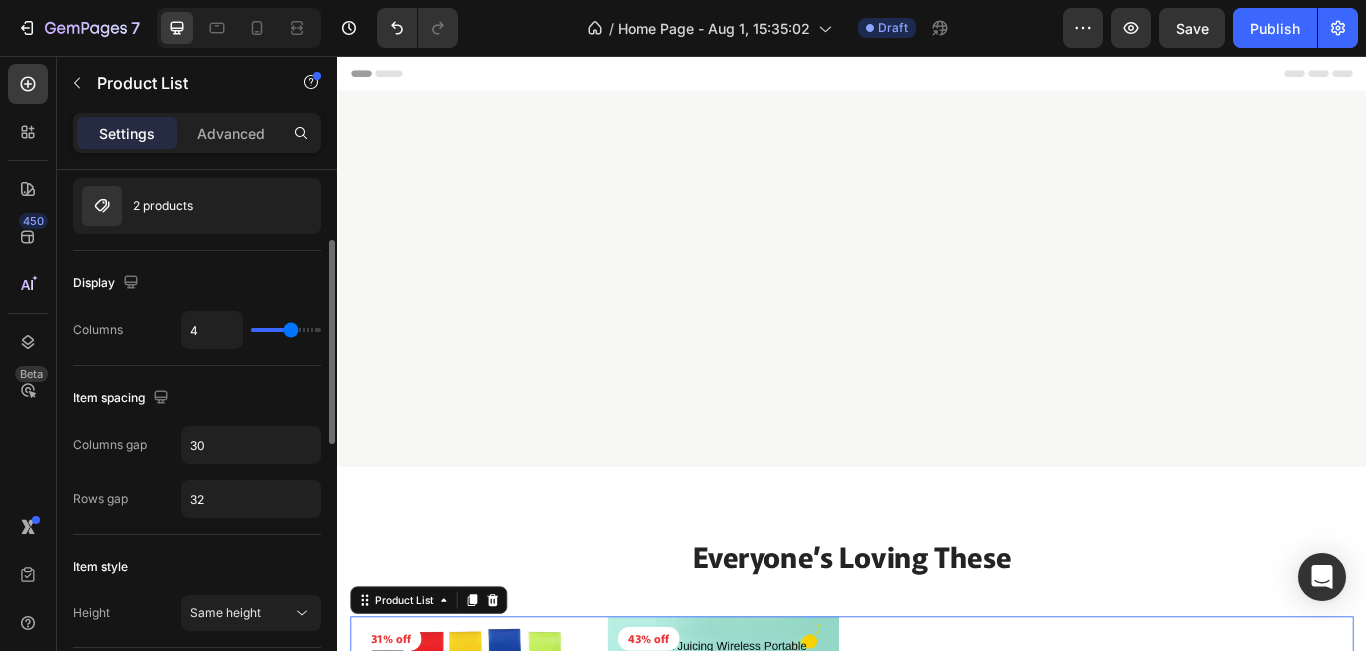 scroll, scrollTop: 52, scrollLeft: 0, axis: vertical 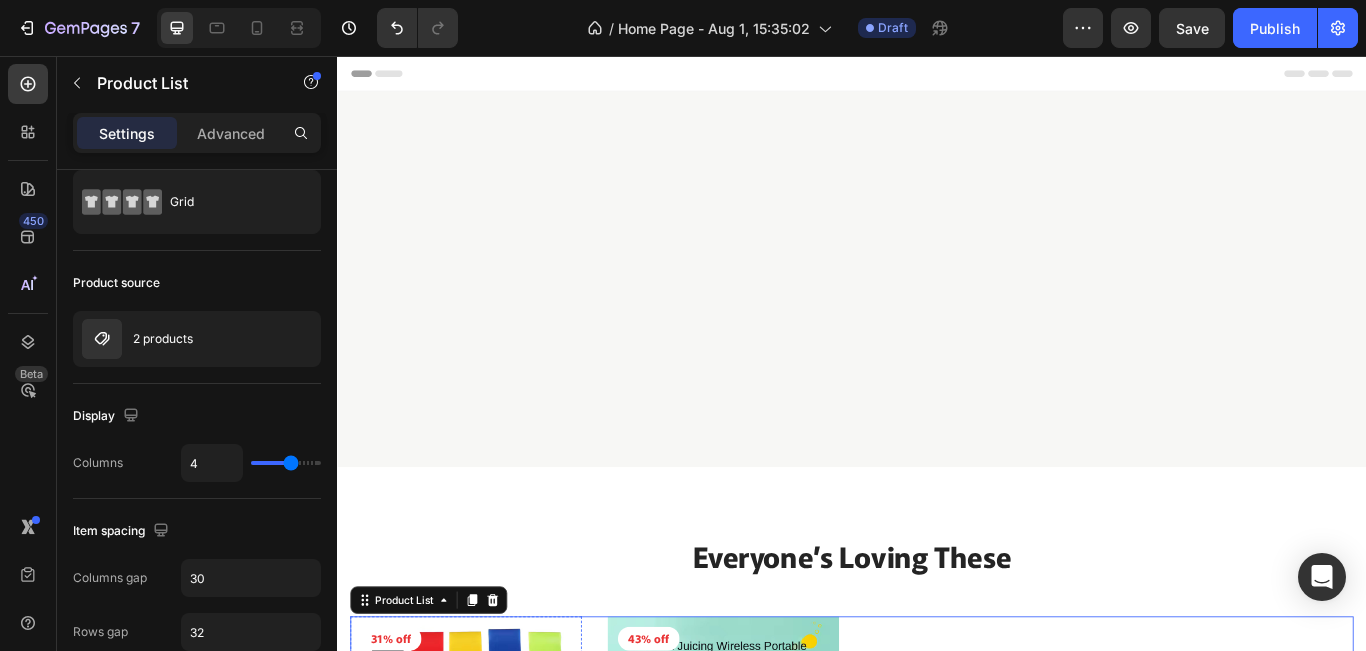 click on "Setup options like colors, sizes with product variant.       Add new variant   or   sync data" at bounding box center [487, 1137] 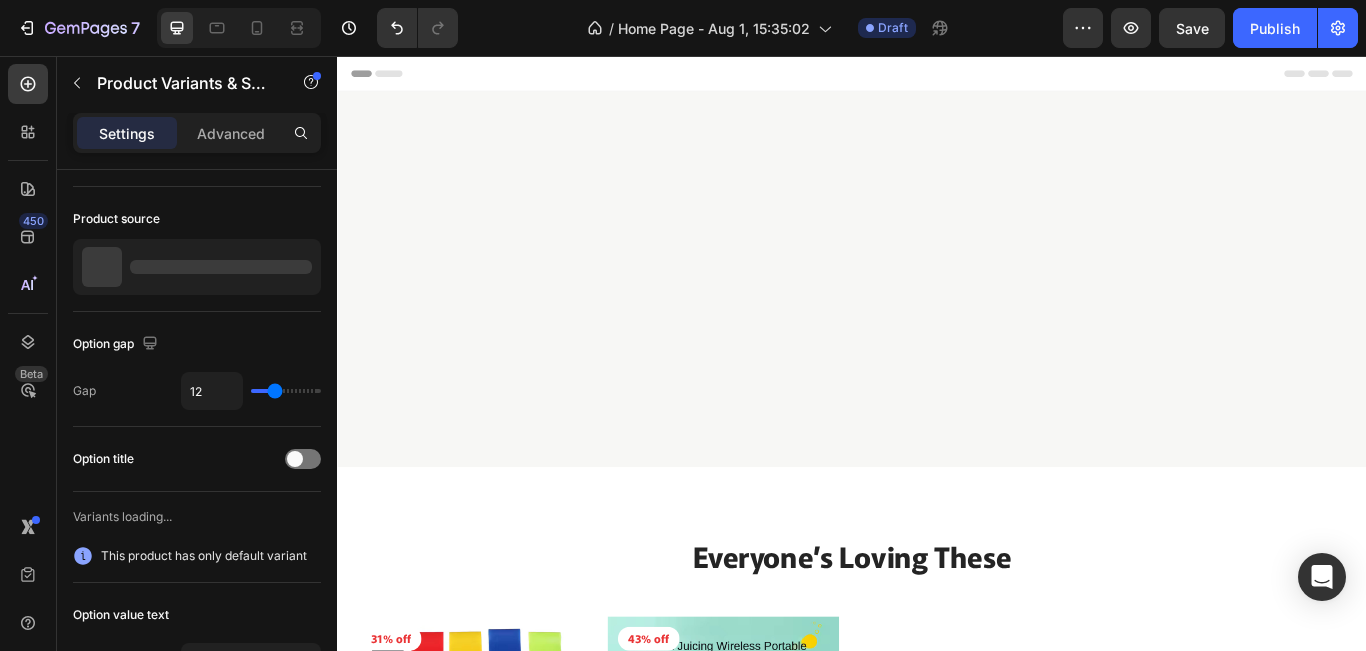 scroll, scrollTop: 0, scrollLeft: 0, axis: both 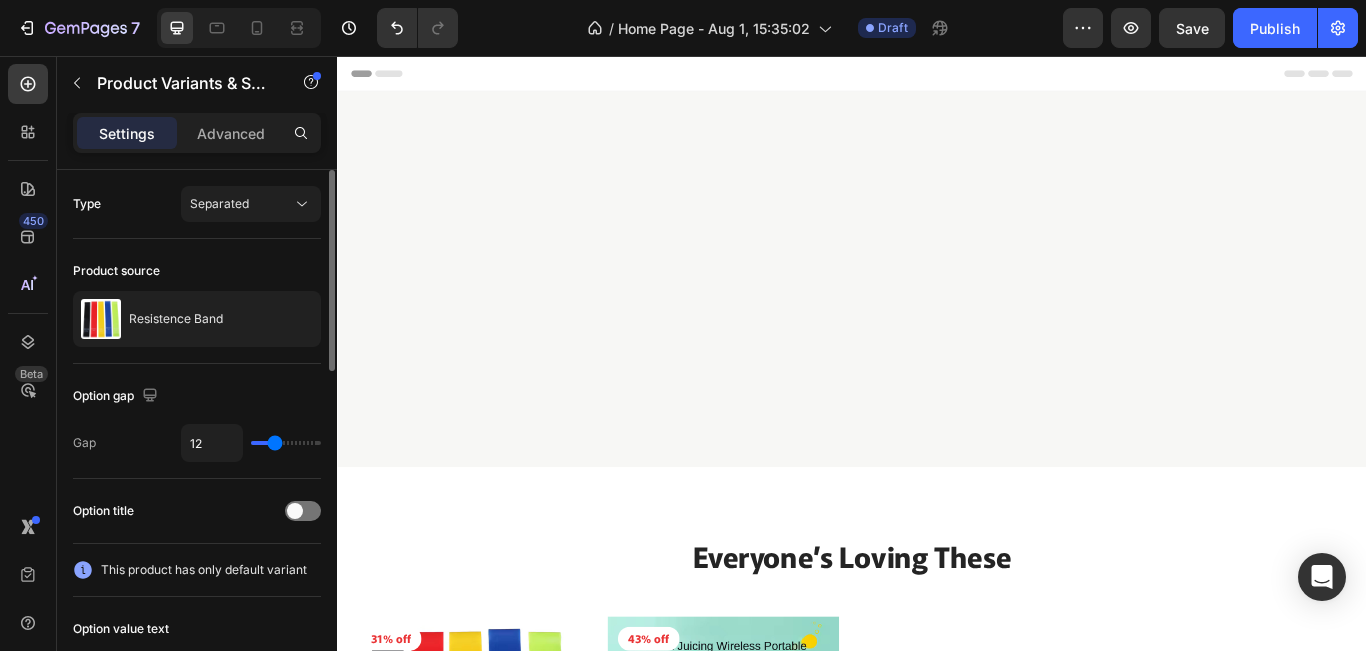 click 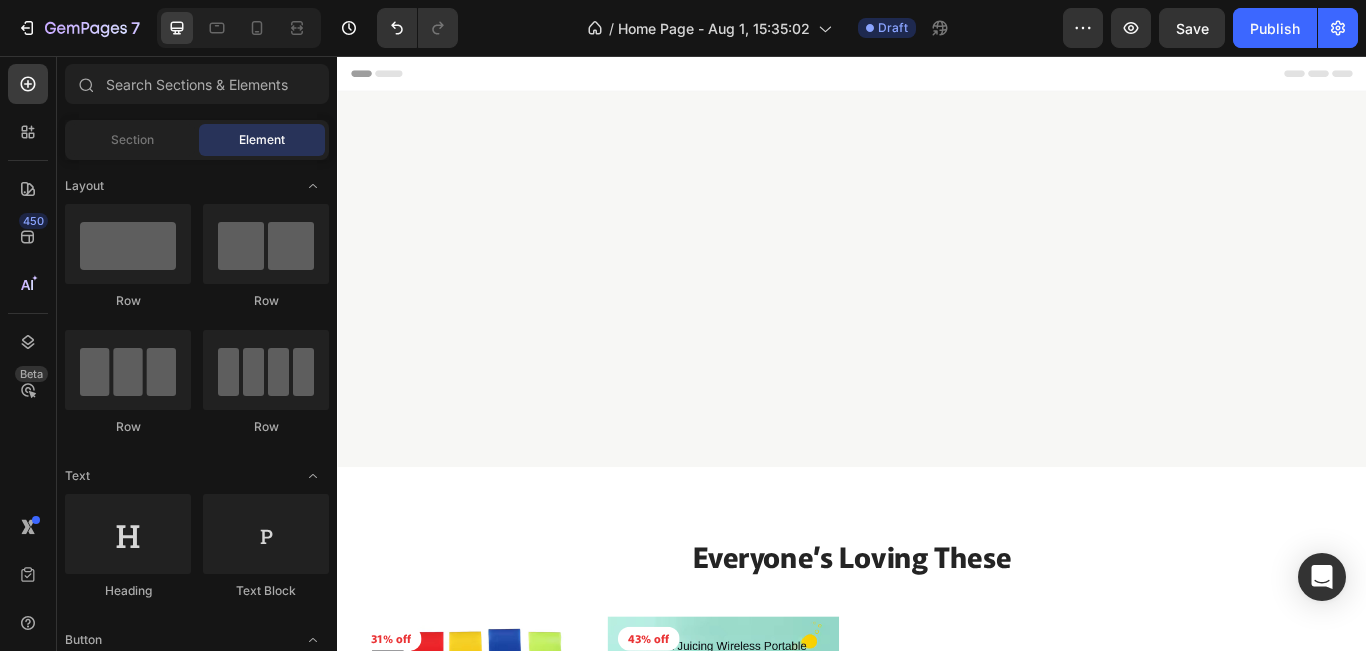 click on "7   /  Home Page - Aug 1, 15:35:02 Draft Preview  Save   Publish" 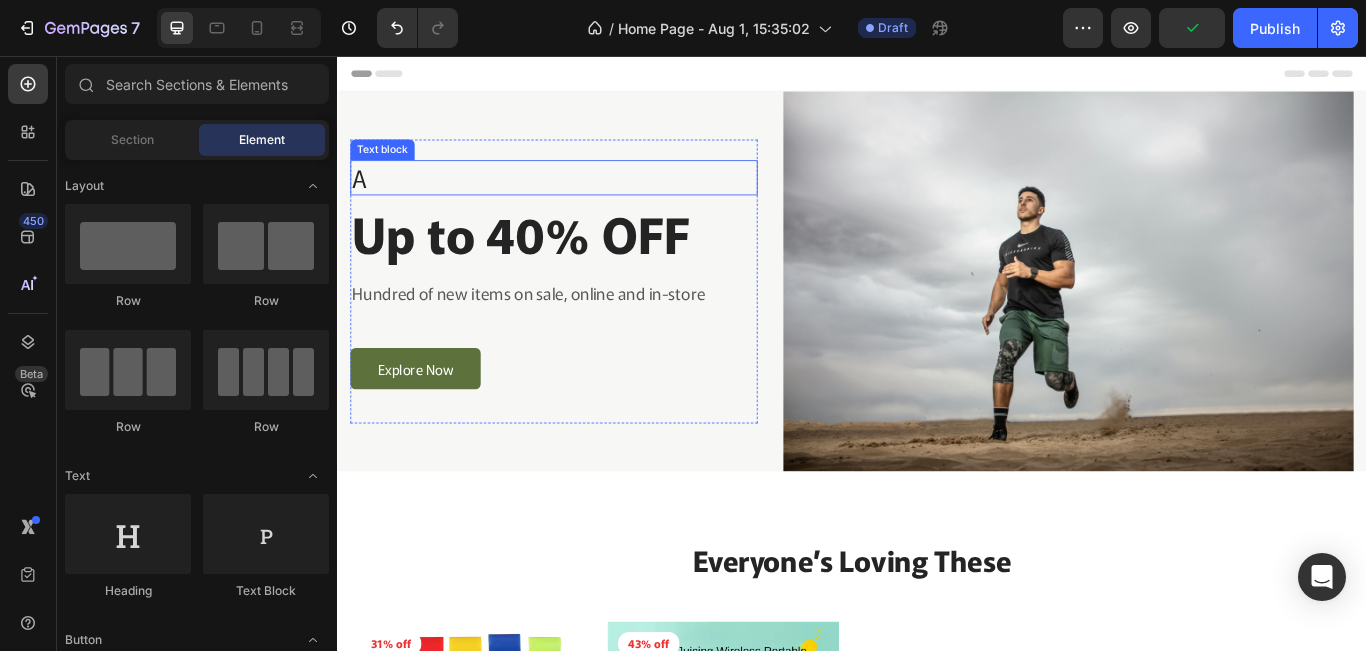 click on "A" at bounding box center (589, 197) 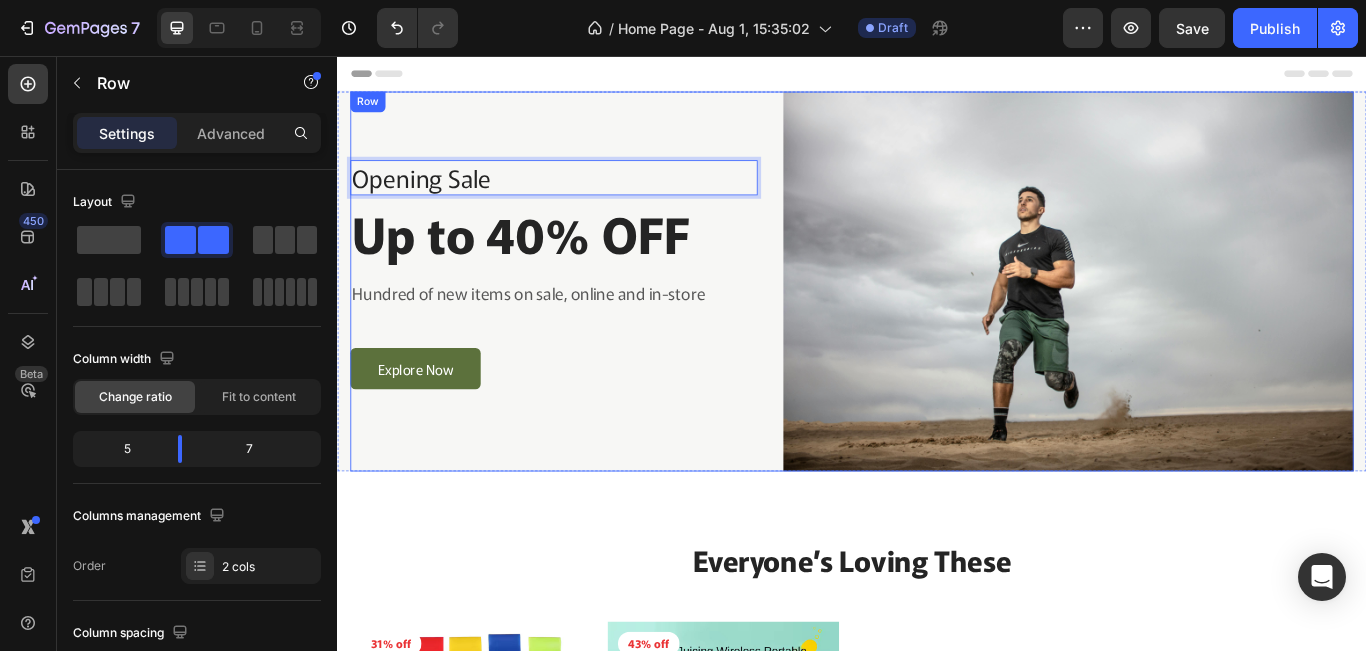 click on "Opening Sale Text block   4 Up to 40% OFF Heading Hundred of new items on sale, online and in-store Text block Explore Now Button Row" at bounding box center (589, 318) 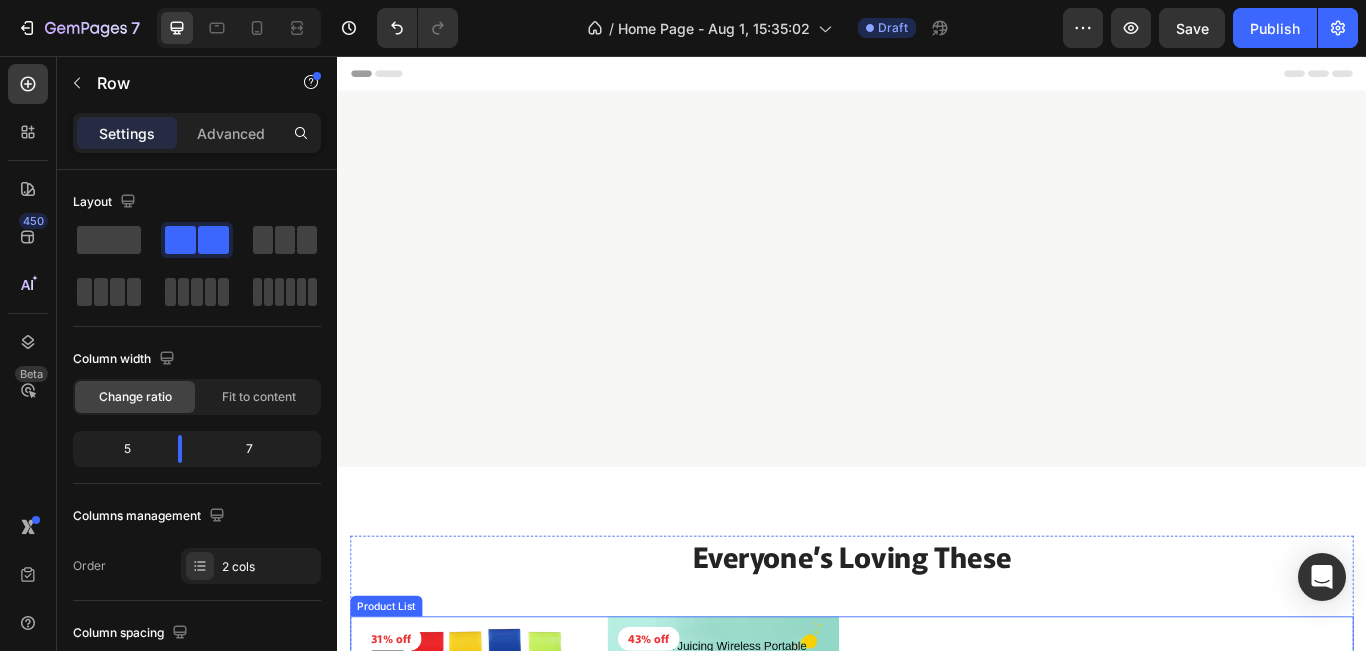 click on "Product Images 31% off Product Badge Row Resistence Band Product Title $10.99 Product Price Product Price $15.99 Product Price Product Price Row Row Product List Product Images 43% off Product Badge Row Bottle Blender Product Title $20.00 Product Price Product Price $35.00 Product Price Product Price Row Row Product List" at bounding box center [937, 882] 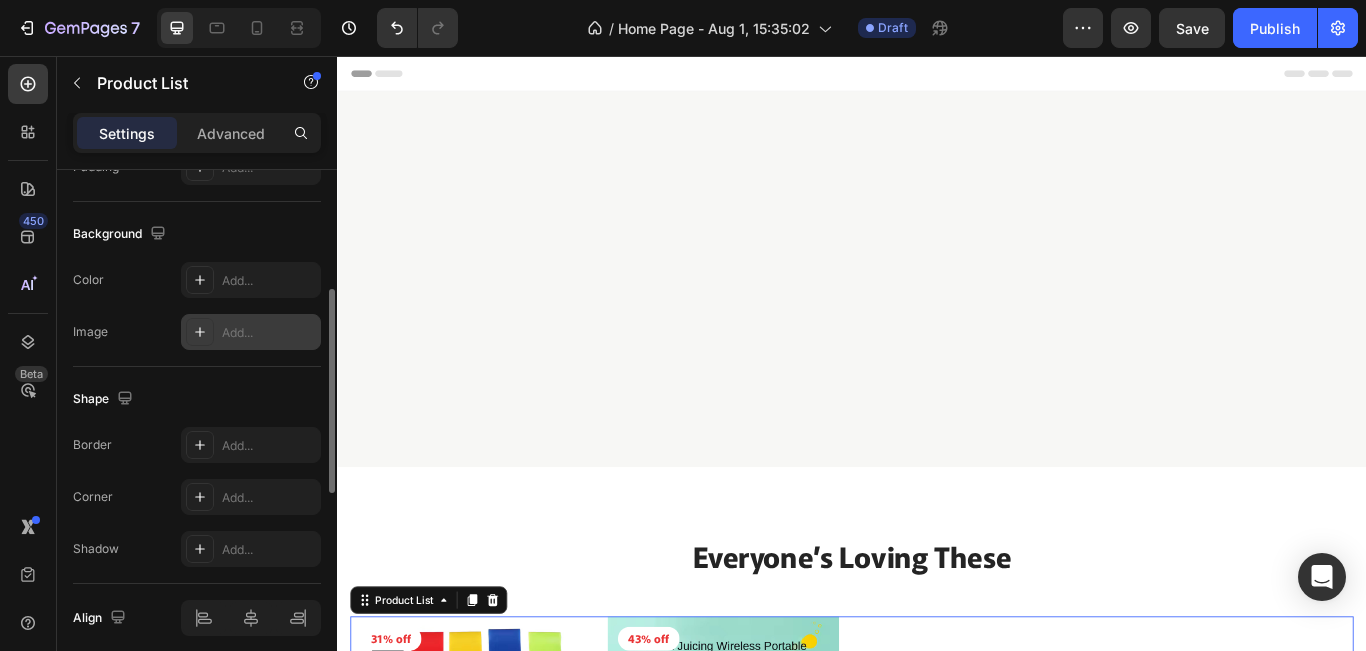 scroll, scrollTop: 0, scrollLeft: 0, axis: both 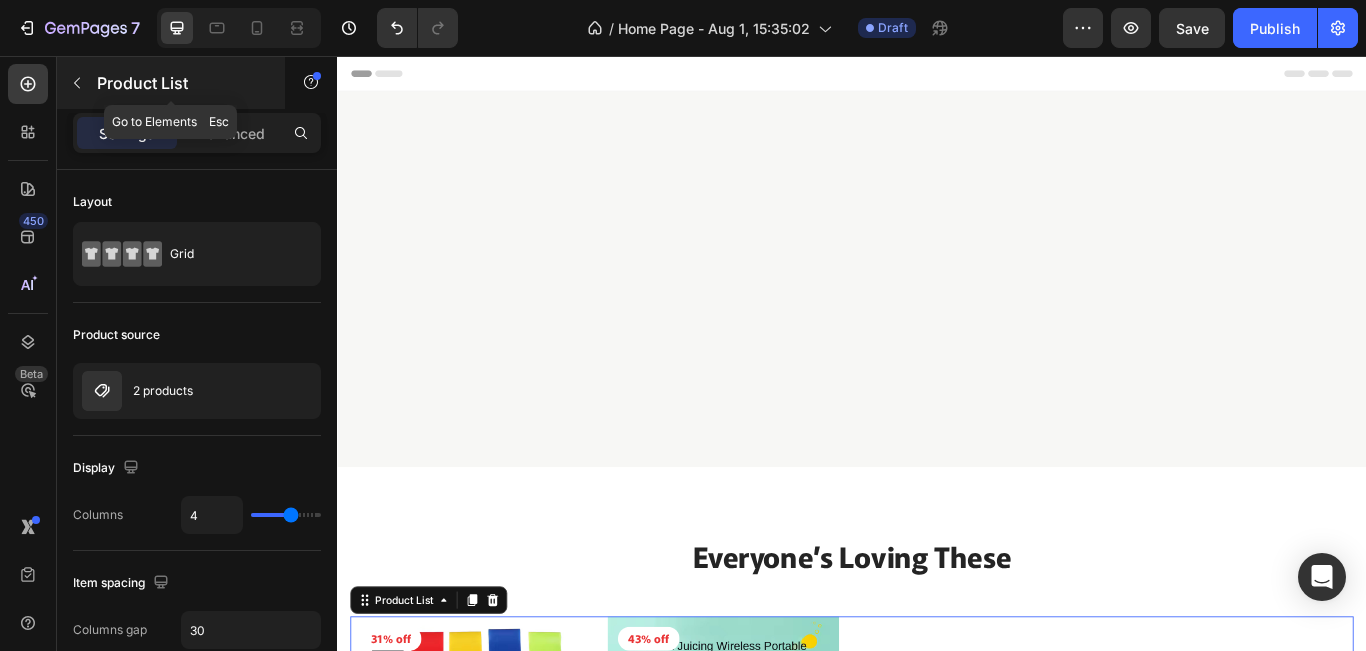 click at bounding box center [77, 83] 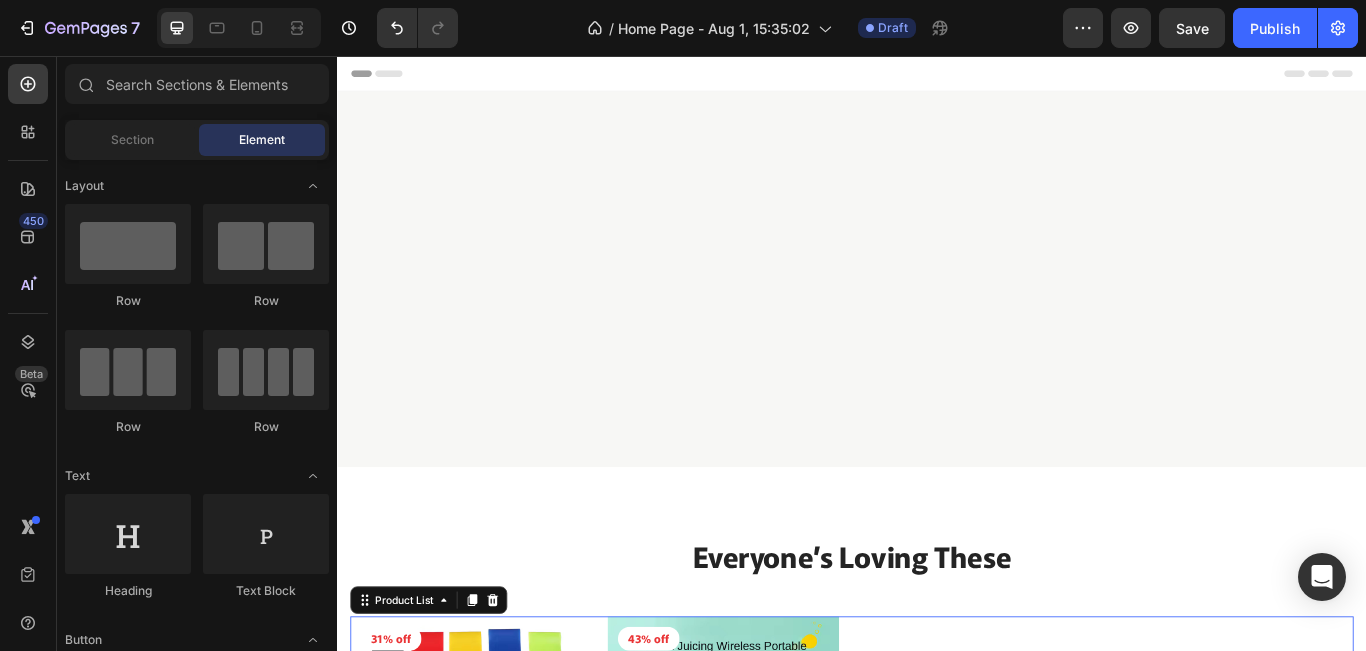 click on "Product Images 31% off Product Badge Row Resistence Band Product Title $10.99 Product Price Product Price $15.99 Product Price Product Price Row Row Product List   48 Product Images 43% off Product Badge Row Bottle Blender Product Title $20.00 Product Price Product Price $35.00 Product Price Product Price Row Row Product List   48" at bounding box center [937, 882] 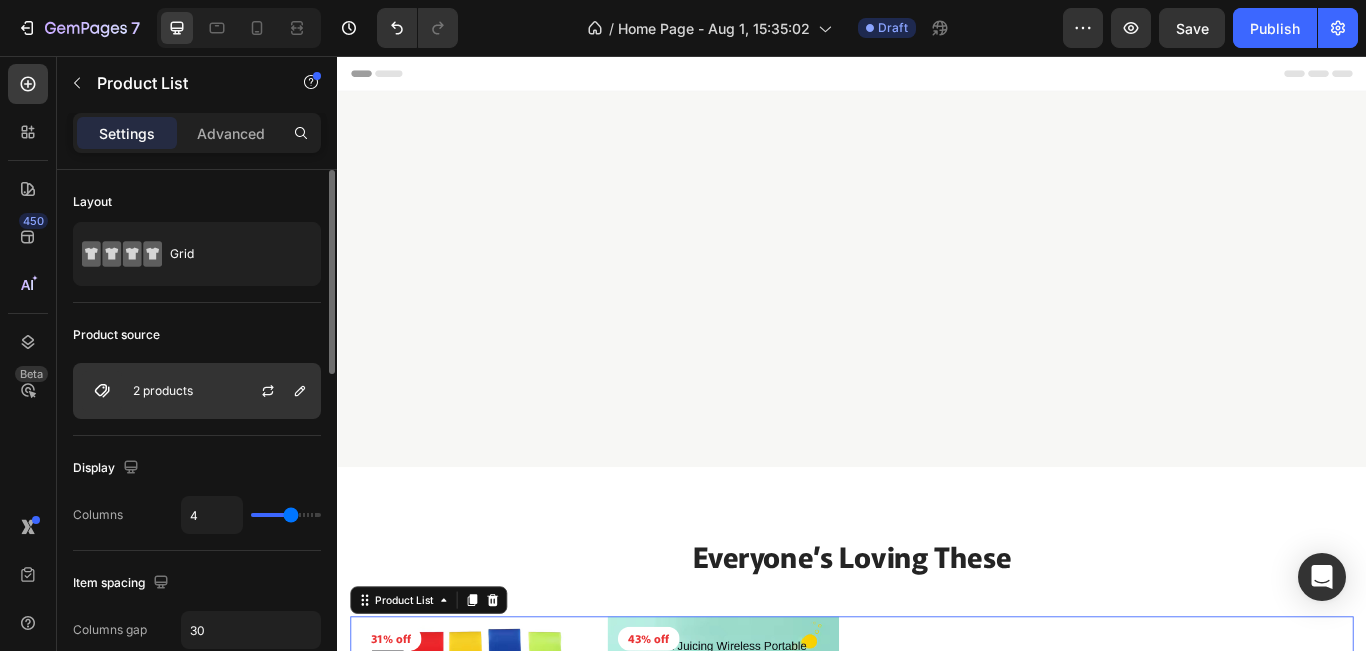 click on "2 products" at bounding box center (197, 391) 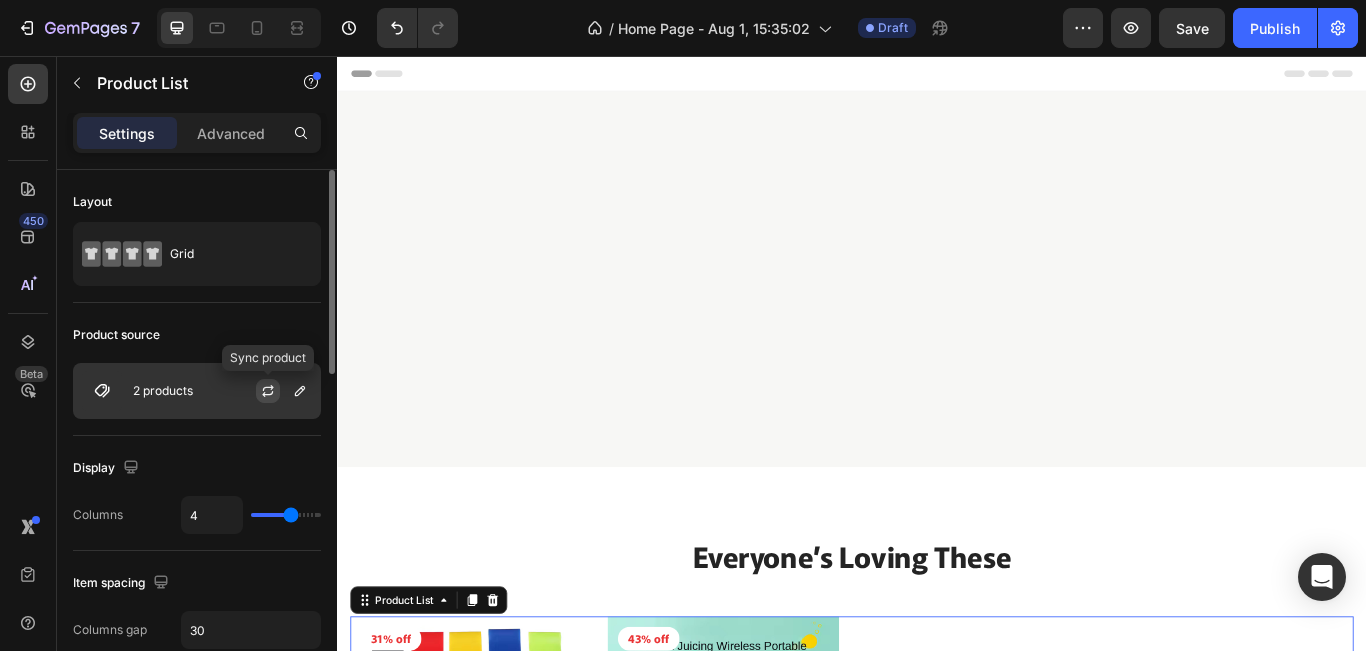 click 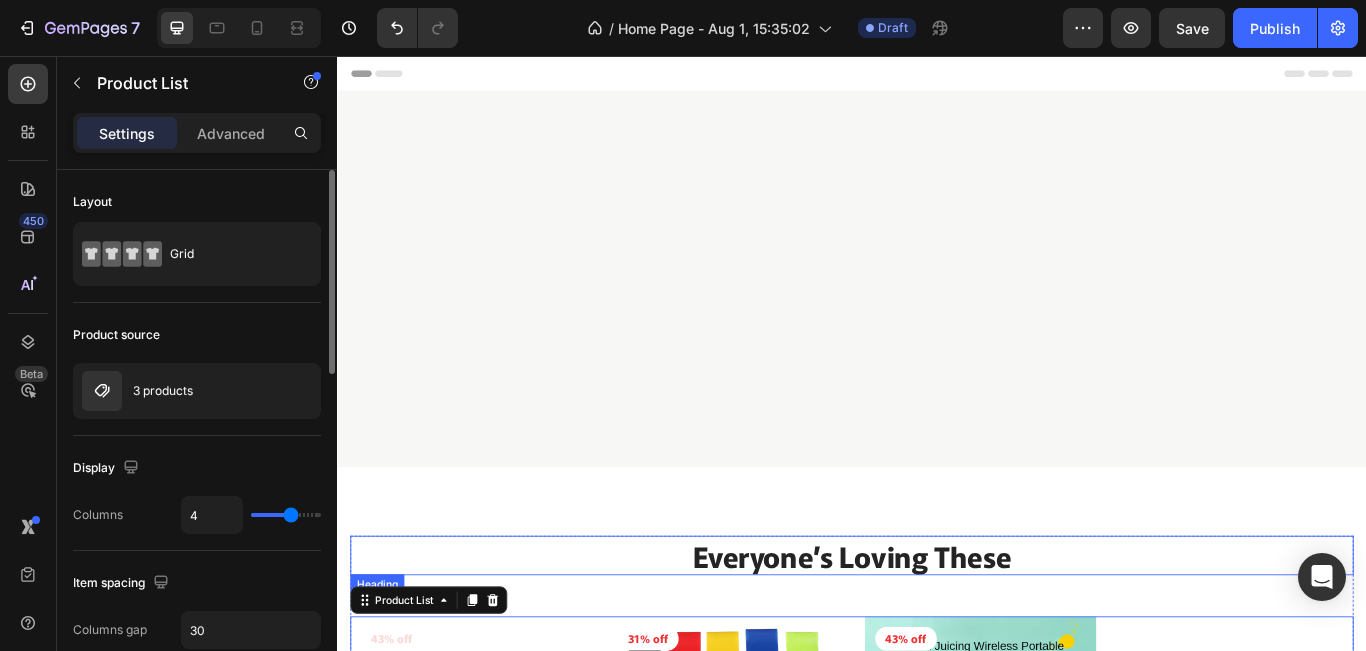 click on "Everyone’s Loving These" at bounding box center (937, 638) 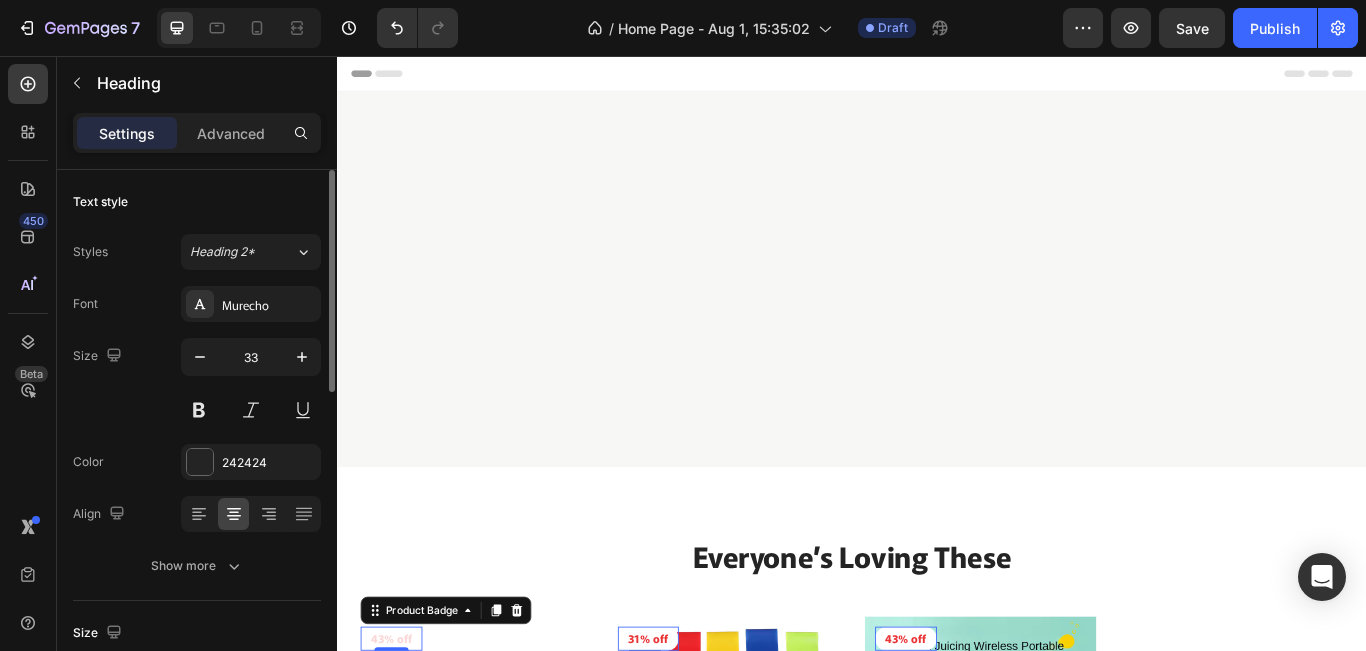 click on "43% off" at bounding box center [400, 735] 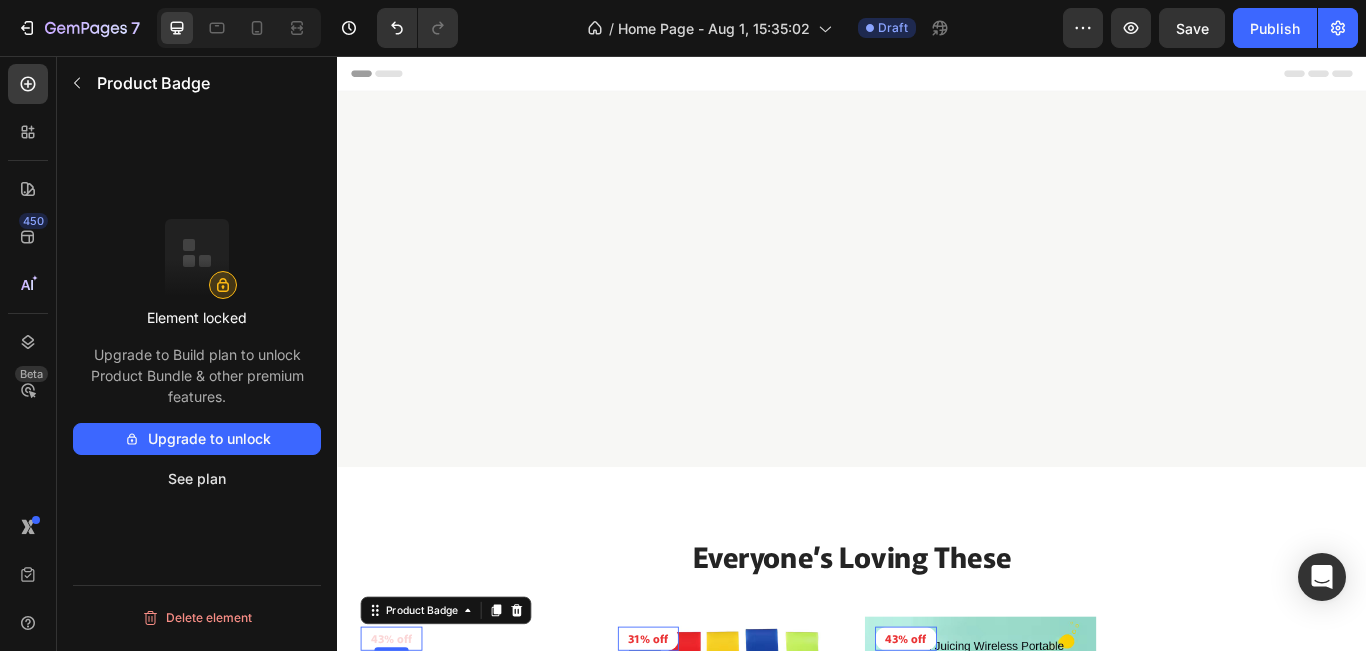 click on "Upgrade to Build plan to unlock Product Bundle & other premium features." at bounding box center [197, 375] 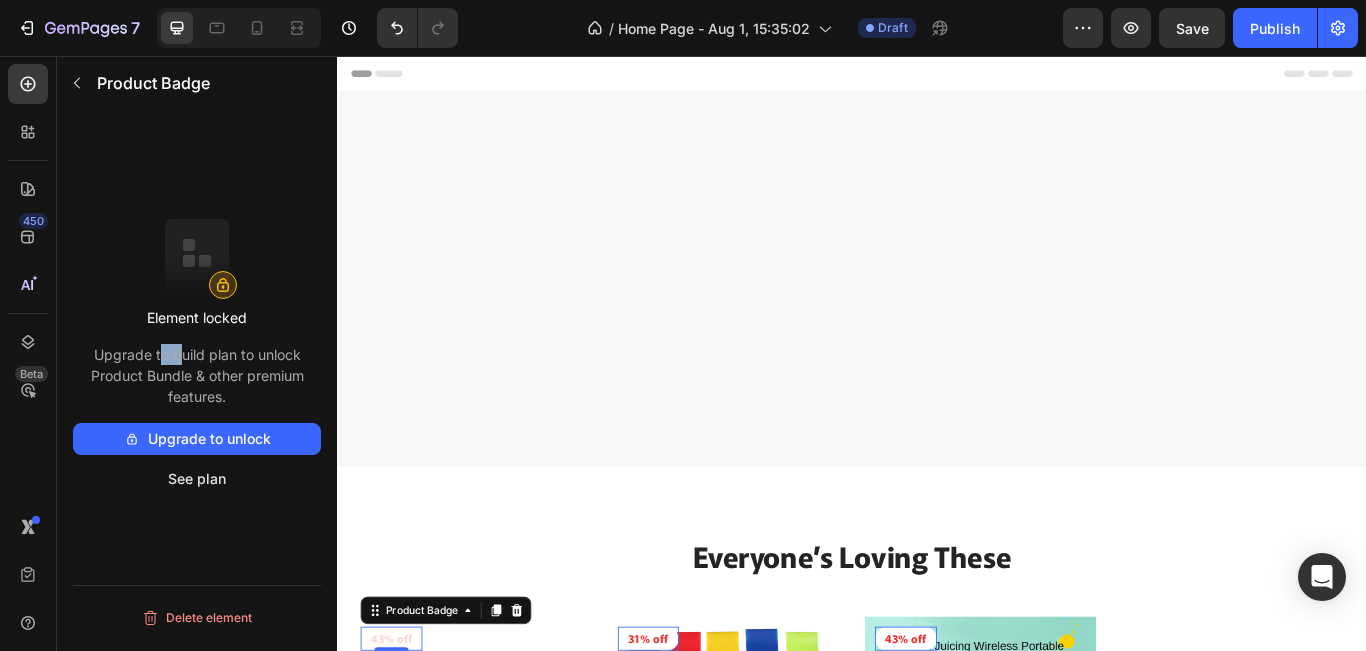 click on "Upgrade to Build plan to unlock Product Bundle & other premium features." at bounding box center [197, 375] 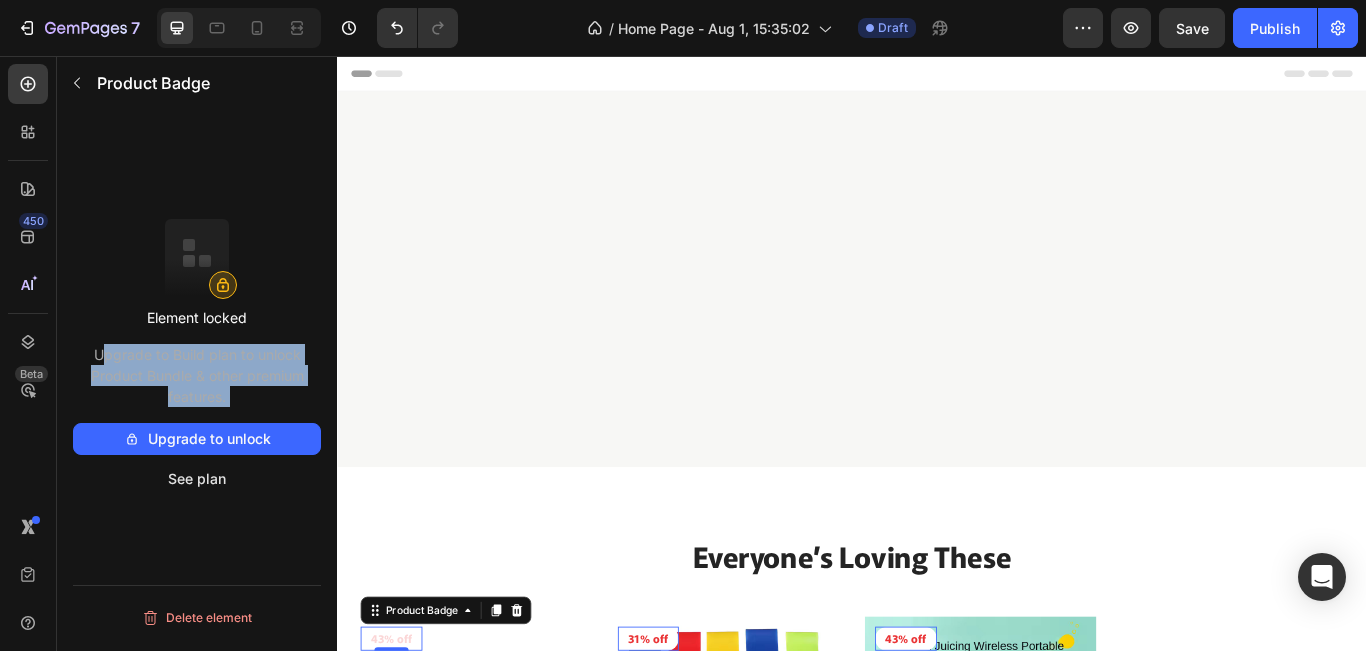 click on "Upgrade to Build plan to unlock Product Bundle & other premium features." at bounding box center [197, 375] 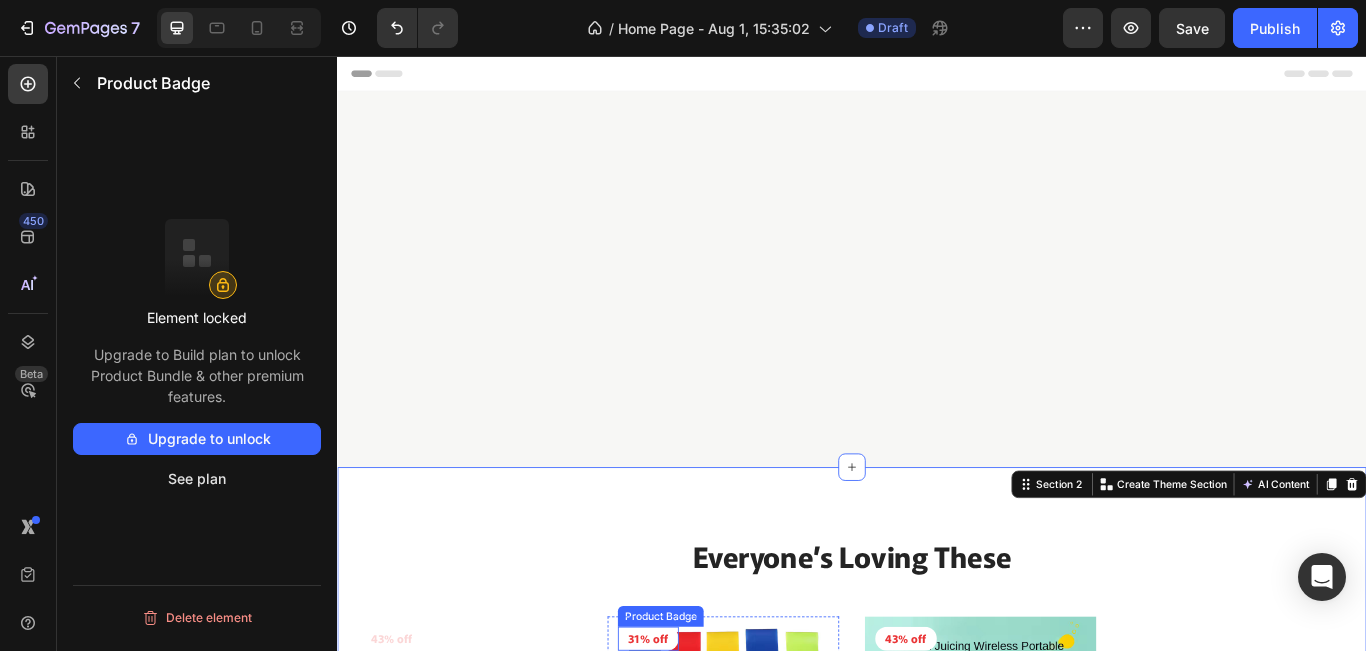 click on "31% off" at bounding box center [400, 735] 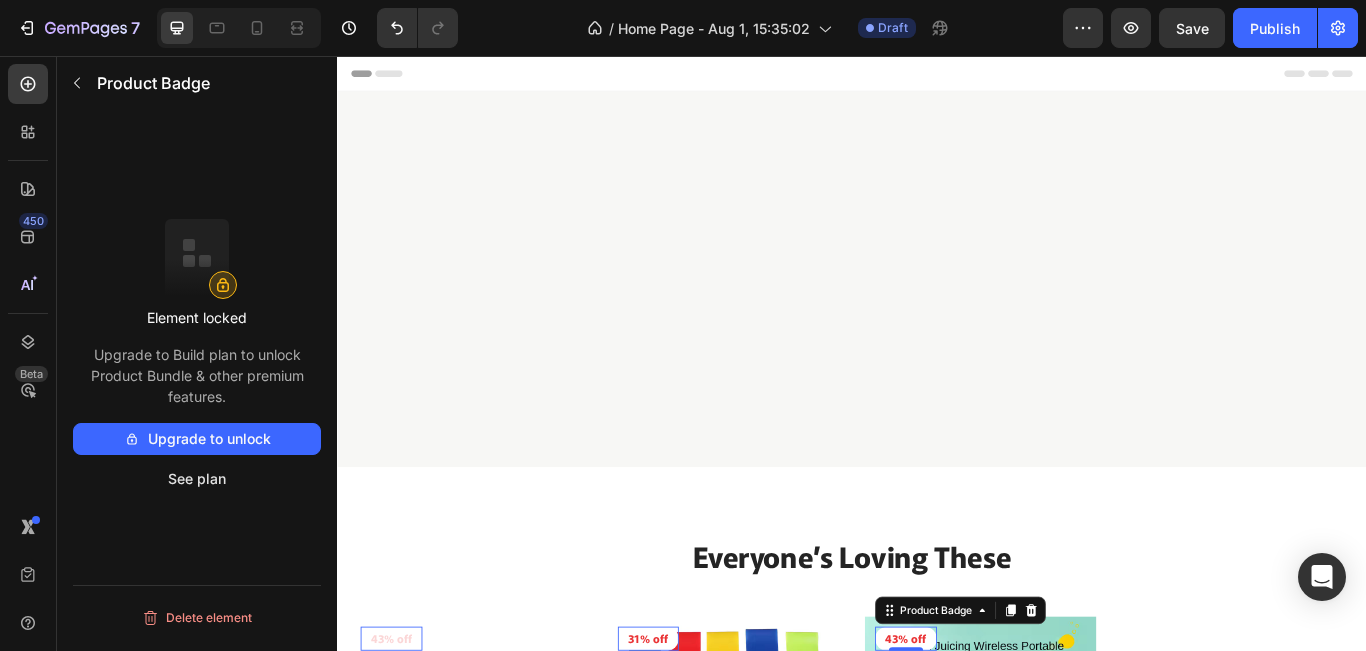 click on "43% off" at bounding box center (400, 735) 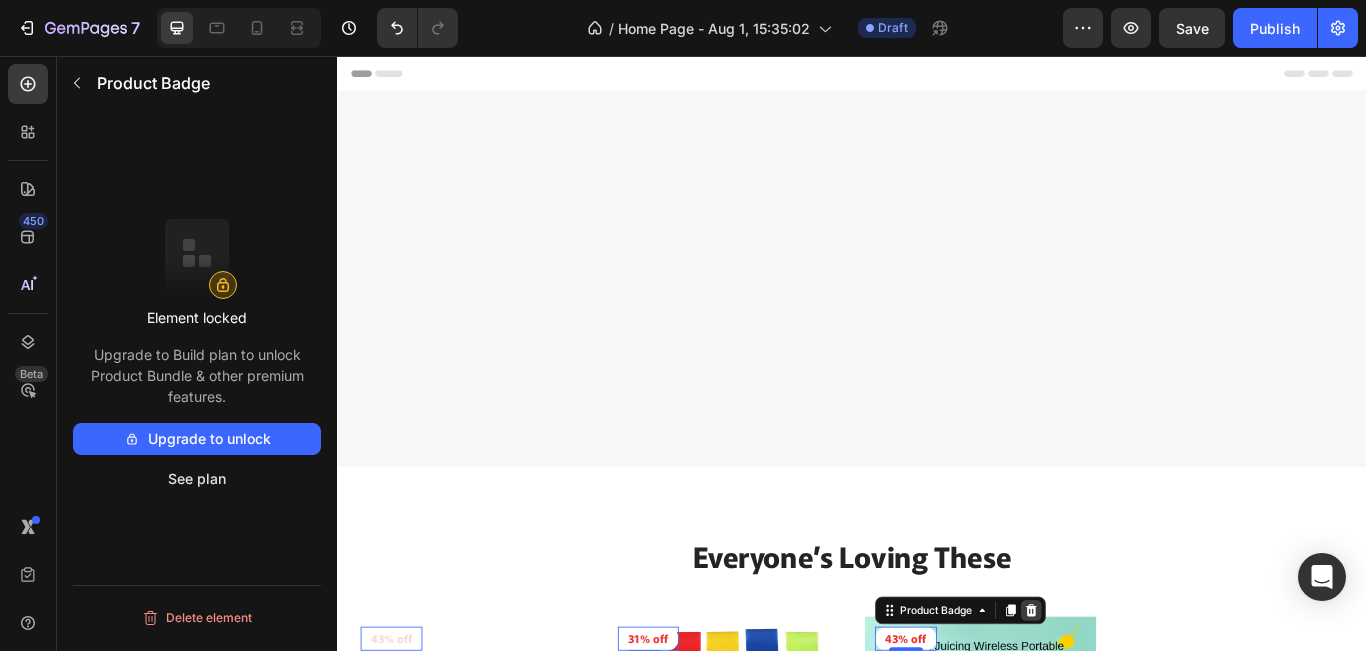 click 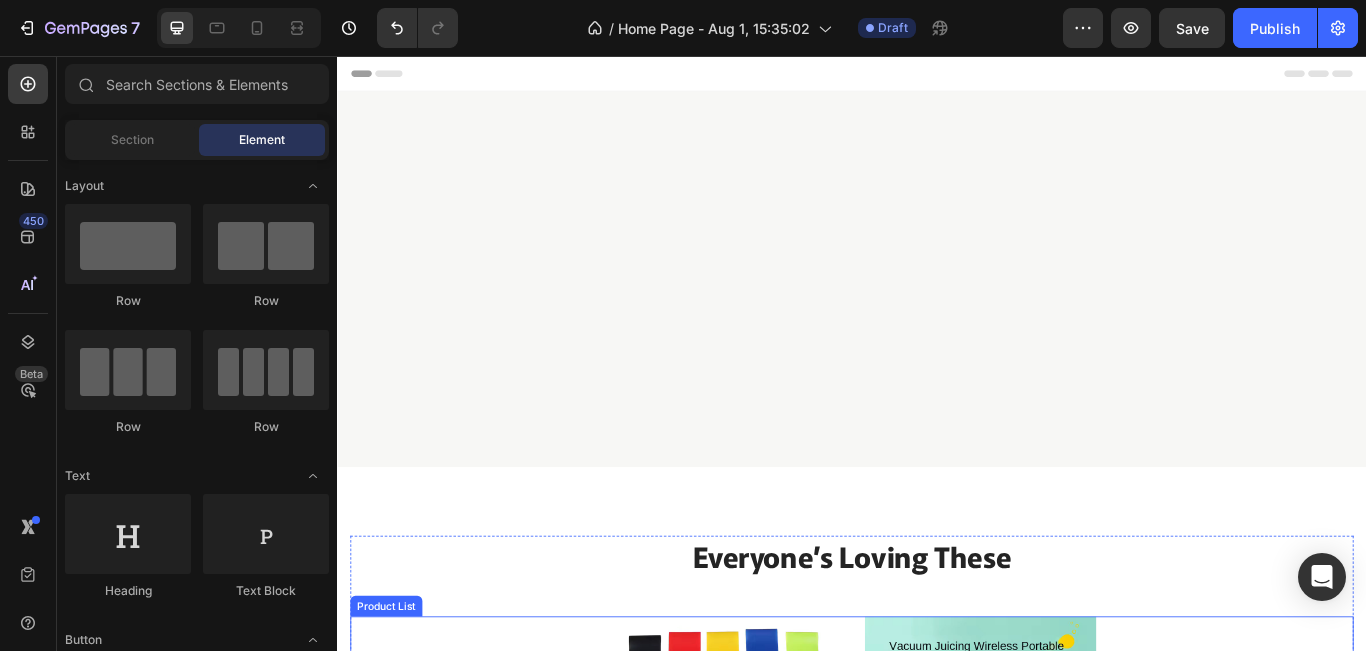 click on "Product Images Row Yoga Mat Product Title $20.00 Product Price Product Price $34.99 Product Price Product Price Row Row Product List Product Images Row Resistence Band Product Title $10.99 Product Price Product Price $15.99 Product Price Product Price Row Row Product List Product Images Row Bottle Blender Product Title $20.00 Product Price Product Price $35.00 Product Price Product Price Row Row Product List" at bounding box center [937, 882] 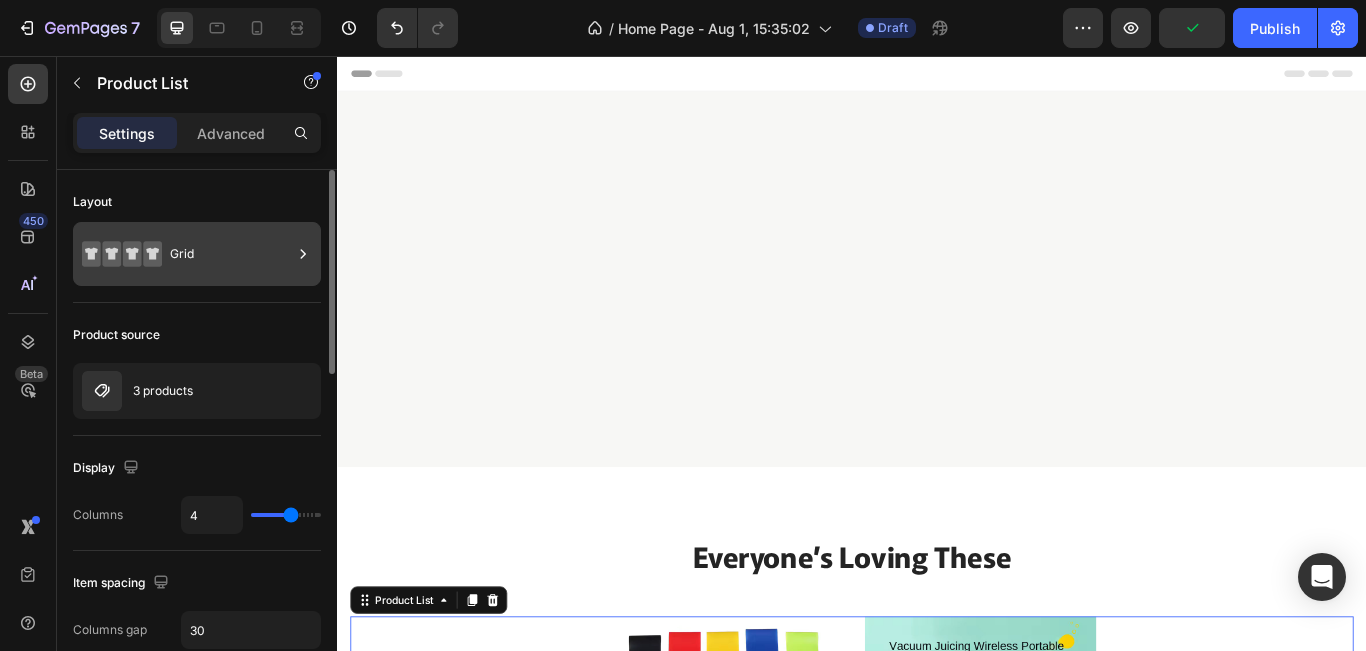 click on "Grid" at bounding box center [231, 254] 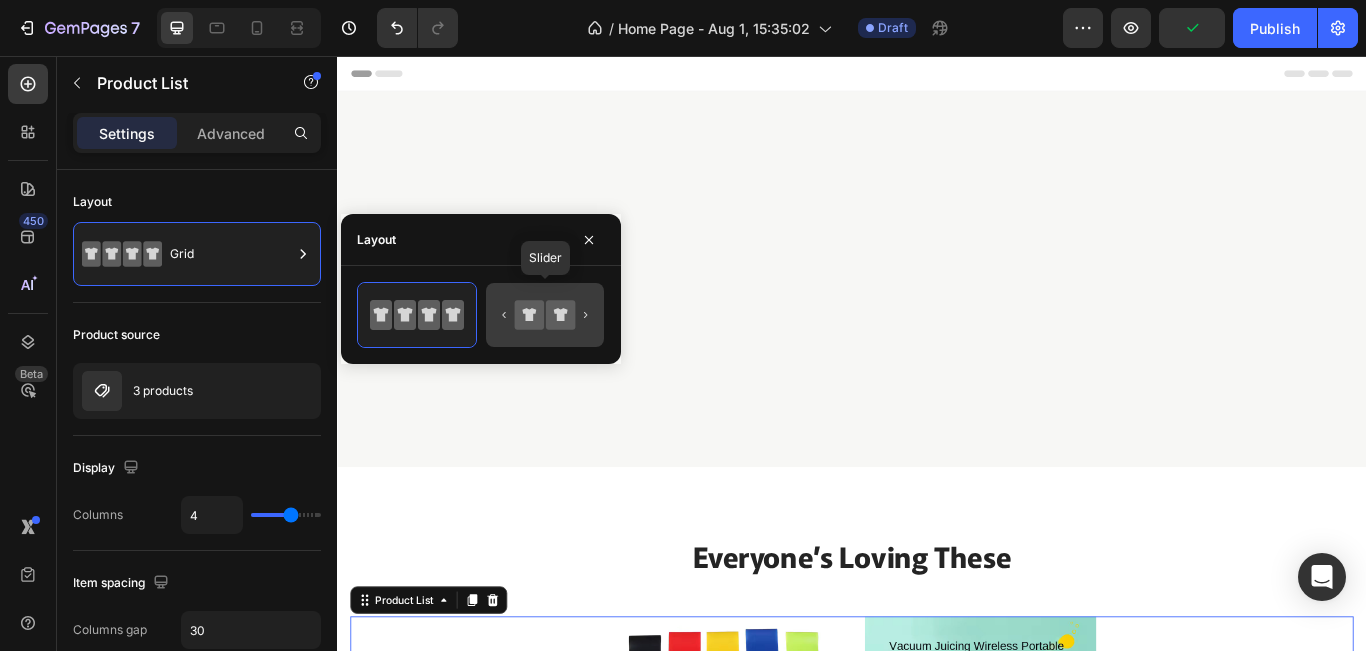 click 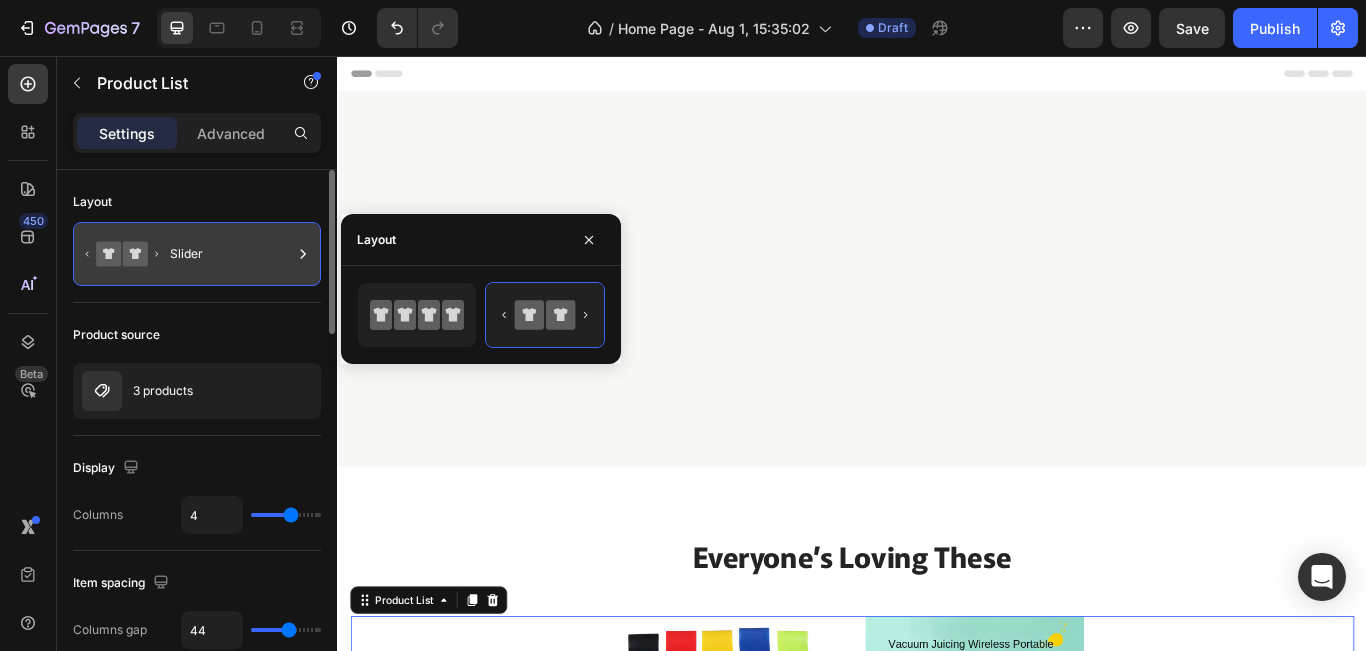 click on "Slider" at bounding box center [231, 254] 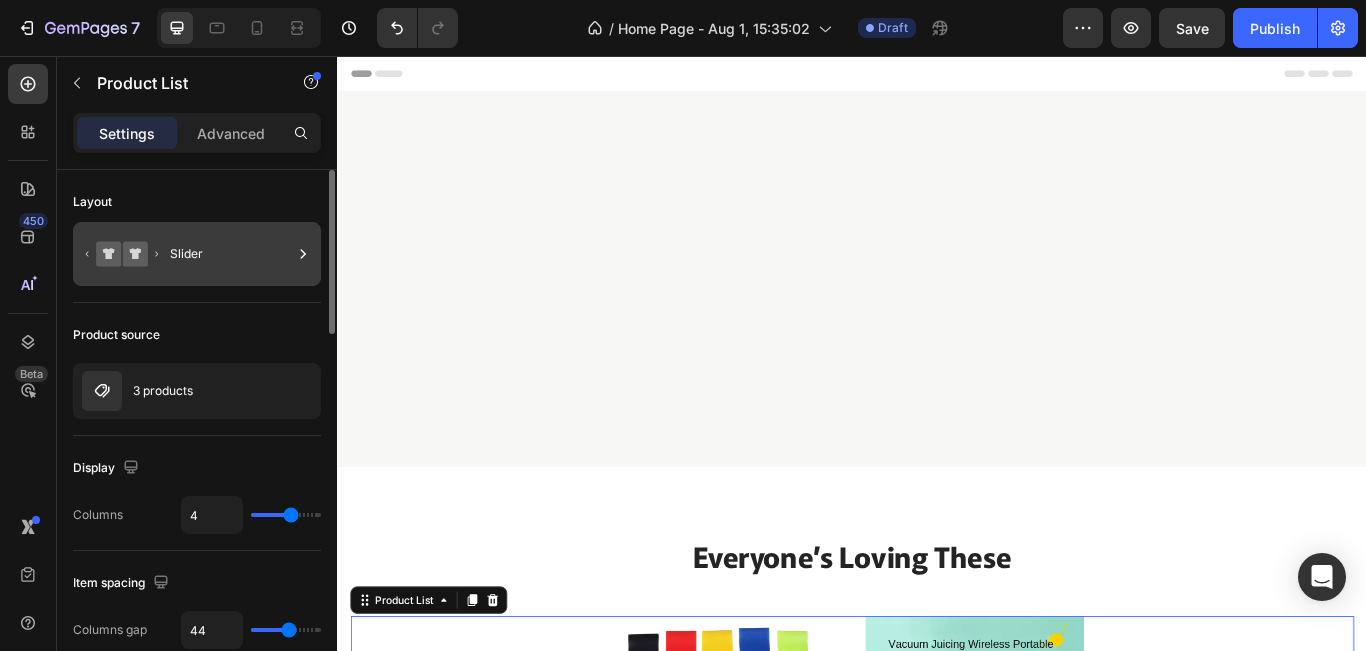 click on "Slider" at bounding box center [231, 254] 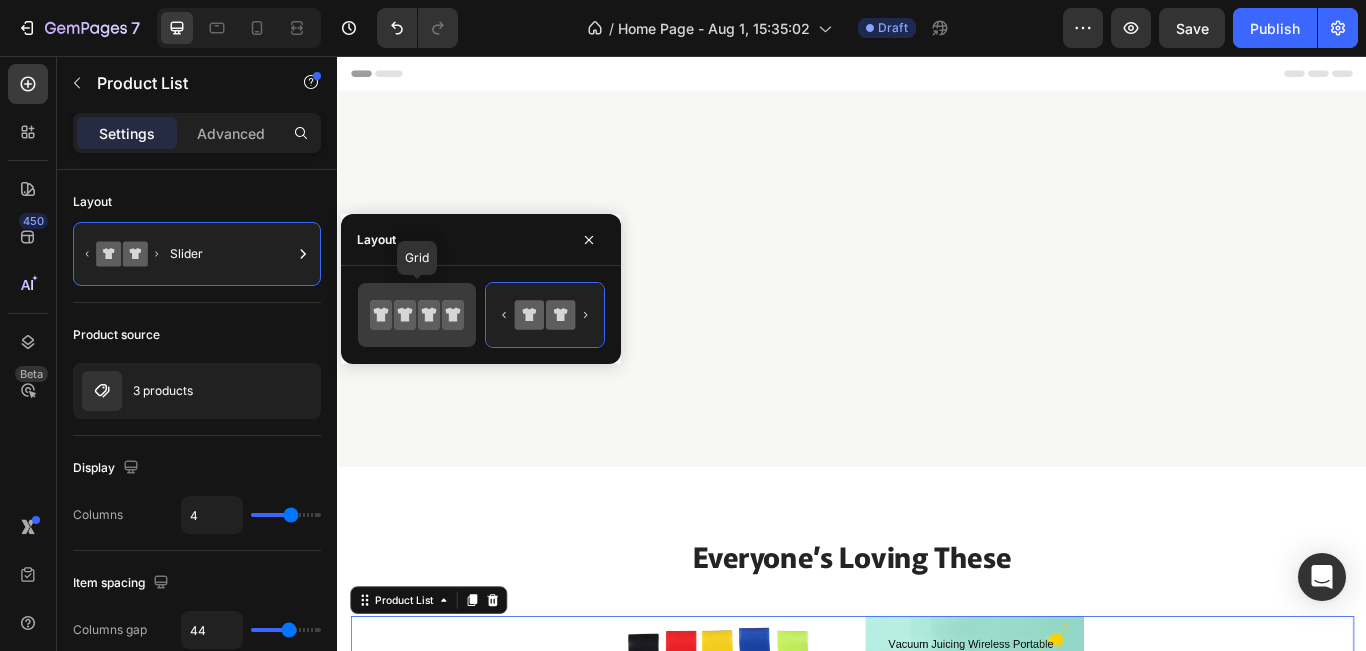 click 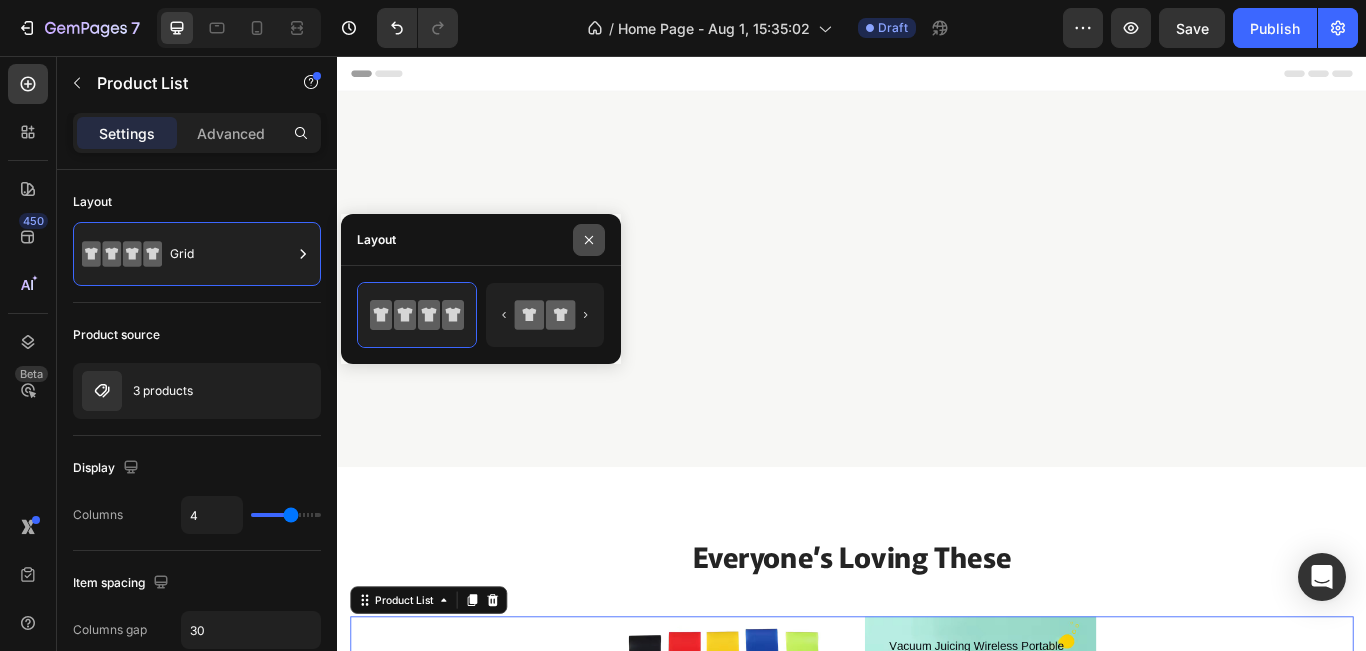click at bounding box center (589, 240) 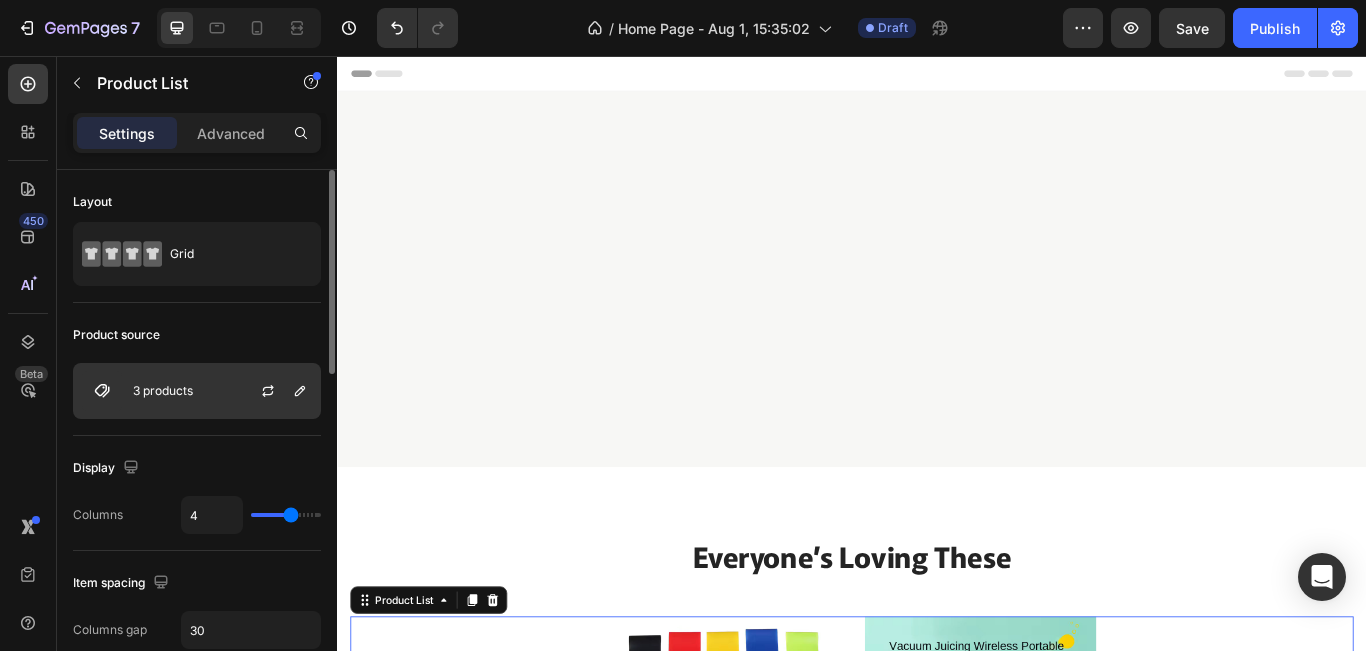 click on "3 products" at bounding box center [163, 391] 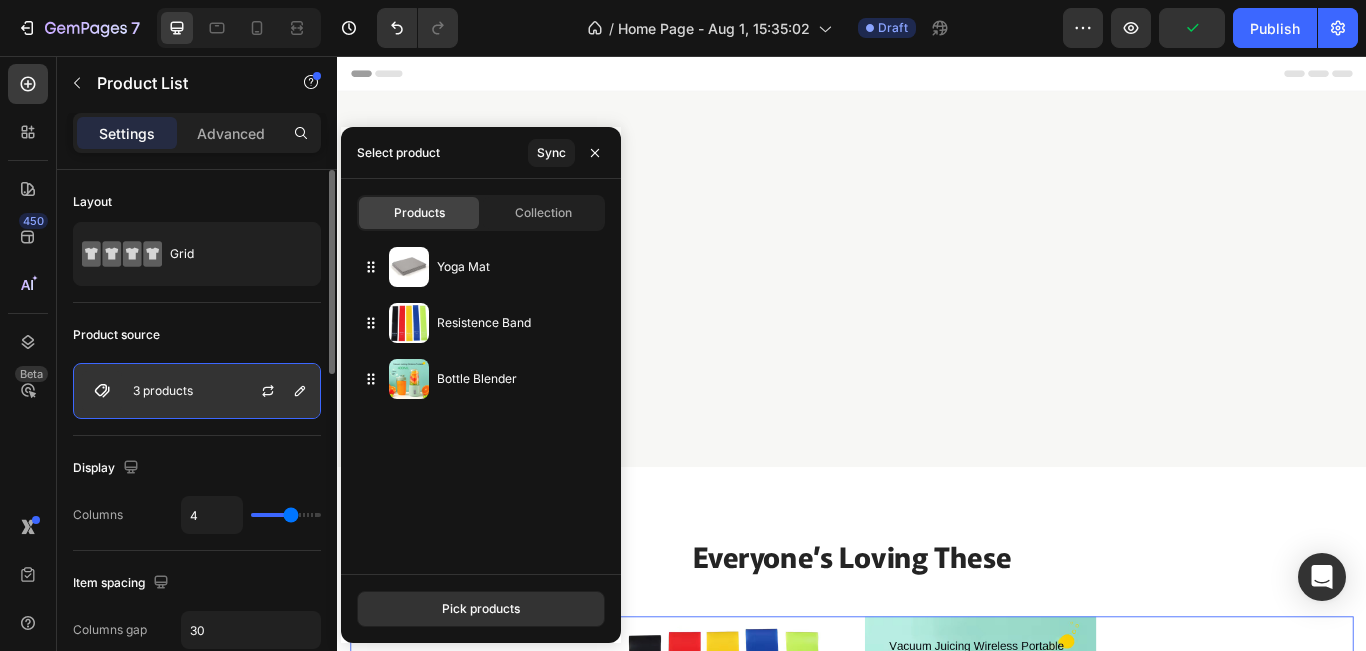 scroll, scrollTop: 133, scrollLeft: 0, axis: vertical 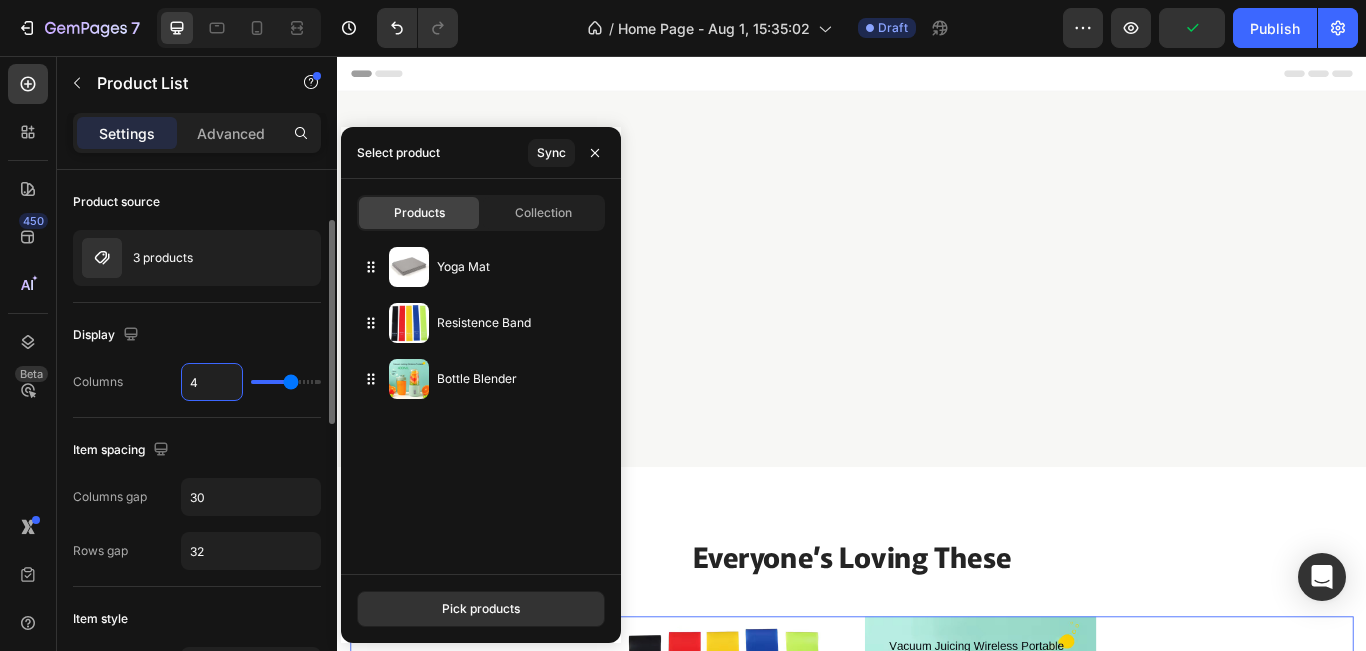 click on "4" at bounding box center (212, 382) 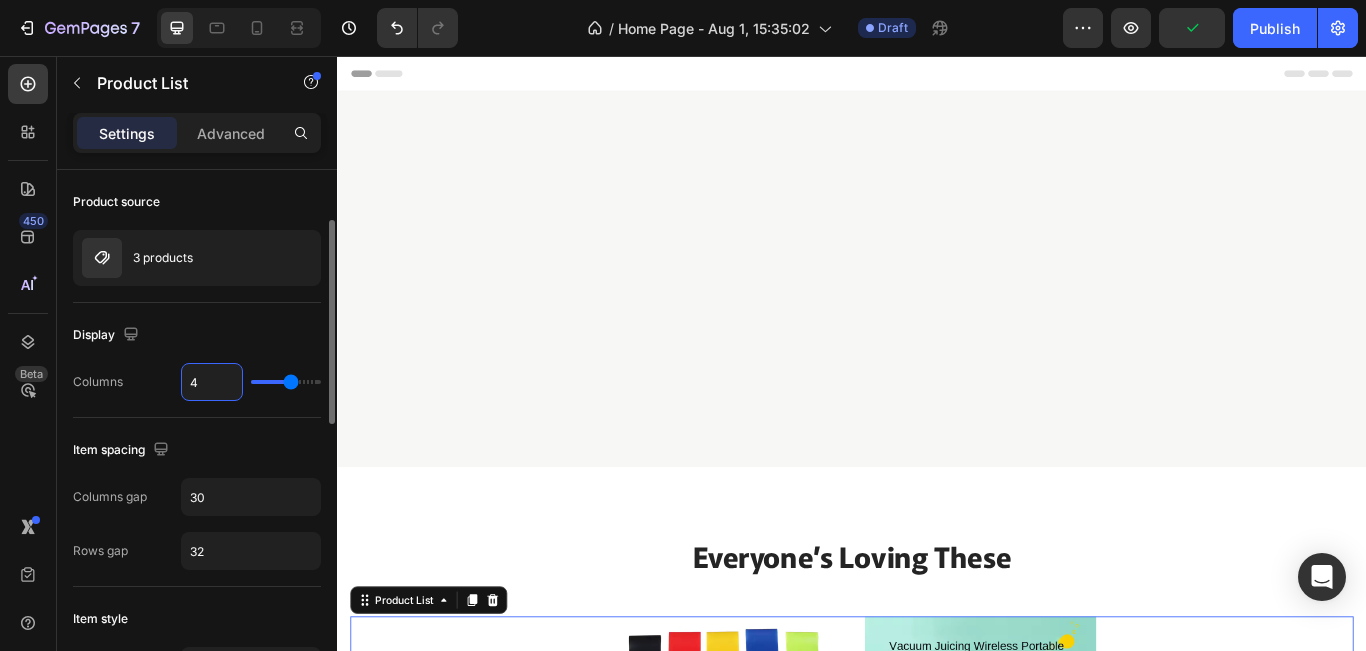 type on "3" 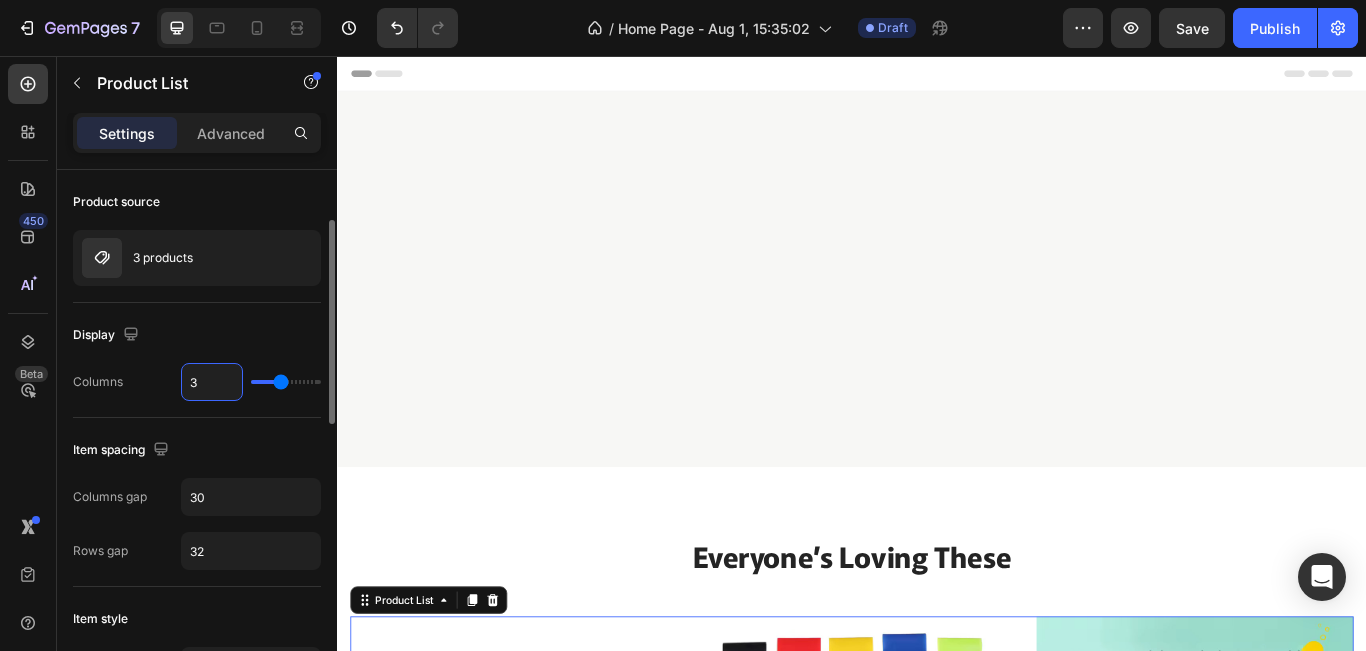 type 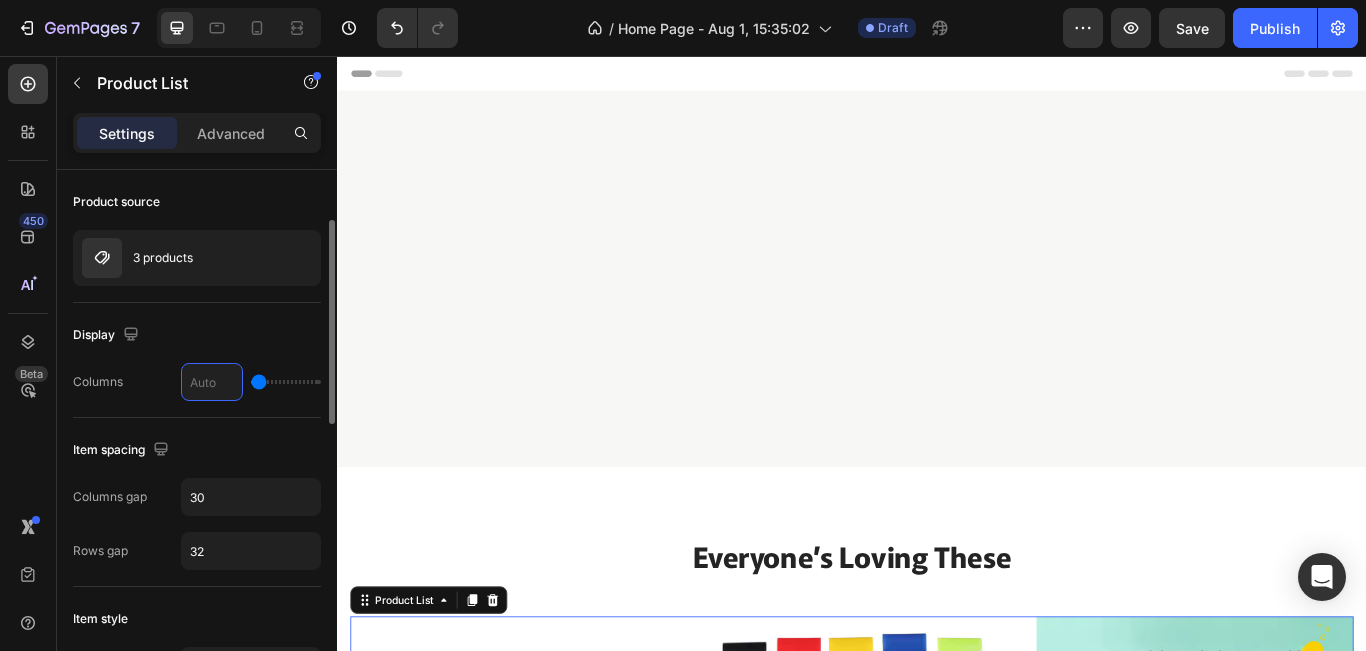type on "4" 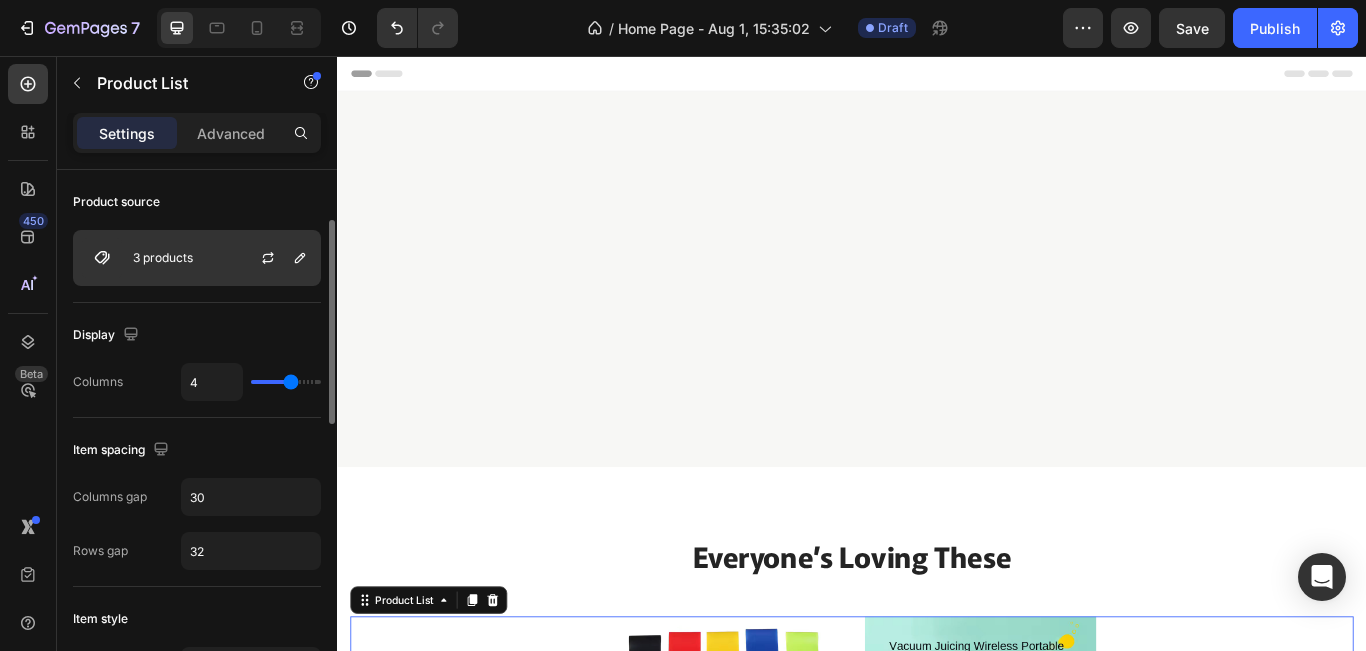 click on "3 products" at bounding box center (197, 258) 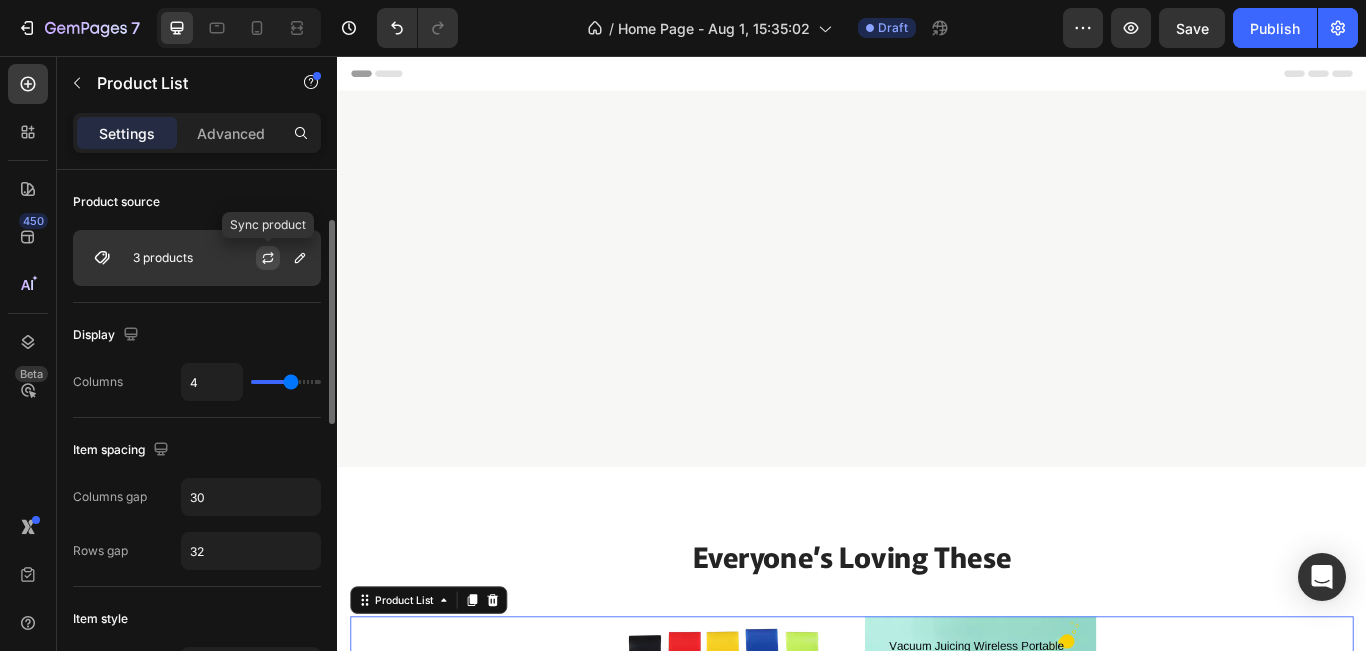 click 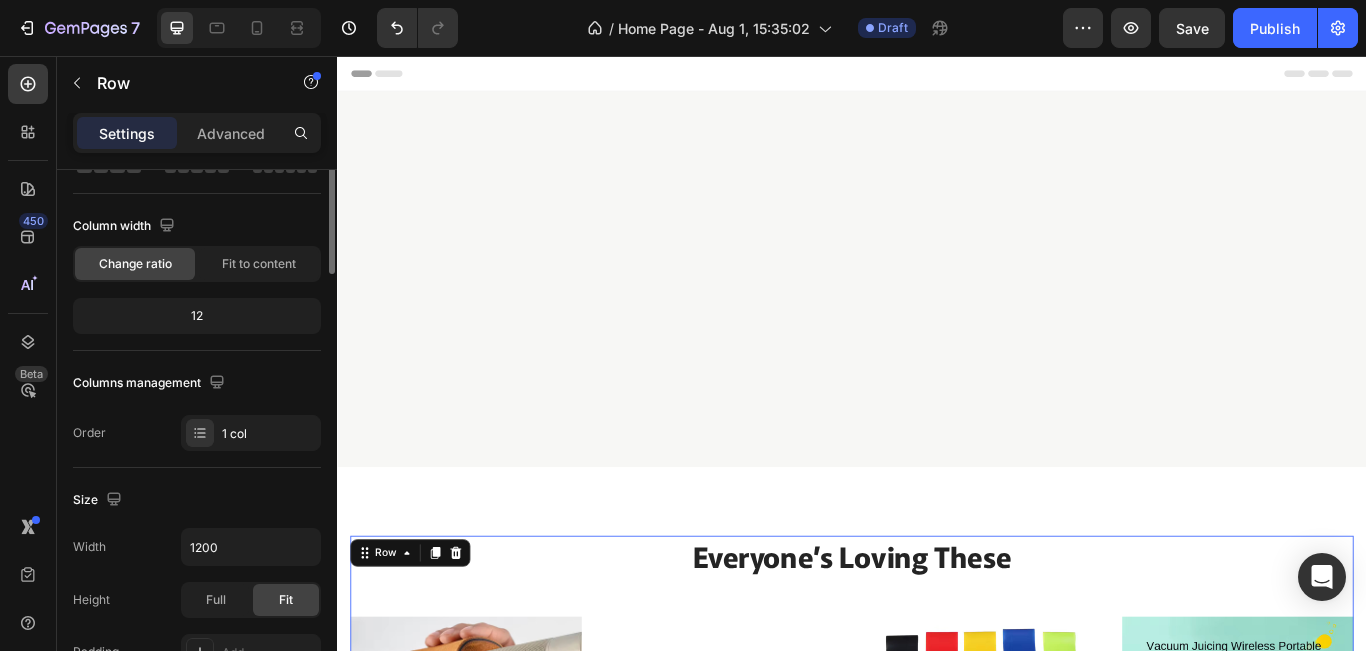 scroll, scrollTop: 0, scrollLeft: 0, axis: both 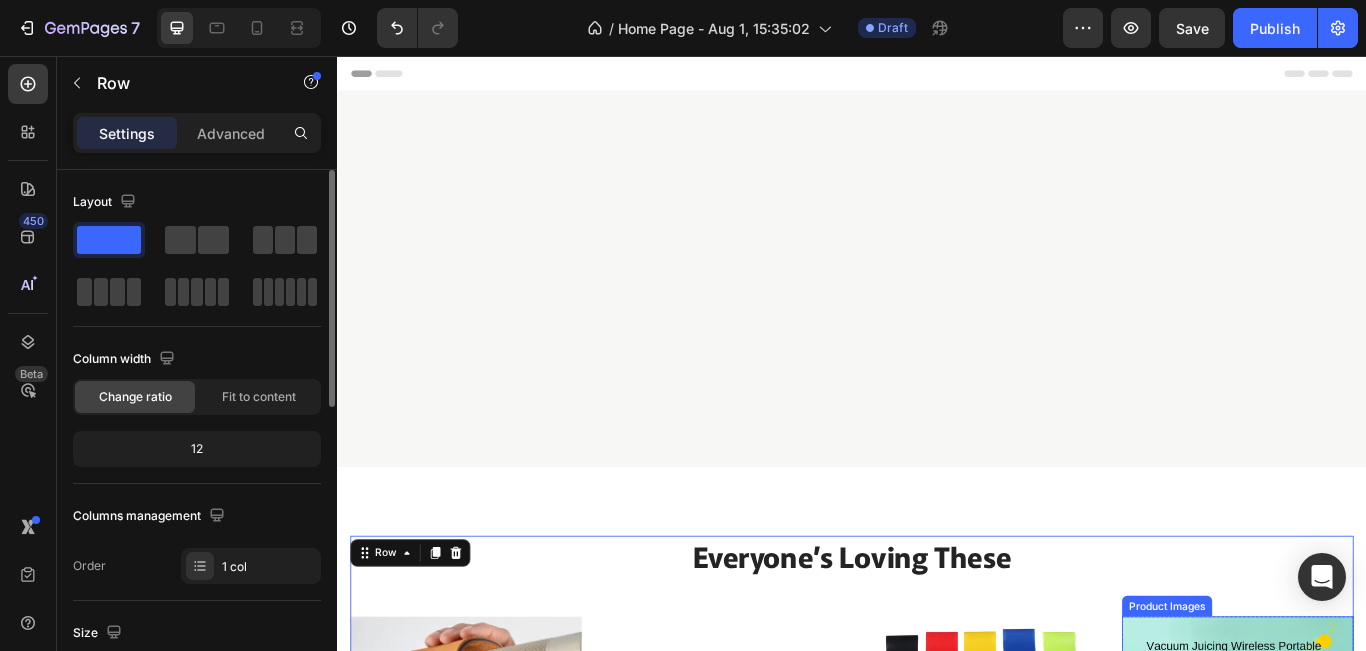 click at bounding box center [1387, 844] 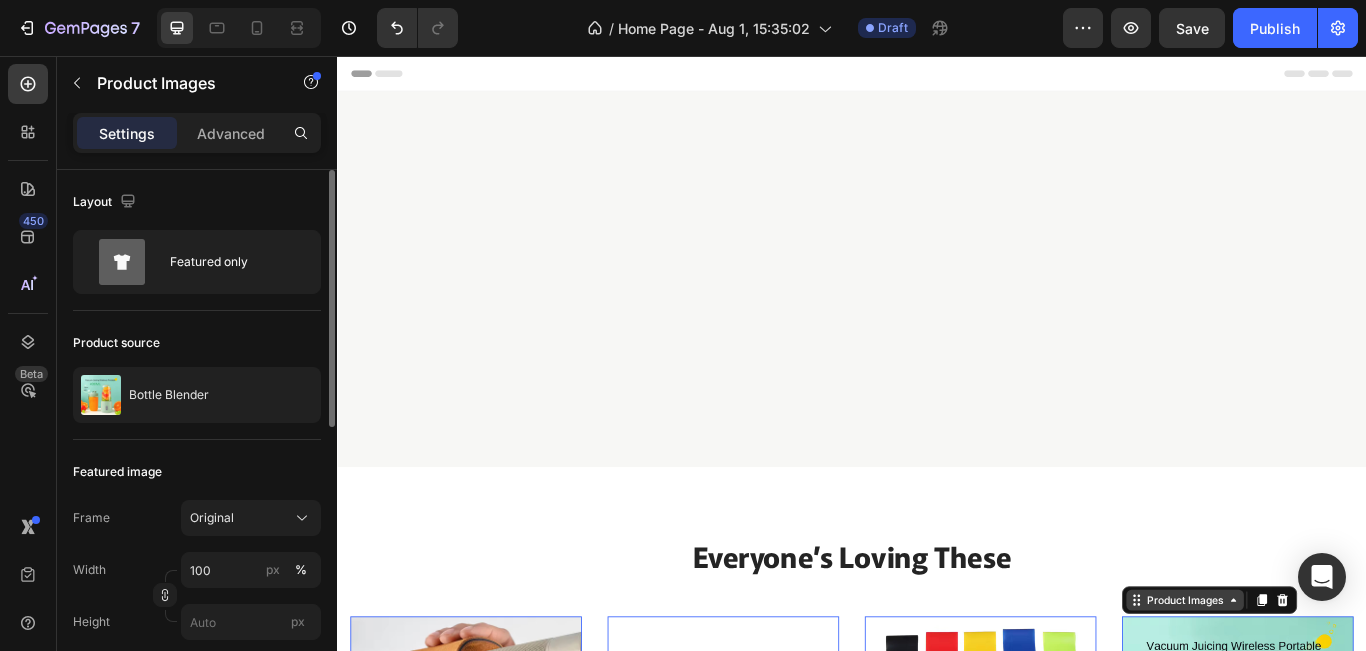 click on "Product Images" at bounding box center (405, 697) 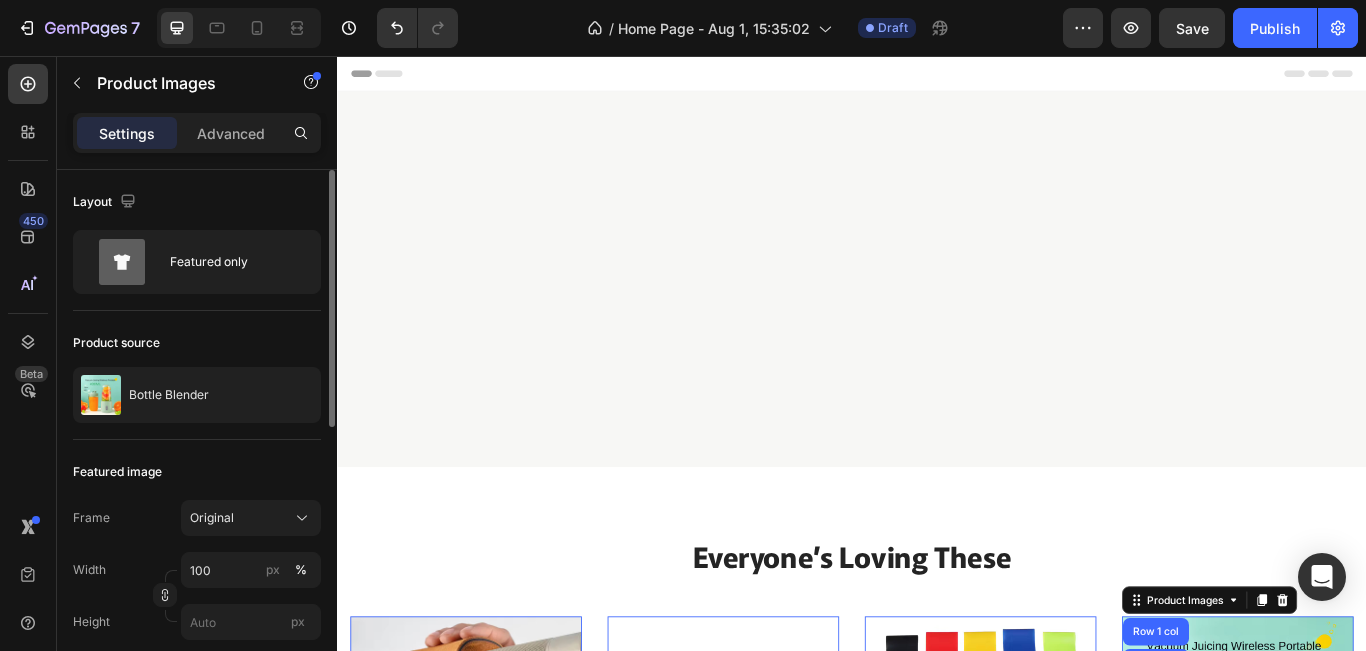 click on "Everyone’s Loving These" at bounding box center [937, 638] 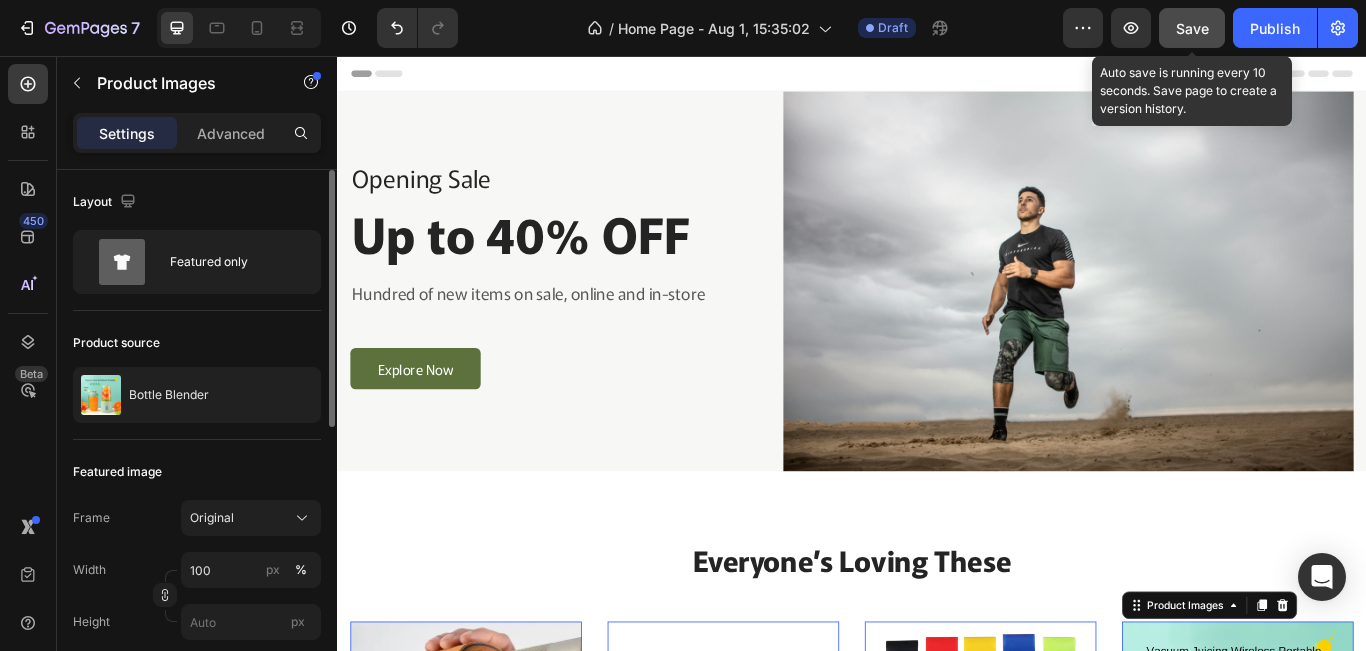 click on "Save" at bounding box center [1192, 28] 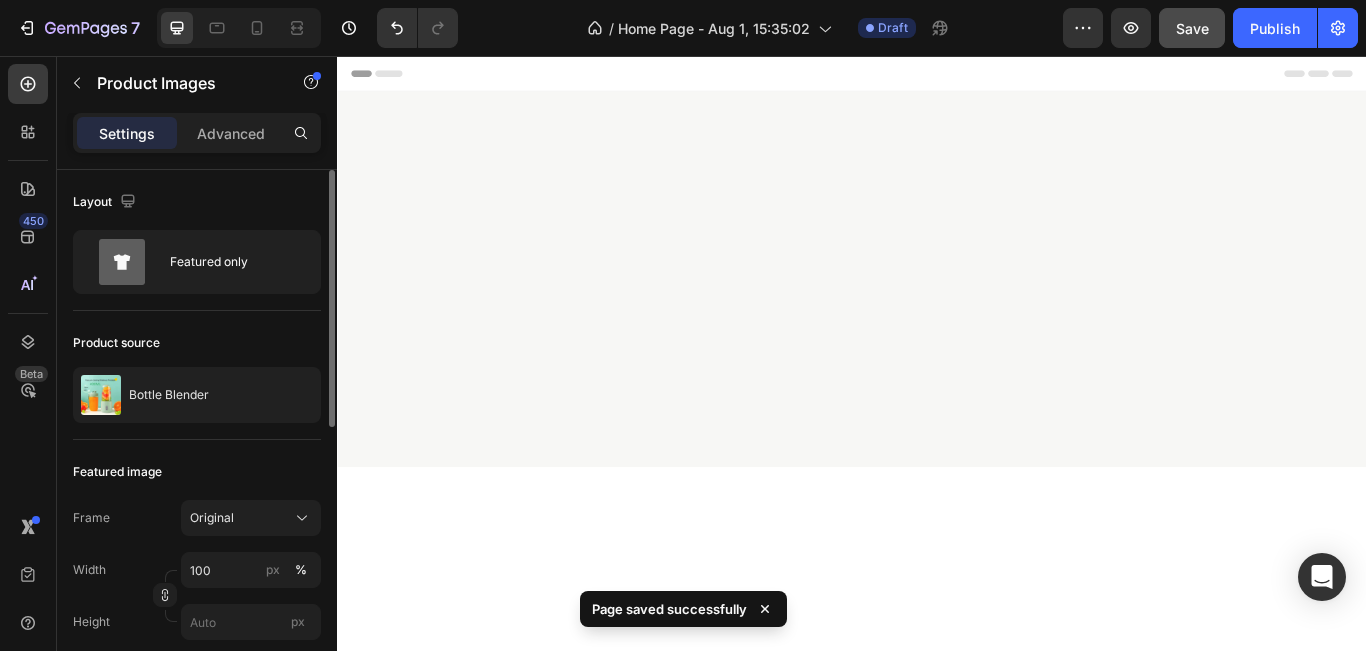 click at bounding box center (1189, 1515) 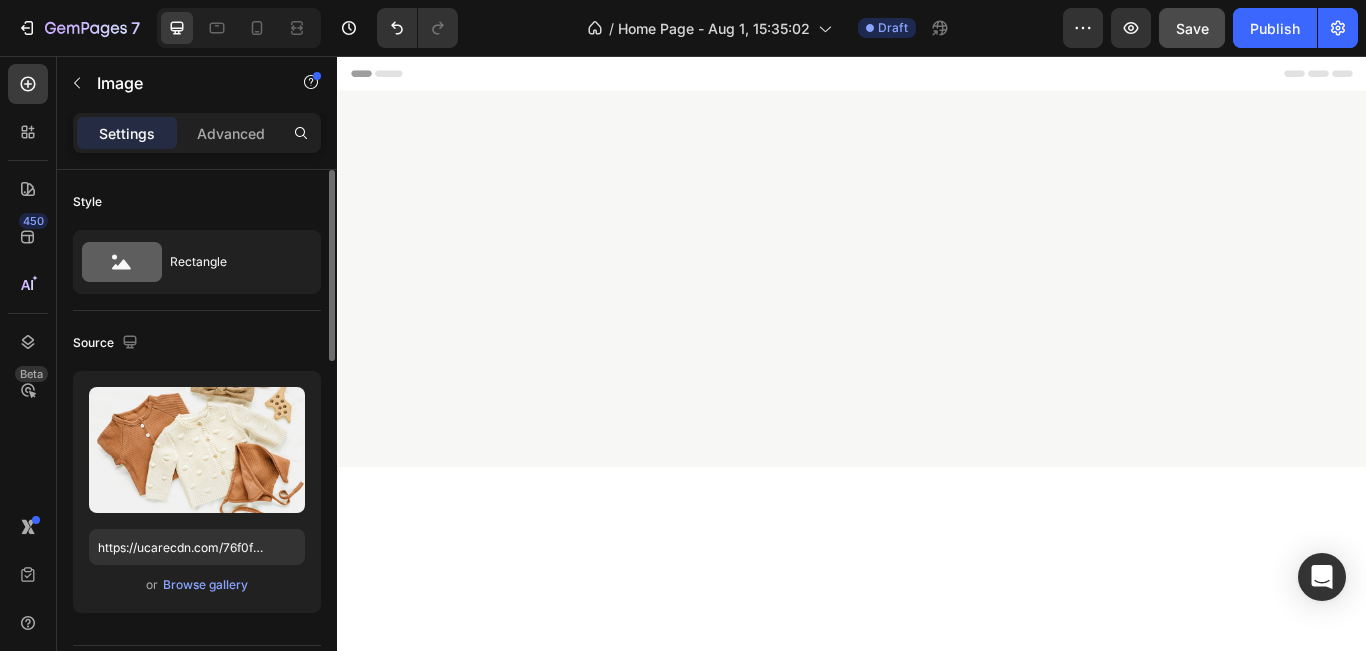 click on "NEW COLLECTION Text block More Style. More Savings. Heading Your fall plans call for some new outfits Text block Shop Now Button Row" at bounding box center (589, 1516) 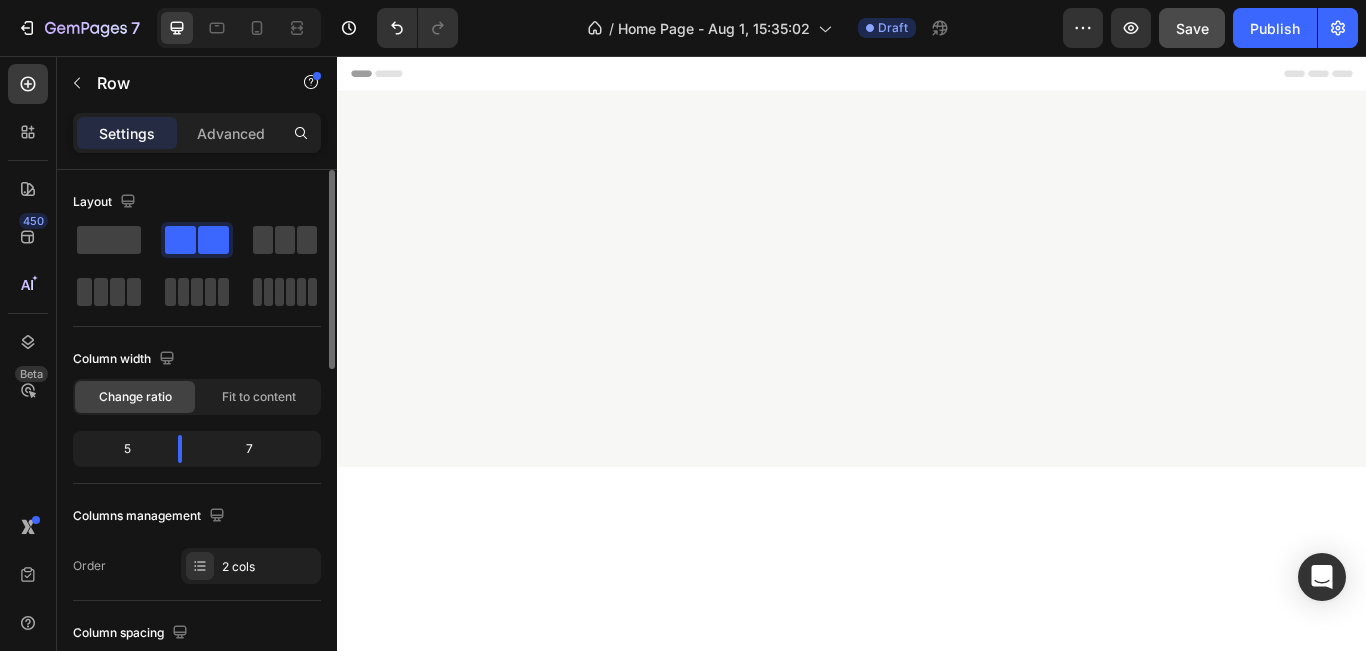 click on "Your fall plans call for some new outfits" at bounding box center (629, 1529) 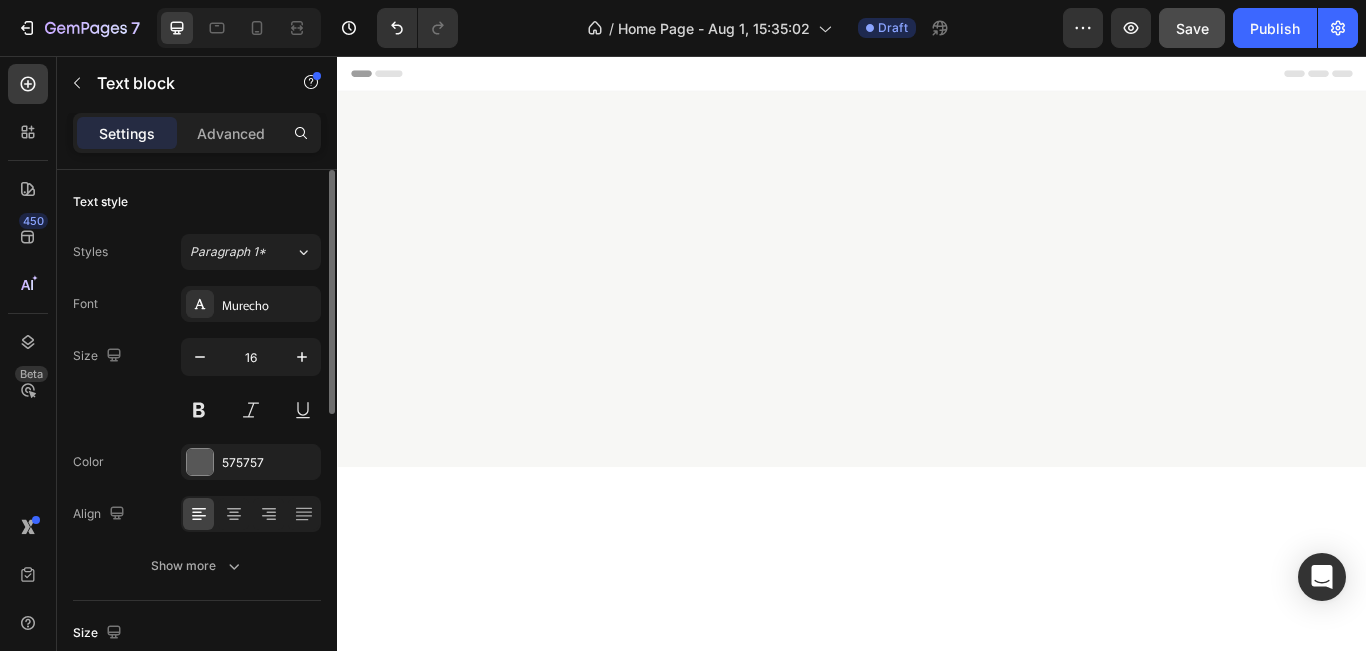 click on "NEW COLLECTION Text block More Style. More Savings. Heading Your fall plans call for some new outfits Text block Shop Now Button Row" at bounding box center [589, 1516] 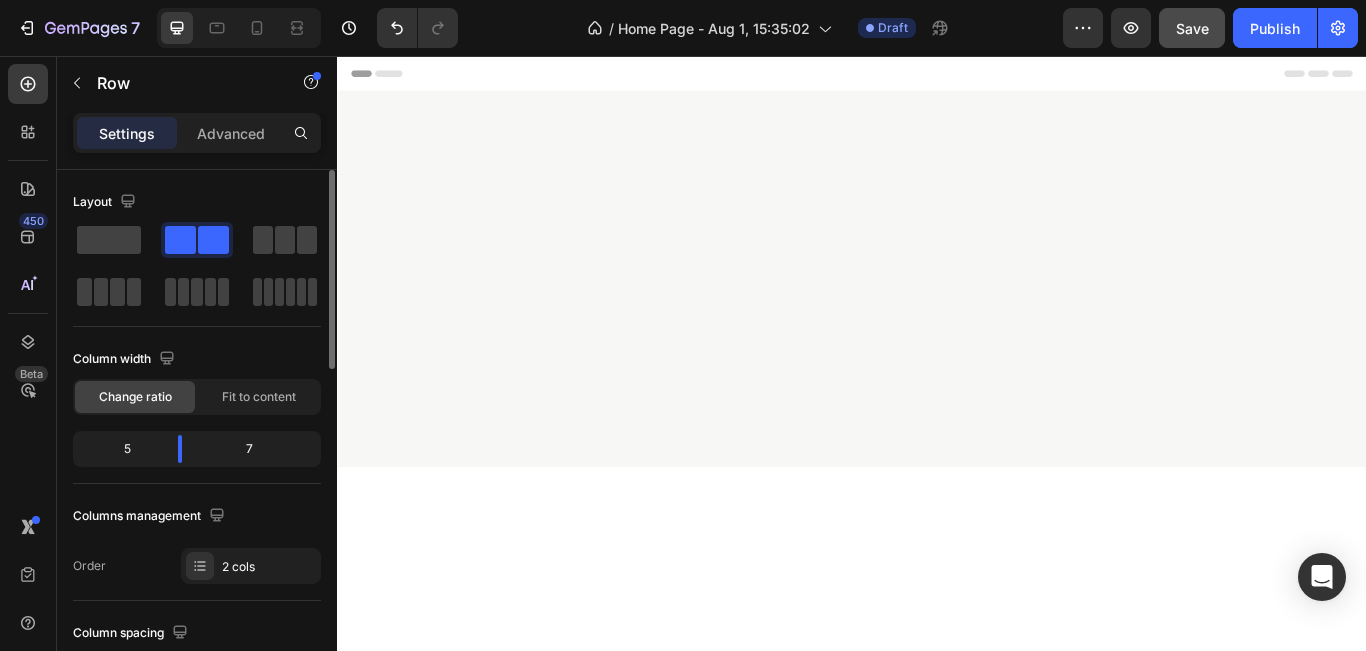 click 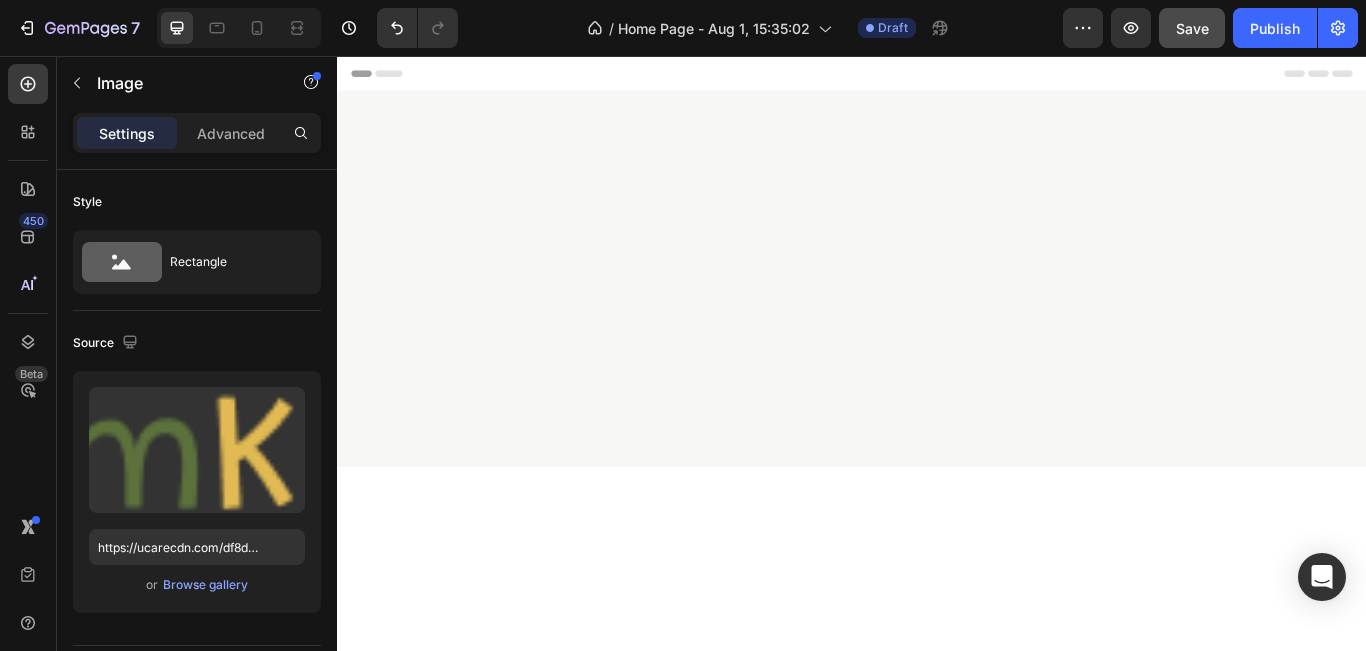 click at bounding box center [410, 3081] 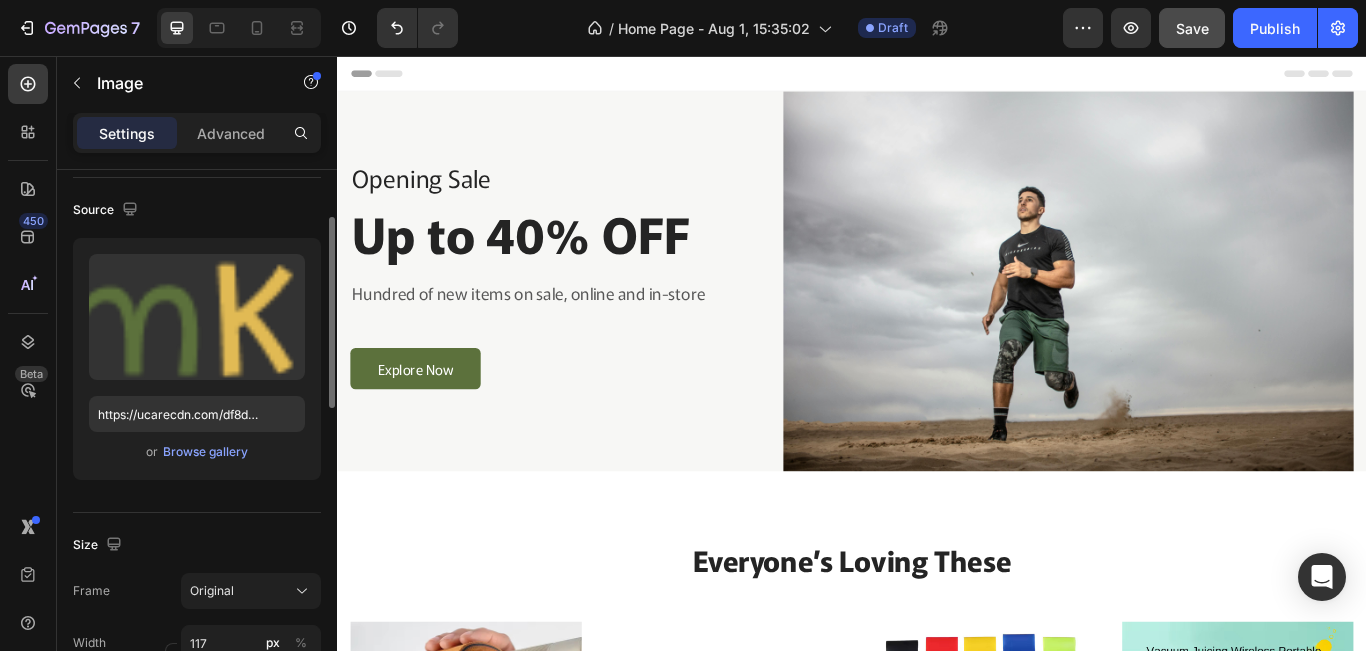 scroll, scrollTop: 0, scrollLeft: 0, axis: both 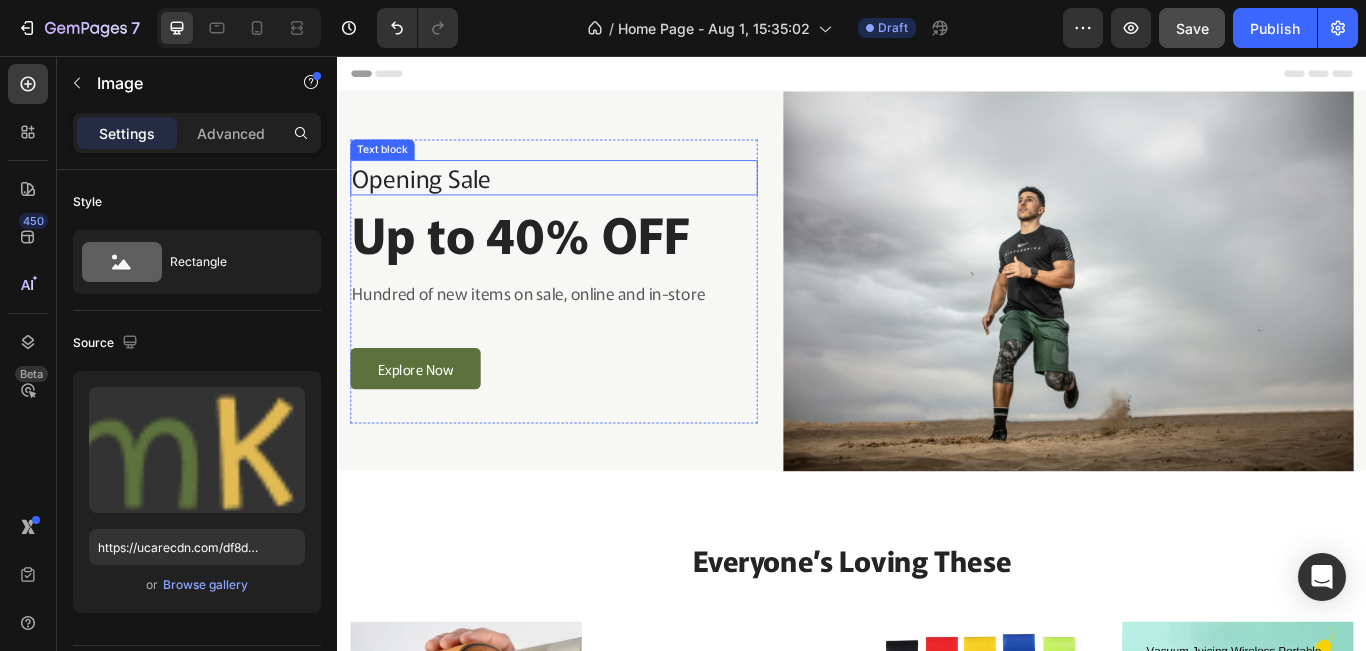 click on "Opening Sale" at bounding box center [589, 197] 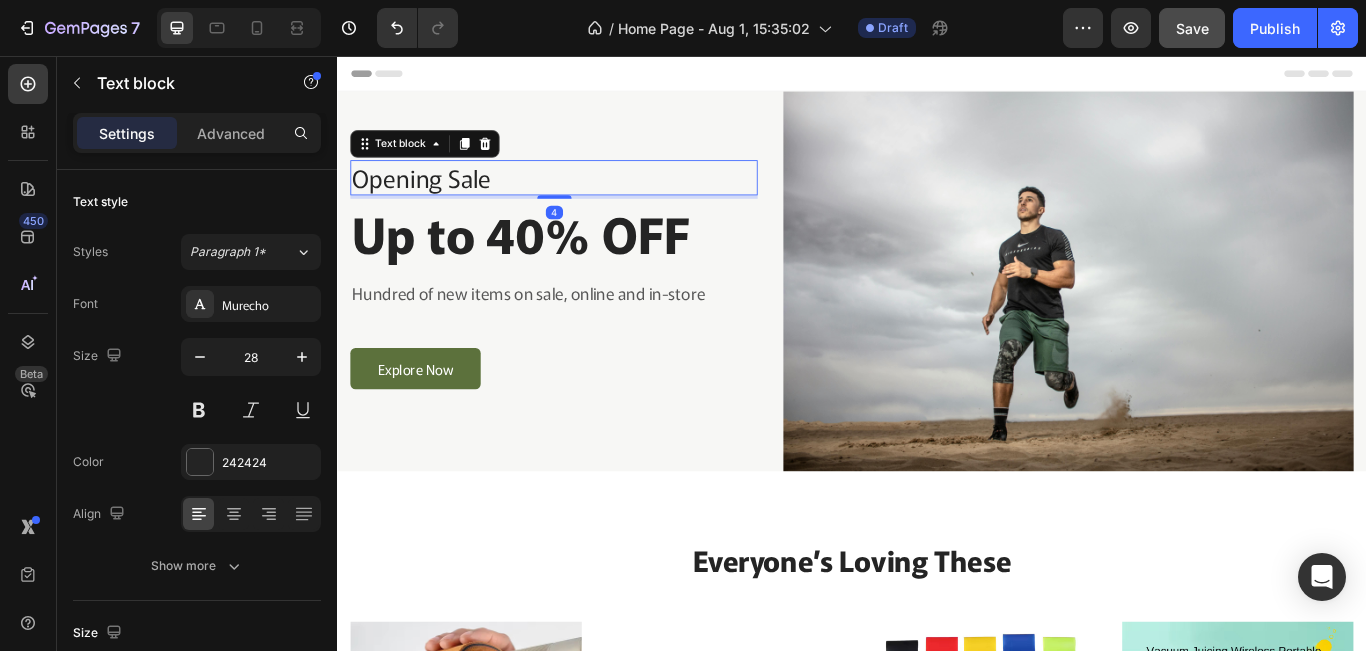 click on "Opening Sale" at bounding box center [589, 197] 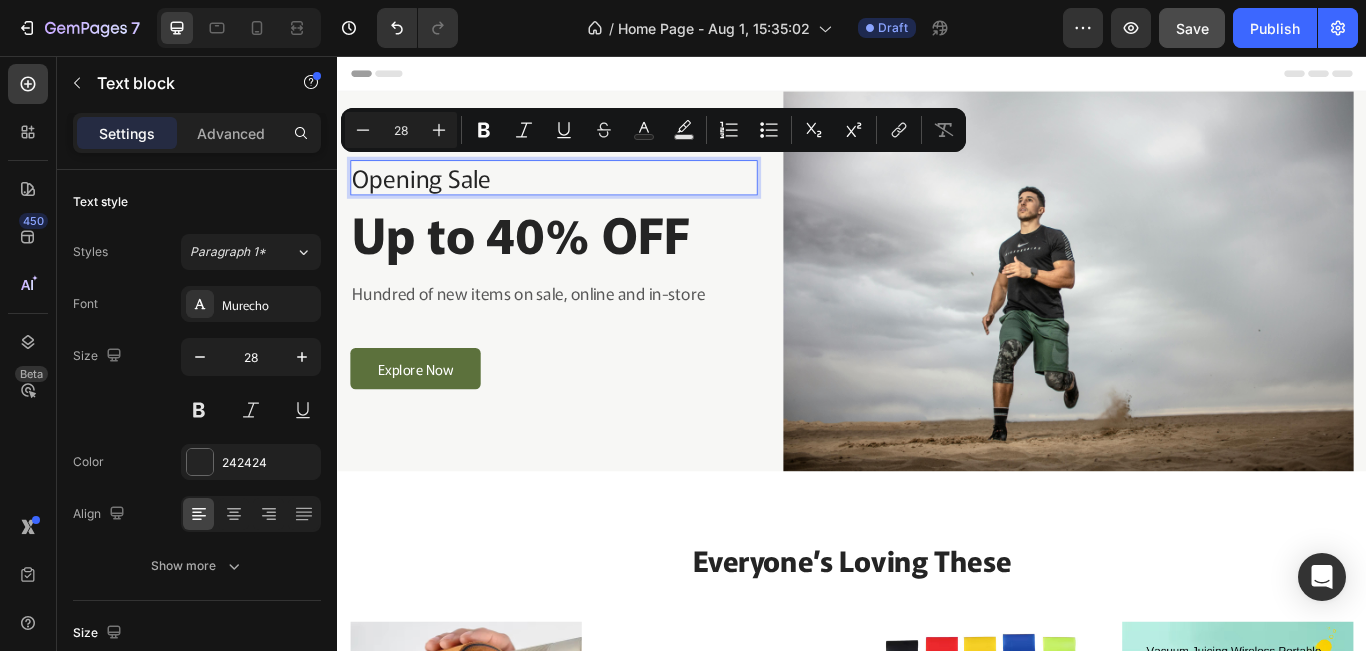 click on "Opening Sale" at bounding box center [589, 197] 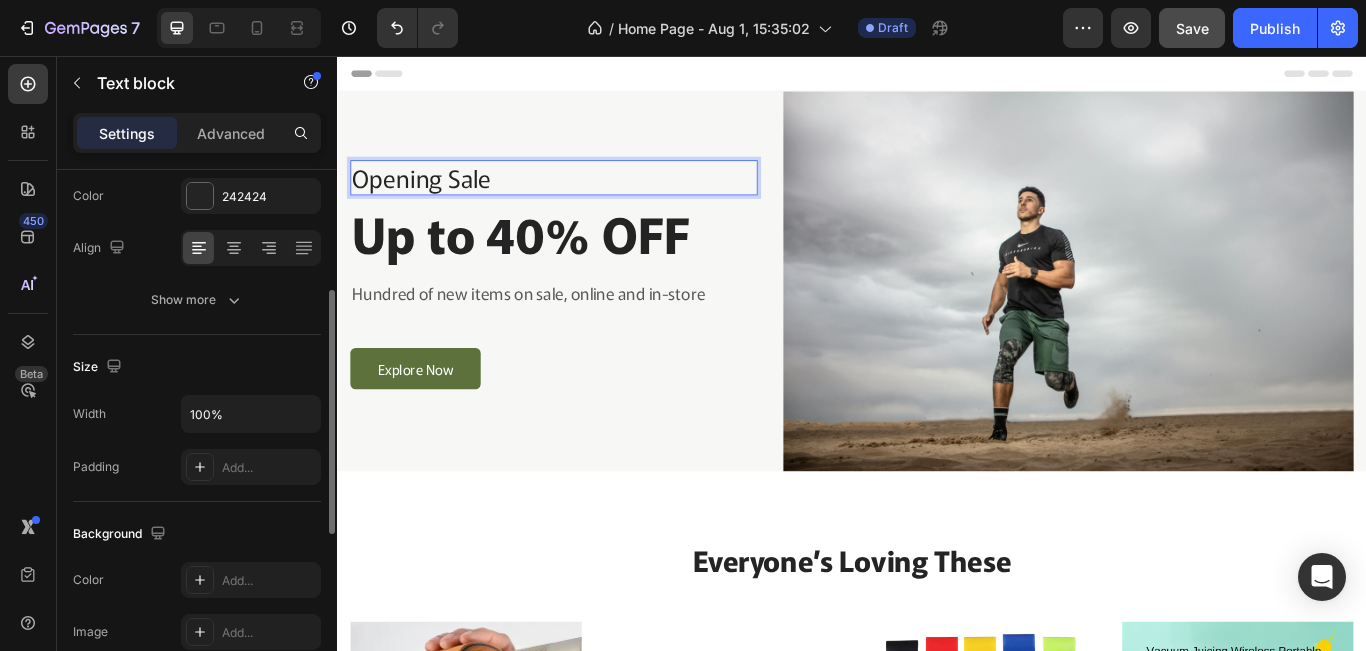 scroll, scrollTop: 647, scrollLeft: 0, axis: vertical 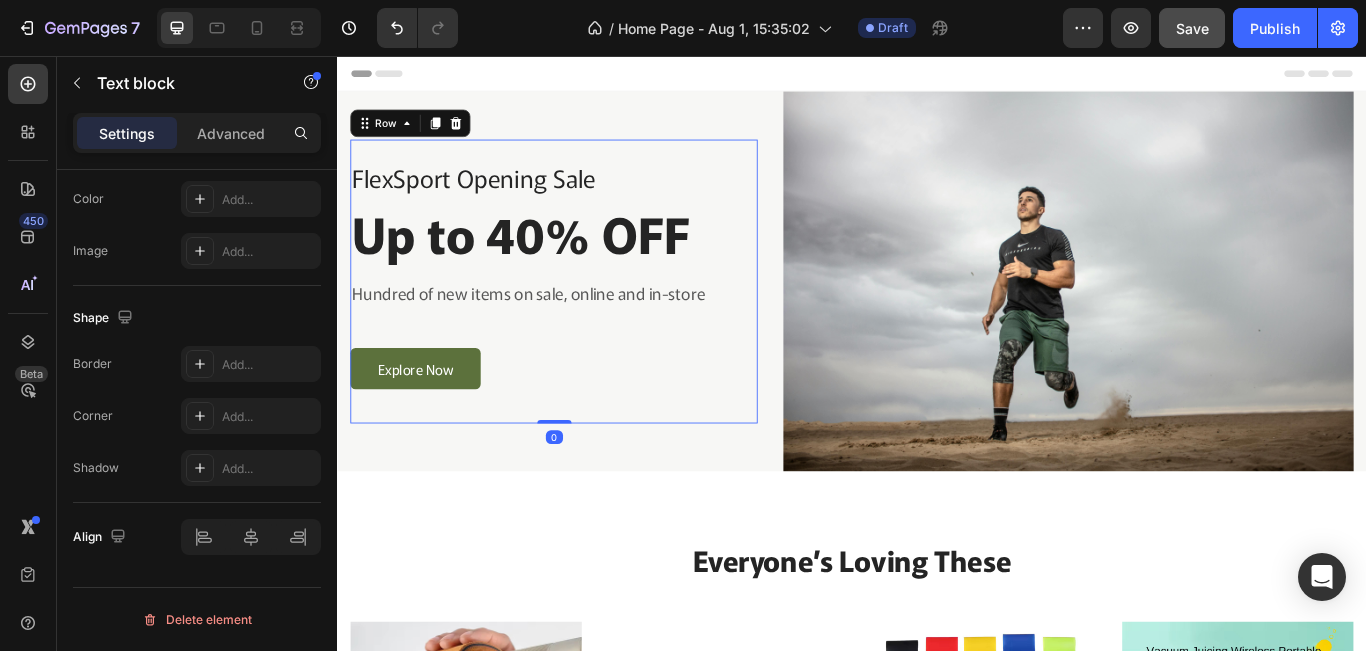 click on "FlexSport Opening Sale Text block Up to 40% OFF Heading Hundred of new items on sale, online and in-store Text block Explore Now Button Row   0" at bounding box center [589, 318] 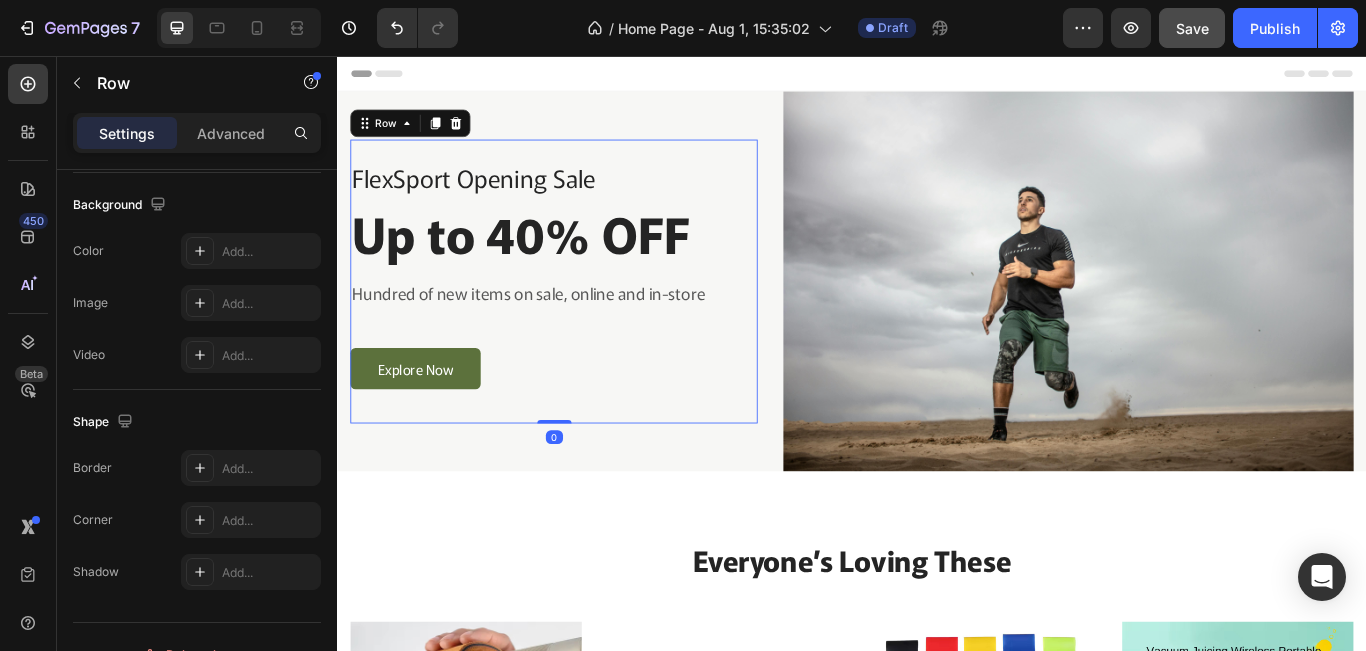 scroll, scrollTop: 0, scrollLeft: 0, axis: both 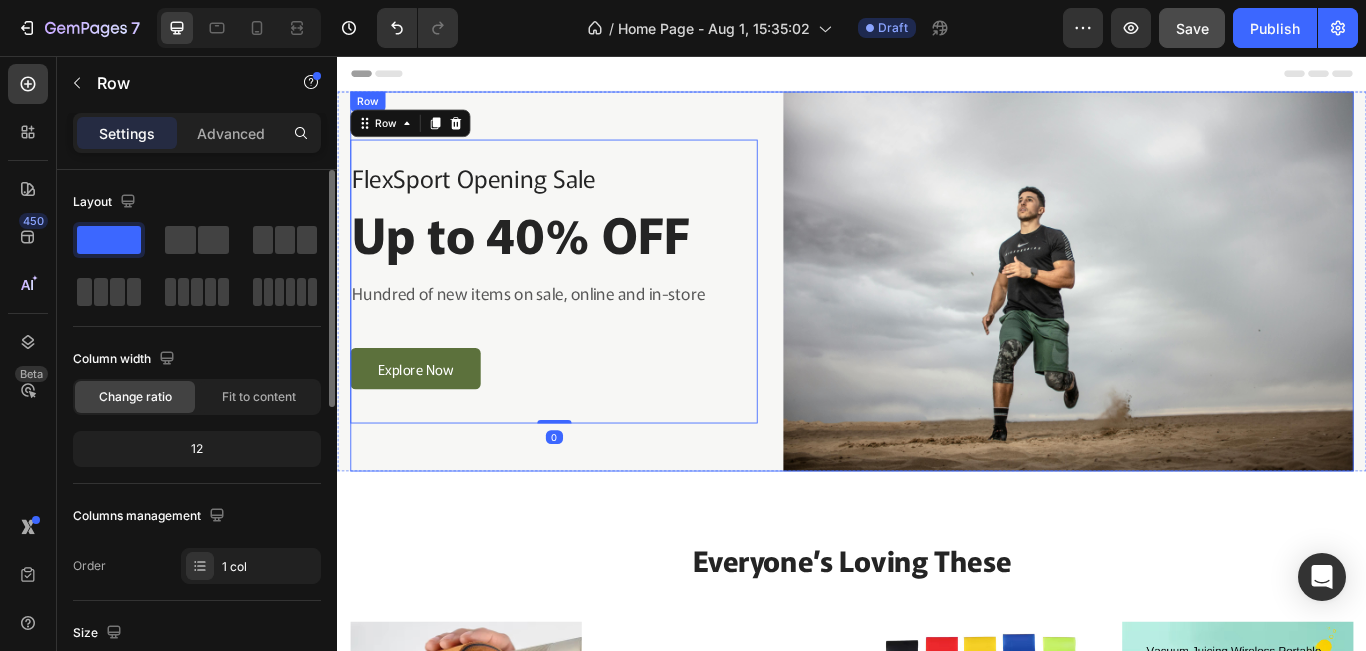 click on "Everyone’s Loving These Heading Product Images Row Lifting Straps Product Title $30.00 Product Price Product Price $40.00 Product Price Product Price Row Row Product List Product Images Row Yoga Mat Product Title $20.00 Product Price Product Price $34.99 Product Price Product Price Row Row Product List Product Images Row Resistence Band Product Title $10.99 Product Price Product Price $15.99 Product Price Product Price Row Row Product List Product Images Row Bottle Blender Product Title $20.00 Product Price Product Price $35.00 Product Price Product Price Row Row Product List Product List View All Button Row Section 2" at bounding box center [937, 888] 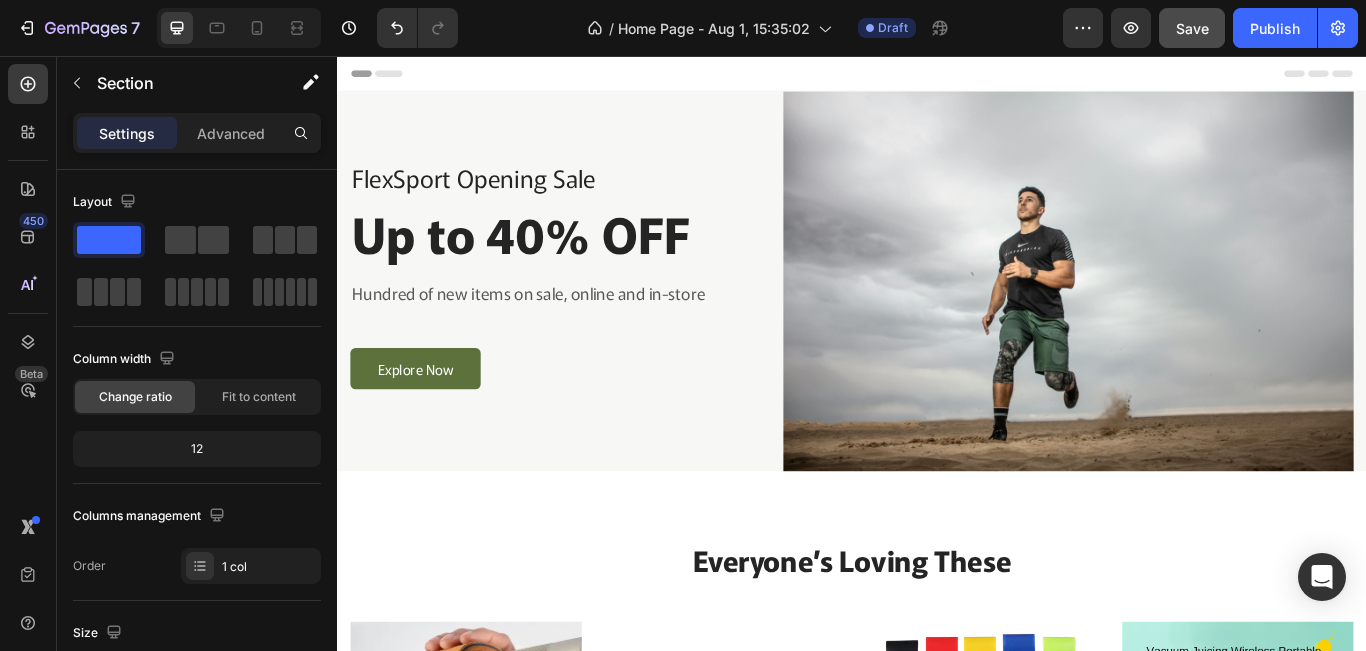 click 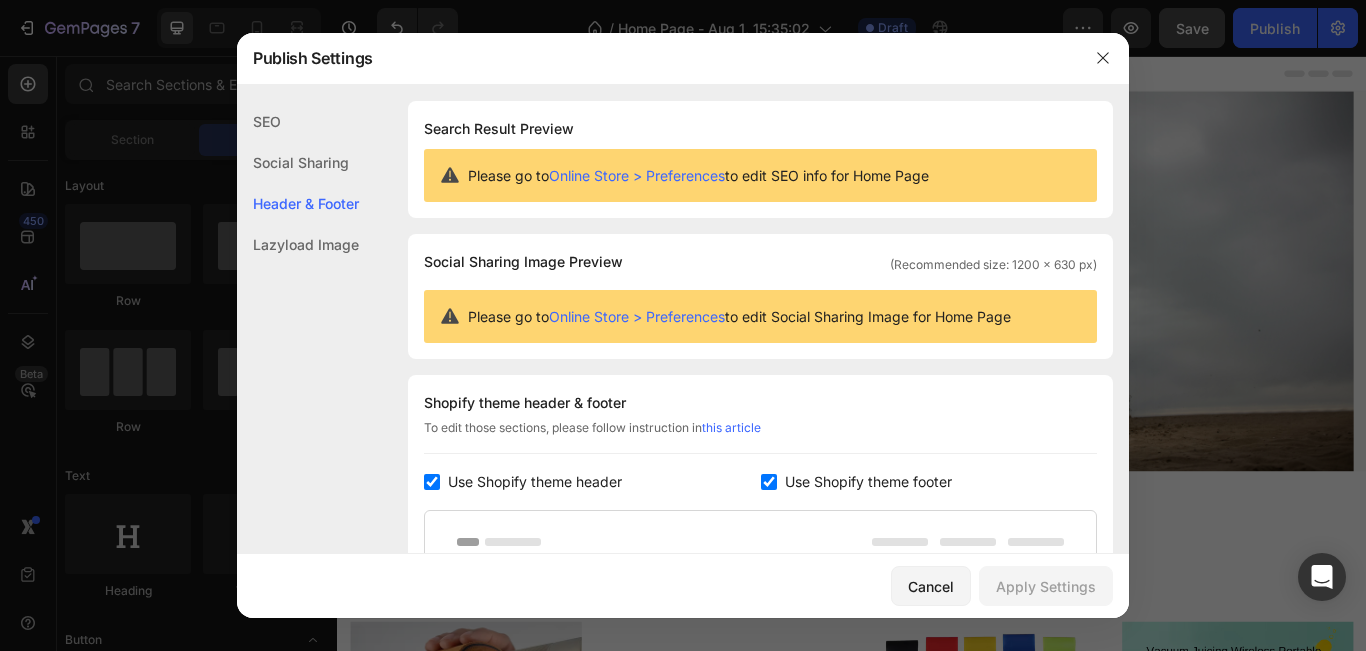 scroll, scrollTop: 270, scrollLeft: 0, axis: vertical 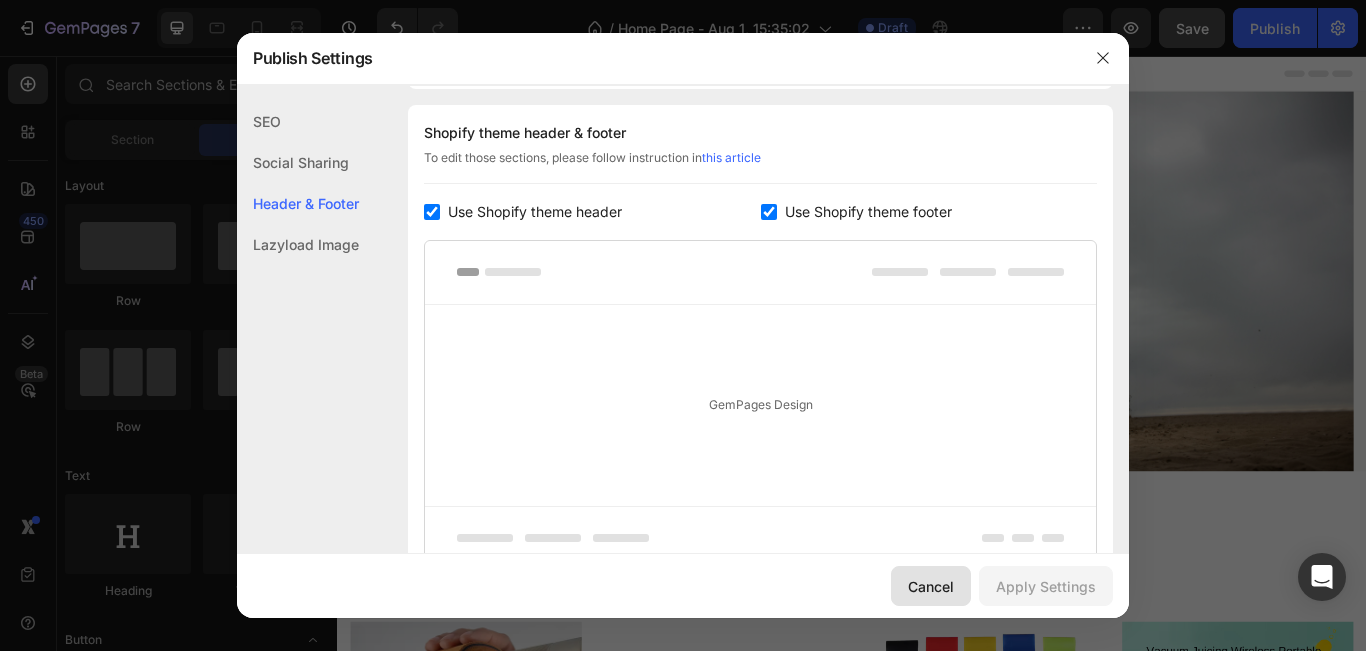 click on "Cancel" at bounding box center [931, 586] 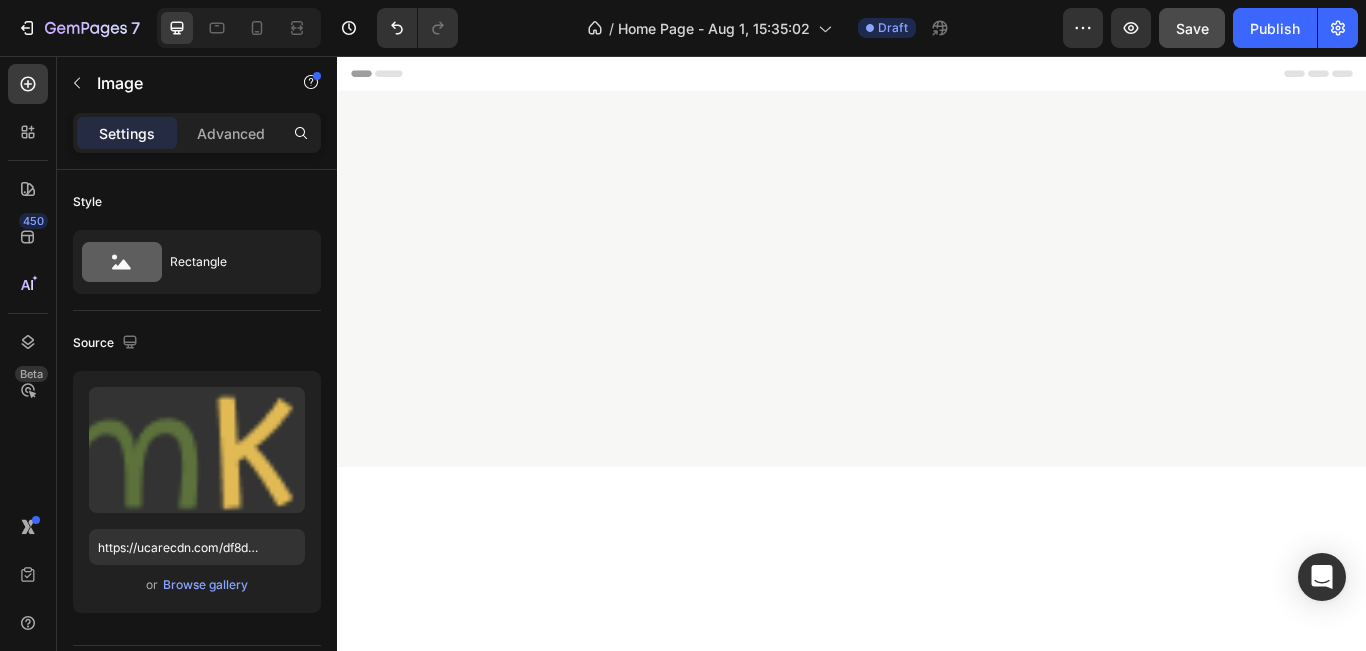 click at bounding box center [410, 3092] 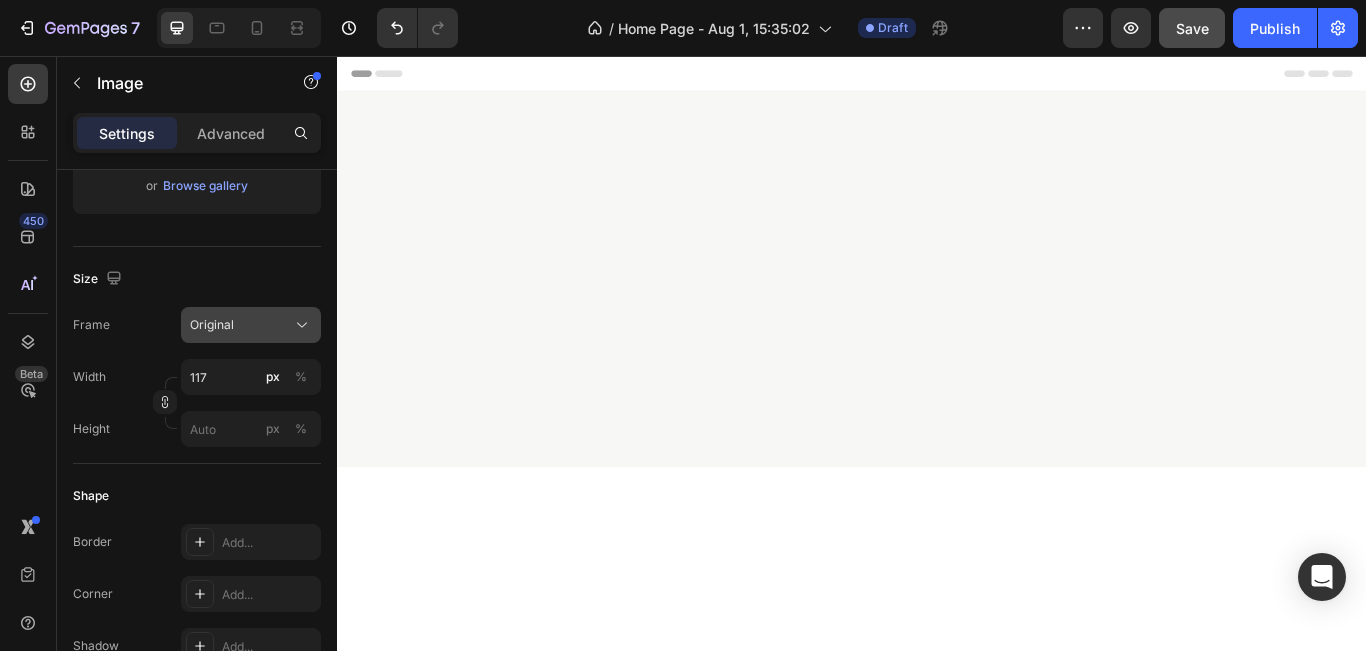 scroll, scrollTop: 0, scrollLeft: 0, axis: both 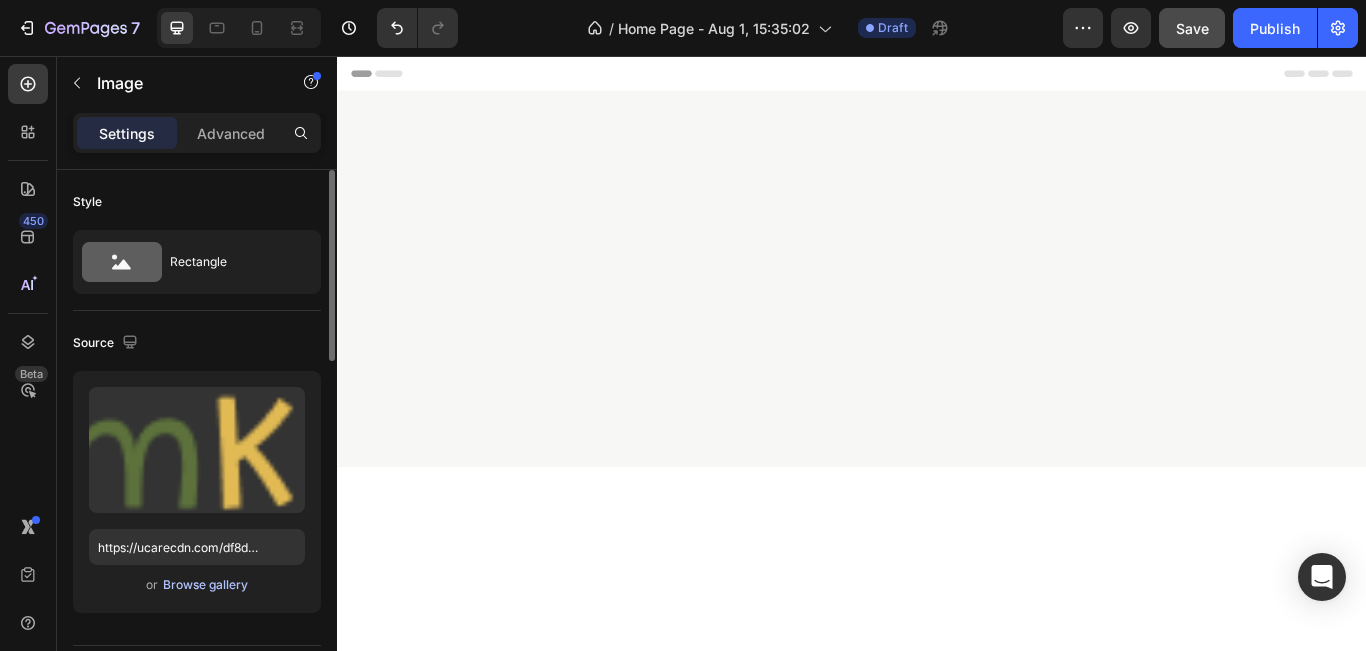 click on "Browse gallery" at bounding box center (205, 585) 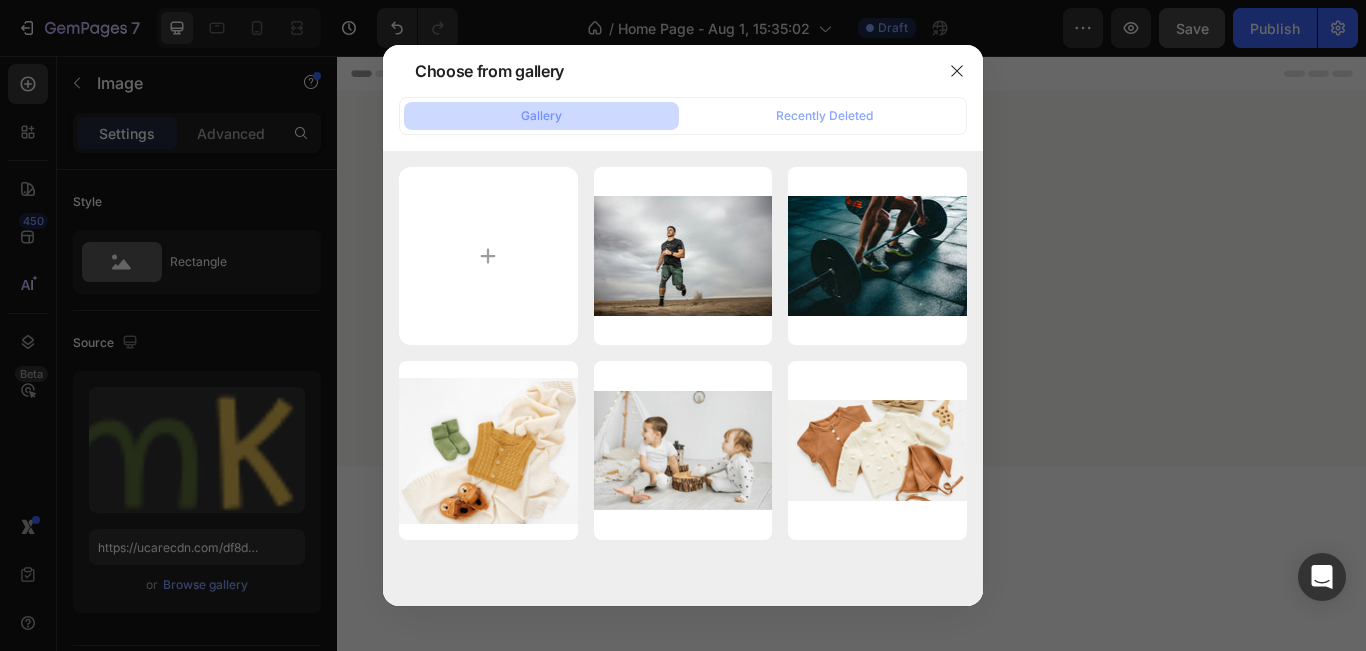 type on "C:\fakepath\ChatGPT Image Aug 1, 2025, 05_02_03 PM.png" 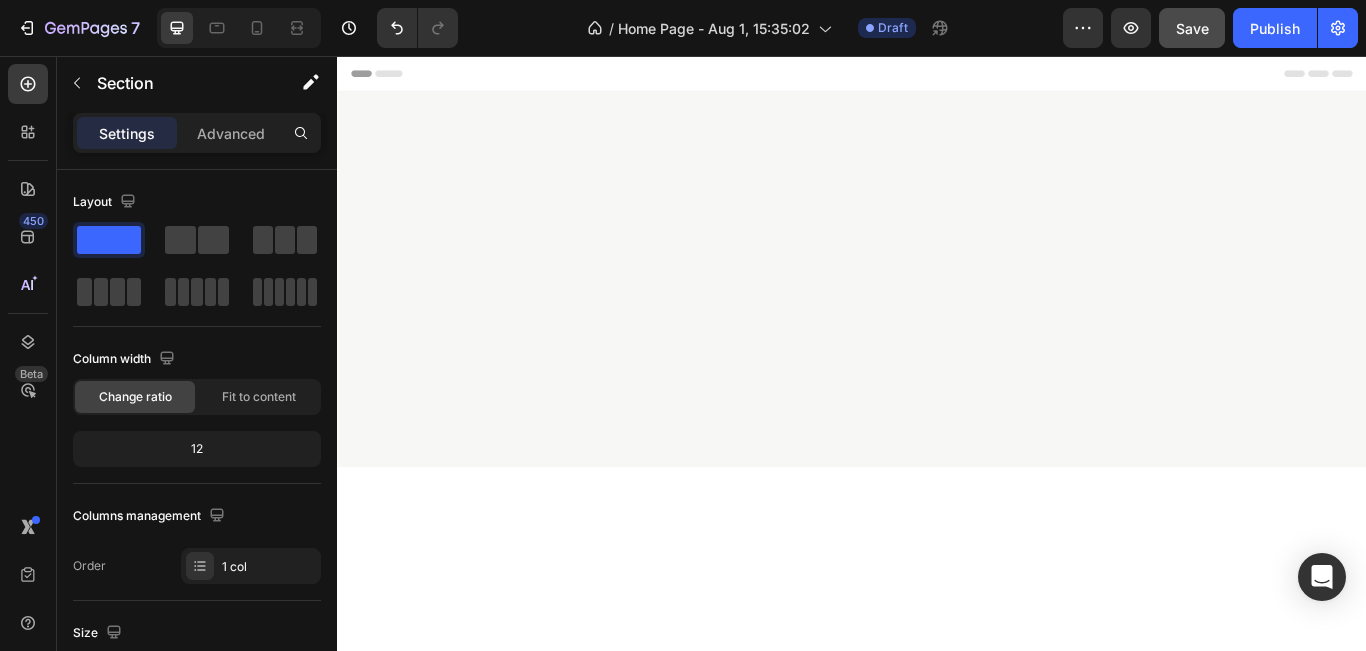 click at bounding box center [410, 3092] 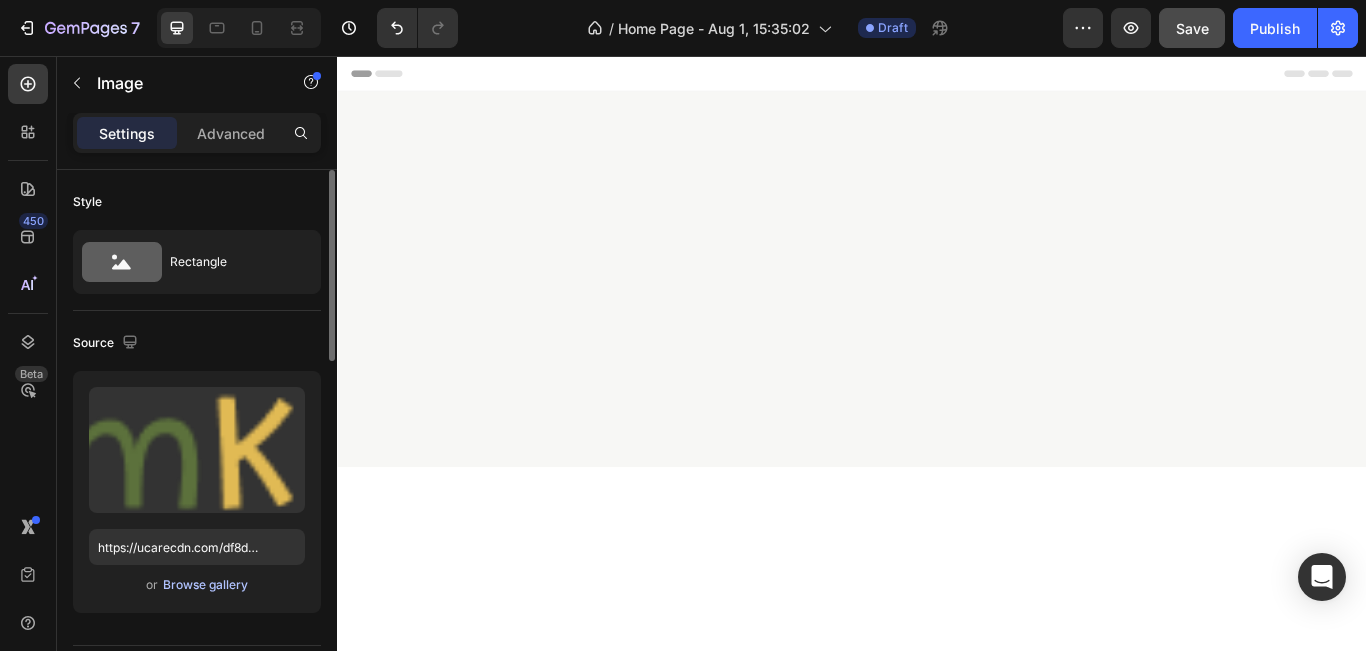 click on "Browse gallery" at bounding box center (205, 585) 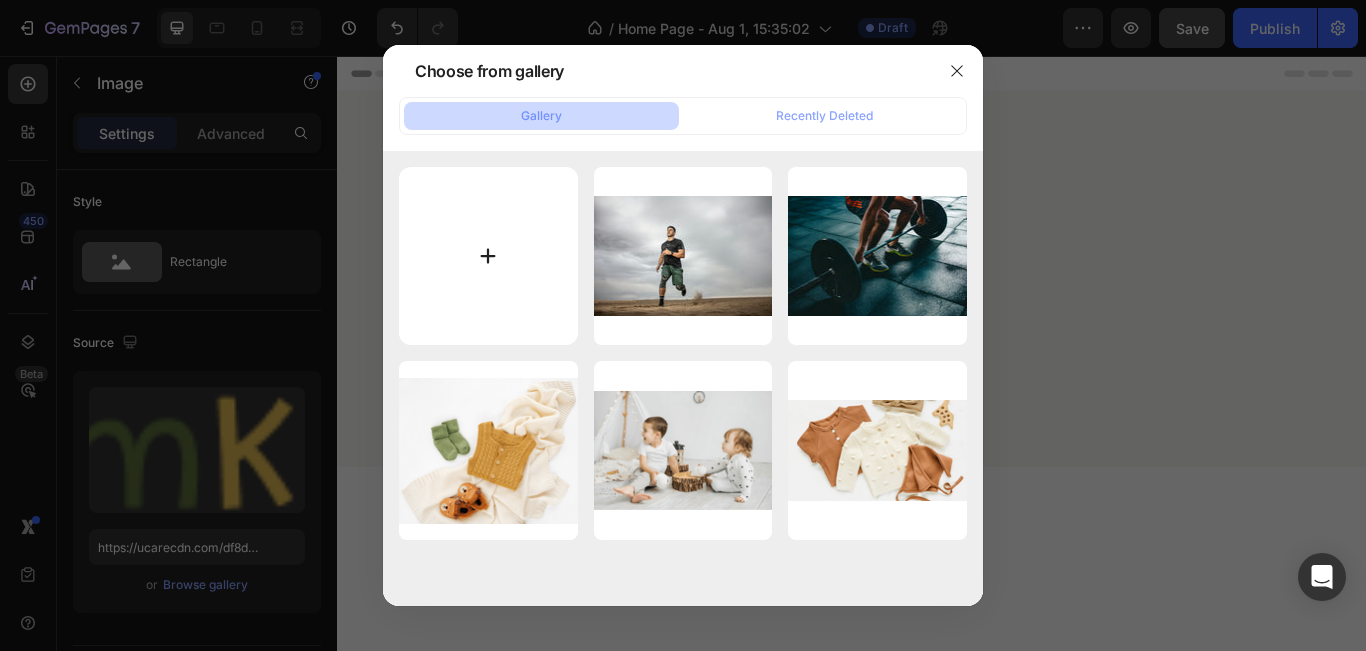 click at bounding box center (488, 256) 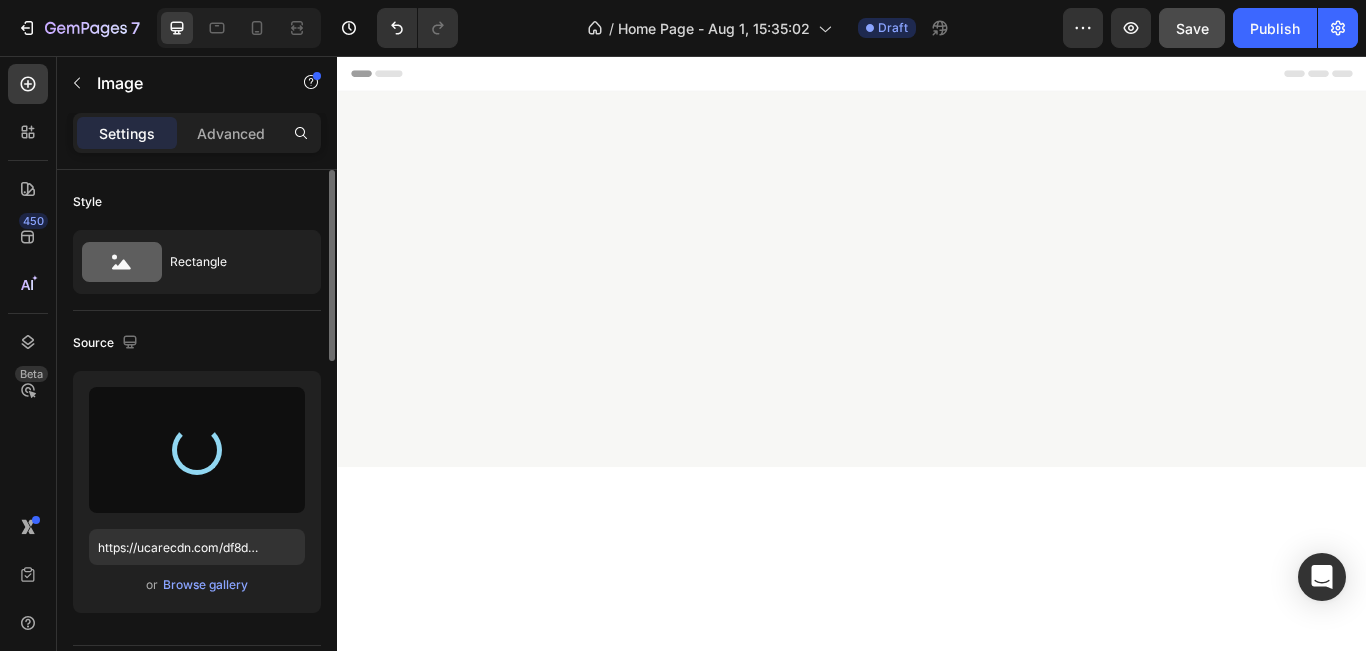 type on "https://cdn.shopify.com/s/files/1/0938/8045/1369/files/gempages_577913393357259280-165b1018-cd0d-458e-8e11-ac88c19377b0.png" 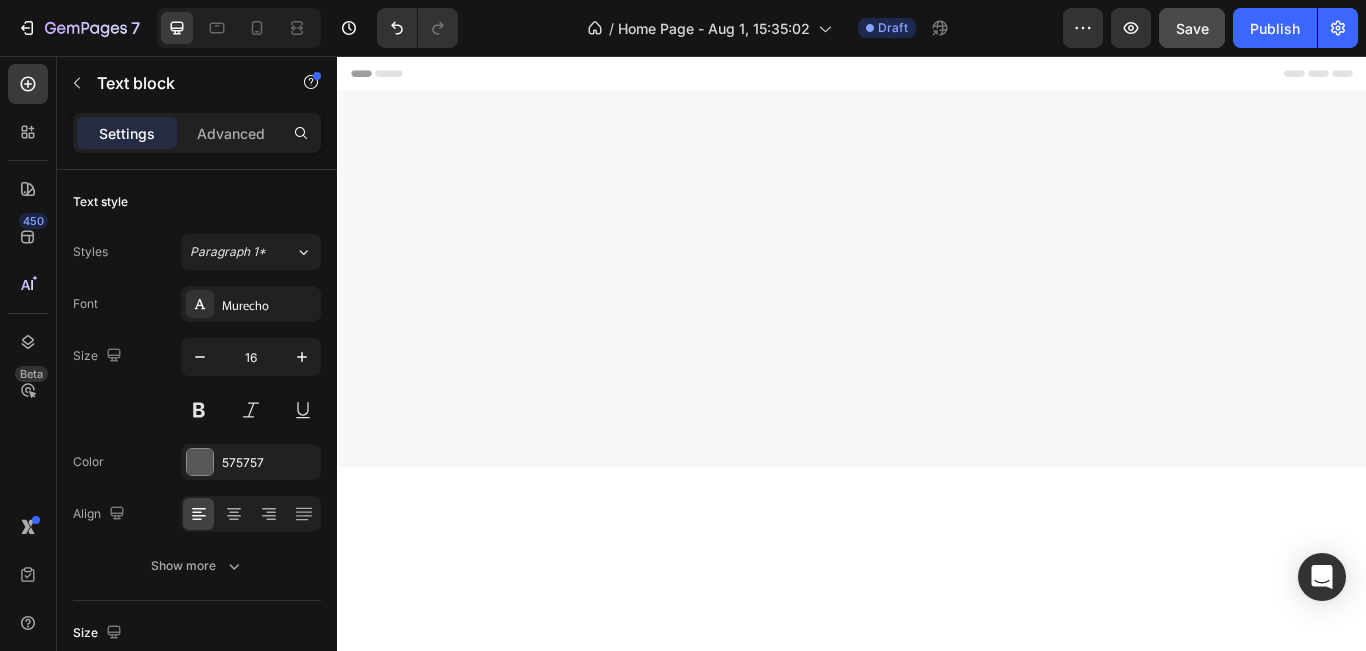 click on "Our purpose is to inspire and empower families to lead fulfilled lives–to let our customers know that the things that make their lives better are within their reach." at bounding box center [579, 3260] 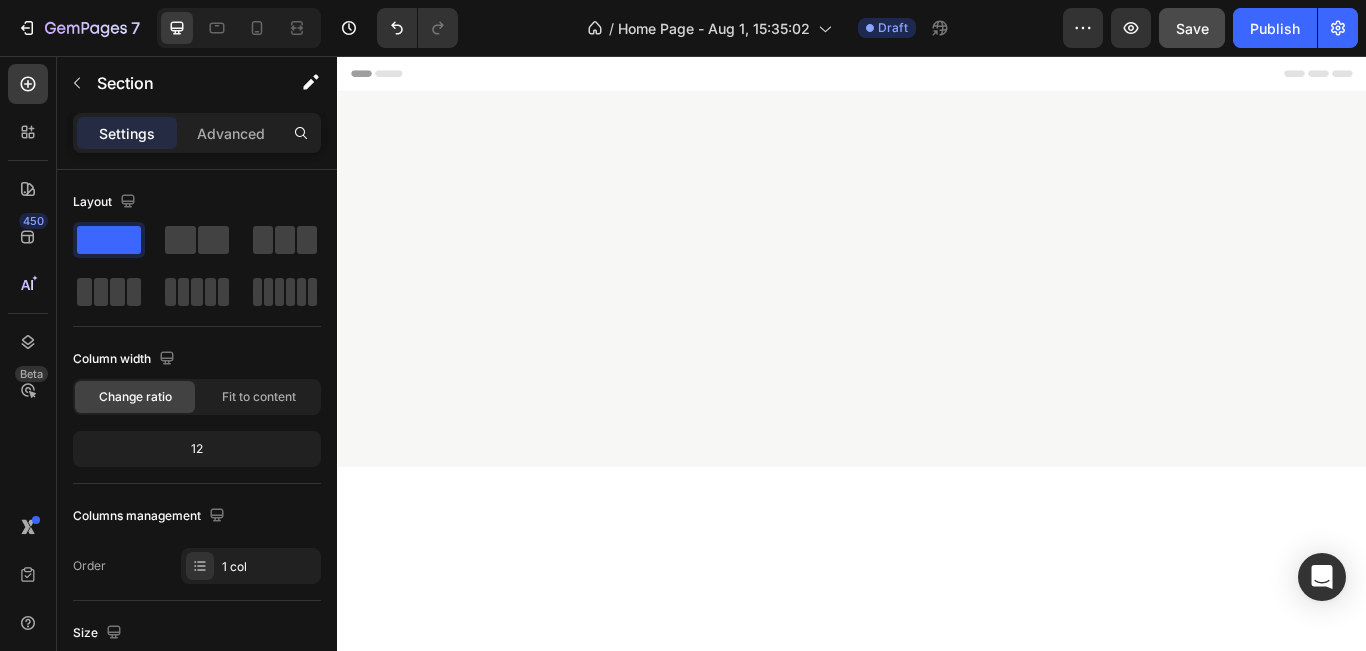 click on "Sign Up For The Latest  Special Offers And Exclusives Heading Email Field Get Started Submit Button Row View  Privacy Policy  &  Advertising Terms Text block Newsletter Row Section 8   You can create reusable sections Create Theme Section AI Content Write with GemAI What would you like to describe here? Tone and Voice Persuasive Product Lifting Straps Show more Generate" at bounding box center [937, 2820] 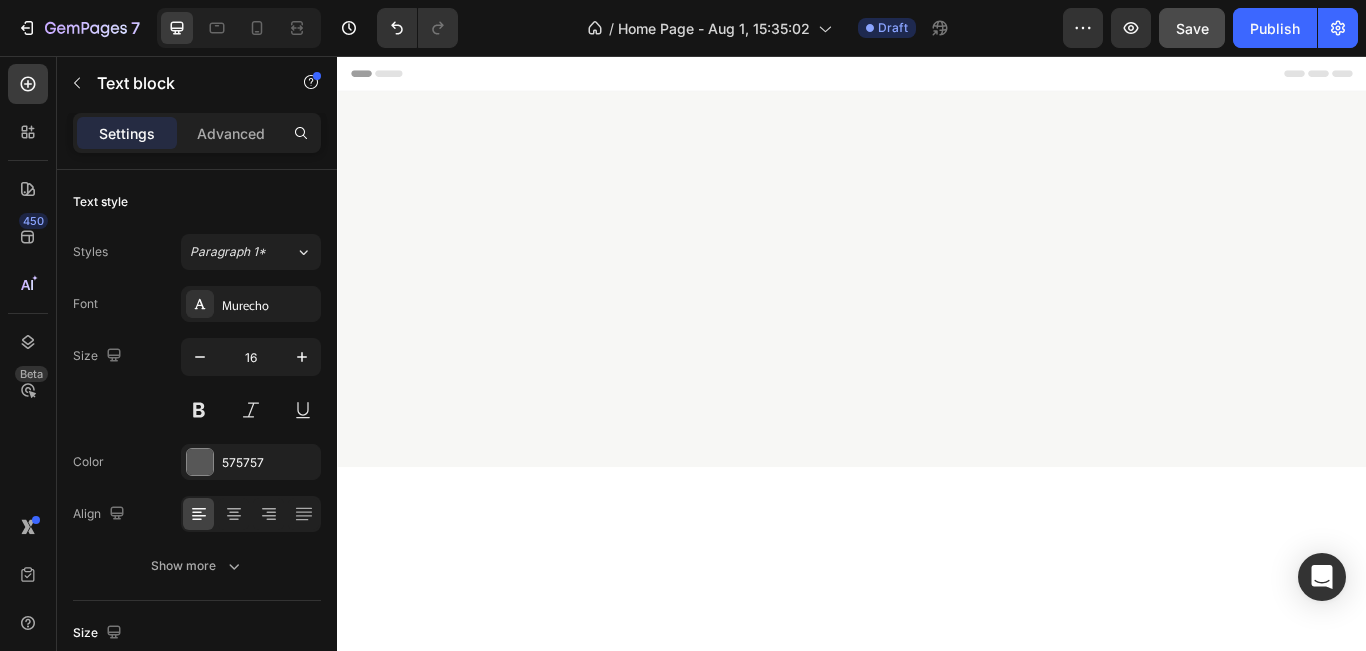 drag, startPoint x: 578, startPoint y: 419, endPoint x: 580, endPoint y: 395, distance: 24.083189 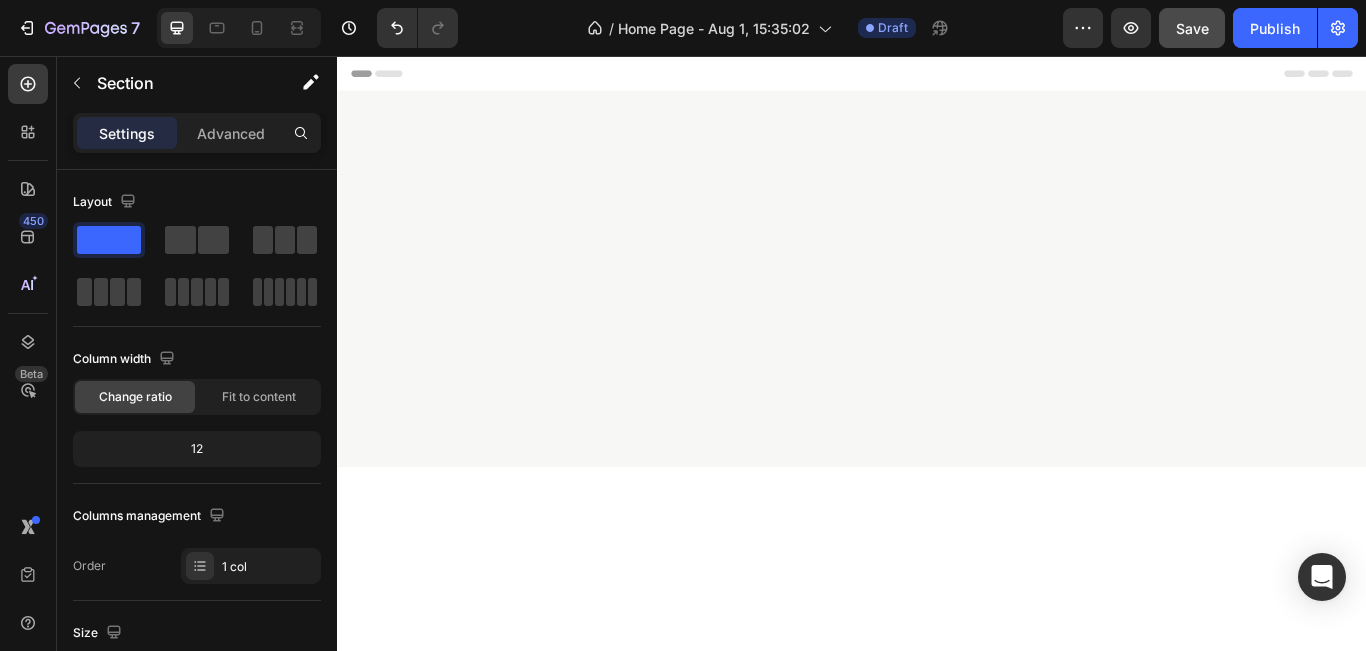 click on "Image SportFlex — High-performance sports gear made for comfort, flexibility, and durability. Perfect for athletes who push their limits every day. Text block 32 Image Image Image Image Icon List Hoz Support Text block FAQs Text block Track Order Text block Privacy Policy Text block [NUMBER] [STREET], [CITY] [STATE], [COUNTRY] Text block +[PHONE] Text block support@example.com Text block Row Section 9" at bounding box center [937, 3189] 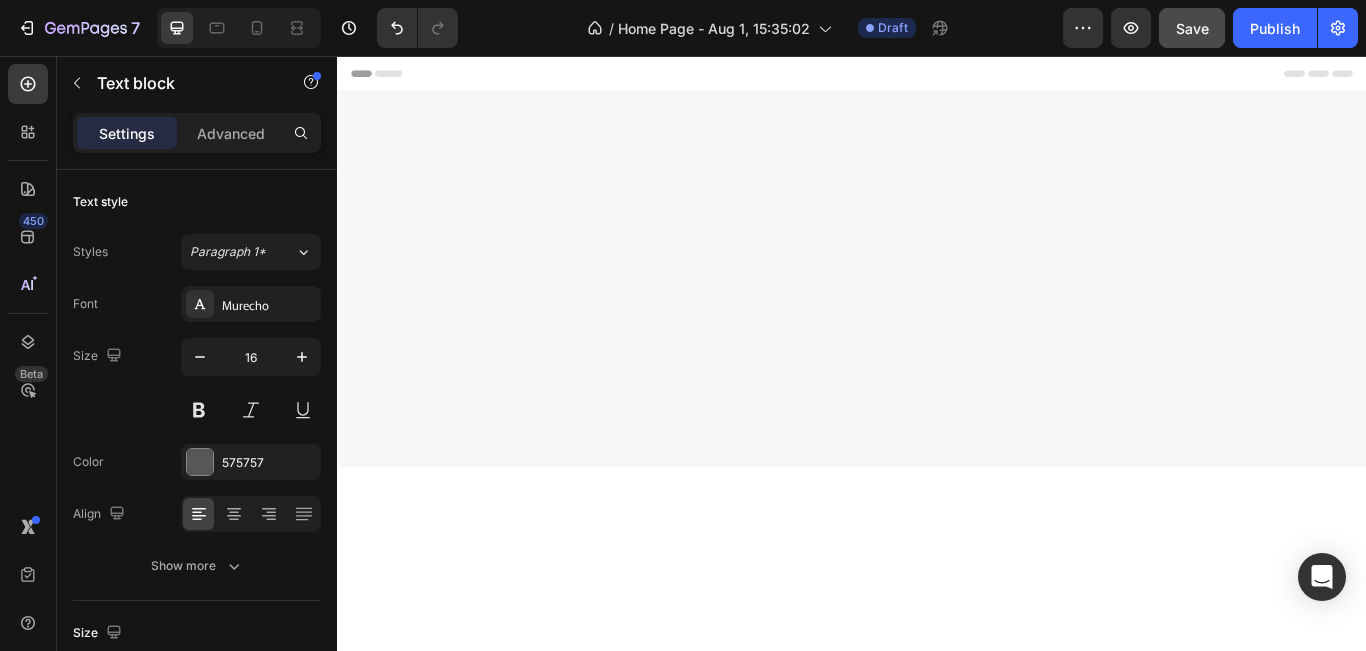 click on "support@gmail.com" at bounding box center [1384, 3275] 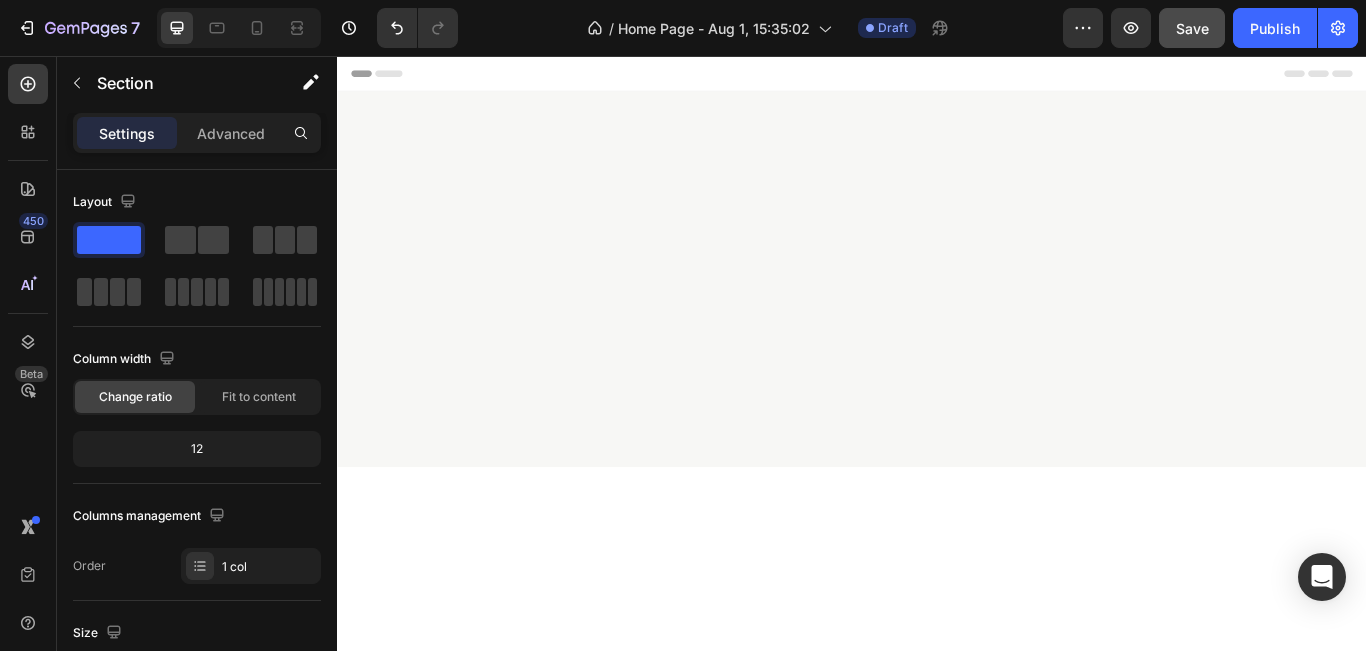click on "Sign Up For The Latest  Special Offers And Exclusives Heading Email Field Get Started Submit Button Row View  Privacy Policy  &  Advertising Terms Text block Newsletter Row Section 8   You can create reusable sections Create Theme Section AI Content Write with GemAI What would you like to describe here? Tone and Voice Persuasive Product Lifting Straps Show more Generate" at bounding box center (937, 2820) 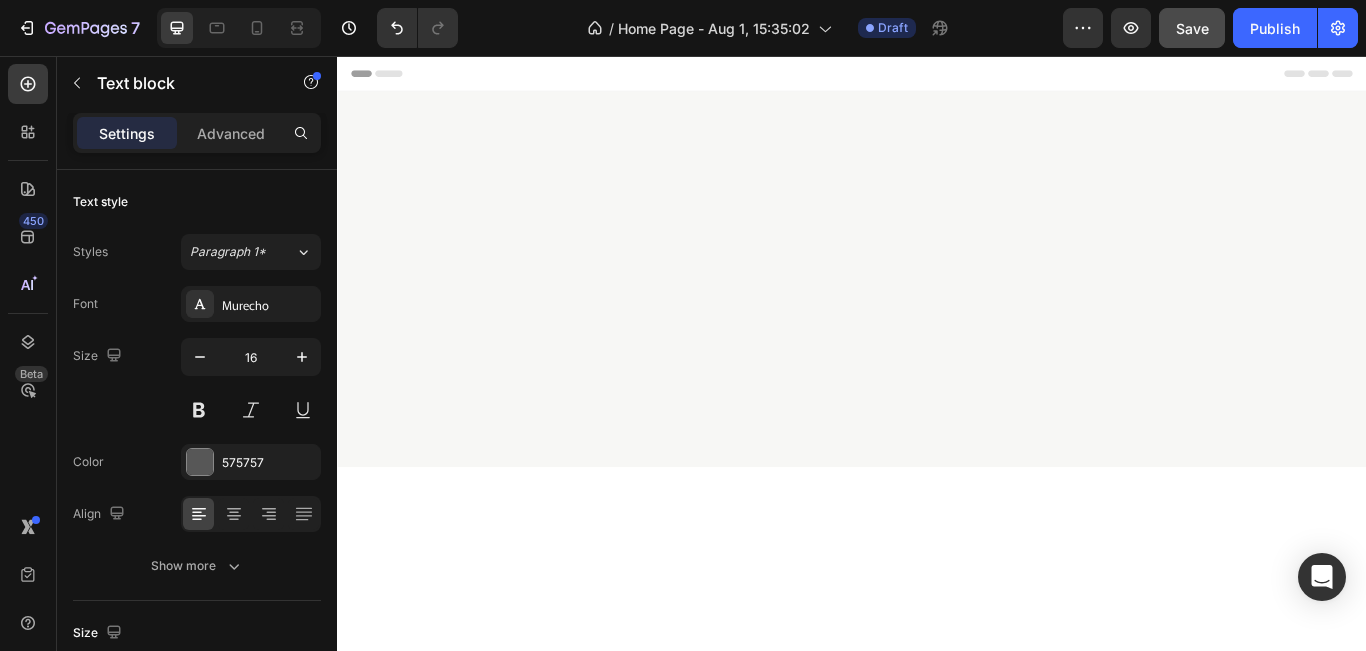 click on "184 Main Rd E, St Albans VIC 3021, Australia" at bounding box center (1384, 3159) 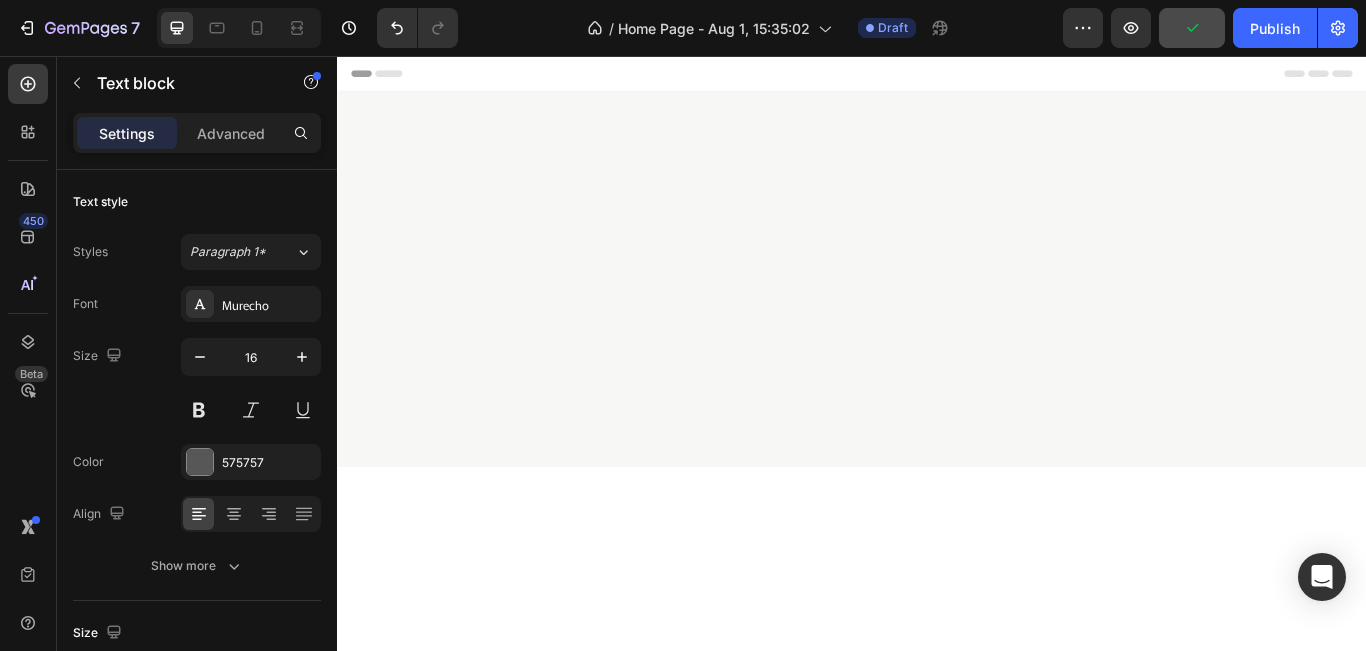 click on "Sign Up For The Latest  Special Offers And Exclusives Heading Email Field Get Started Submit Button Row View  Privacy Policy  &  Advertising Terms Text block Newsletter Row Section 8   You can create reusable sections Create Theme Section AI Content Write with GemAI What would you like to describe here? Tone and Voice Persuasive Product Show more Generate" at bounding box center (937, 2820) 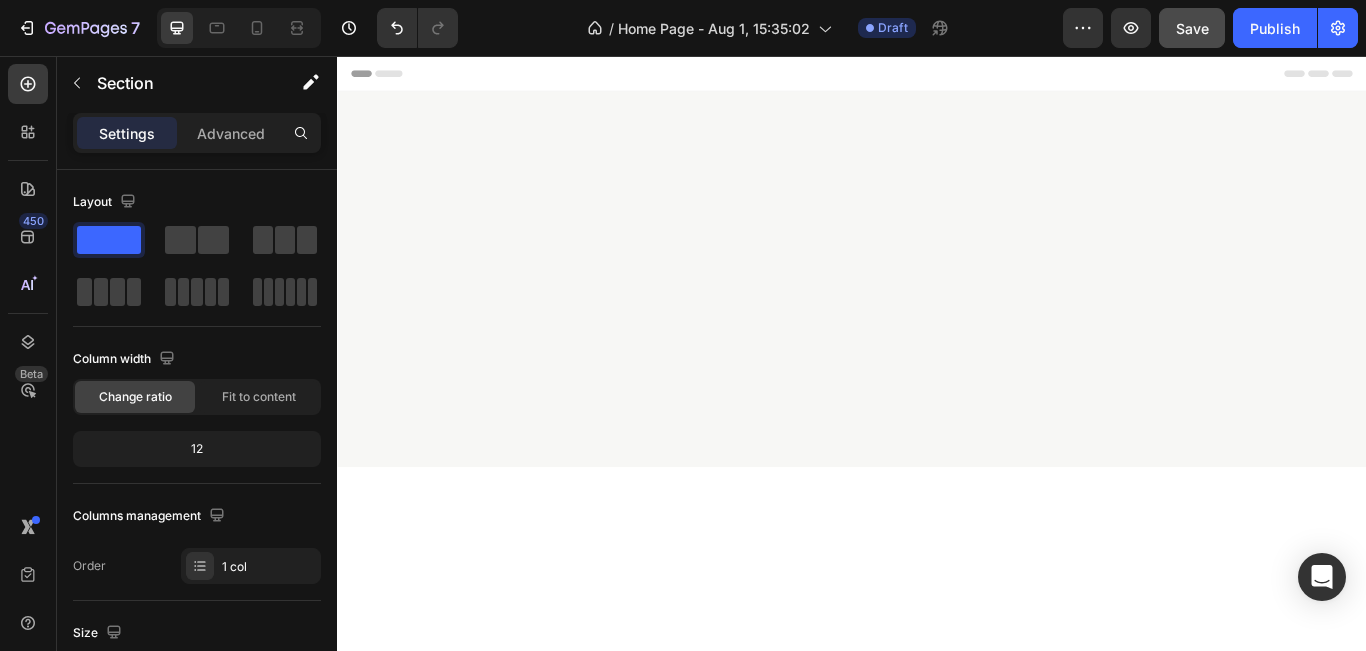 click on "Drop element here Section 7" at bounding box center (937, 2556) 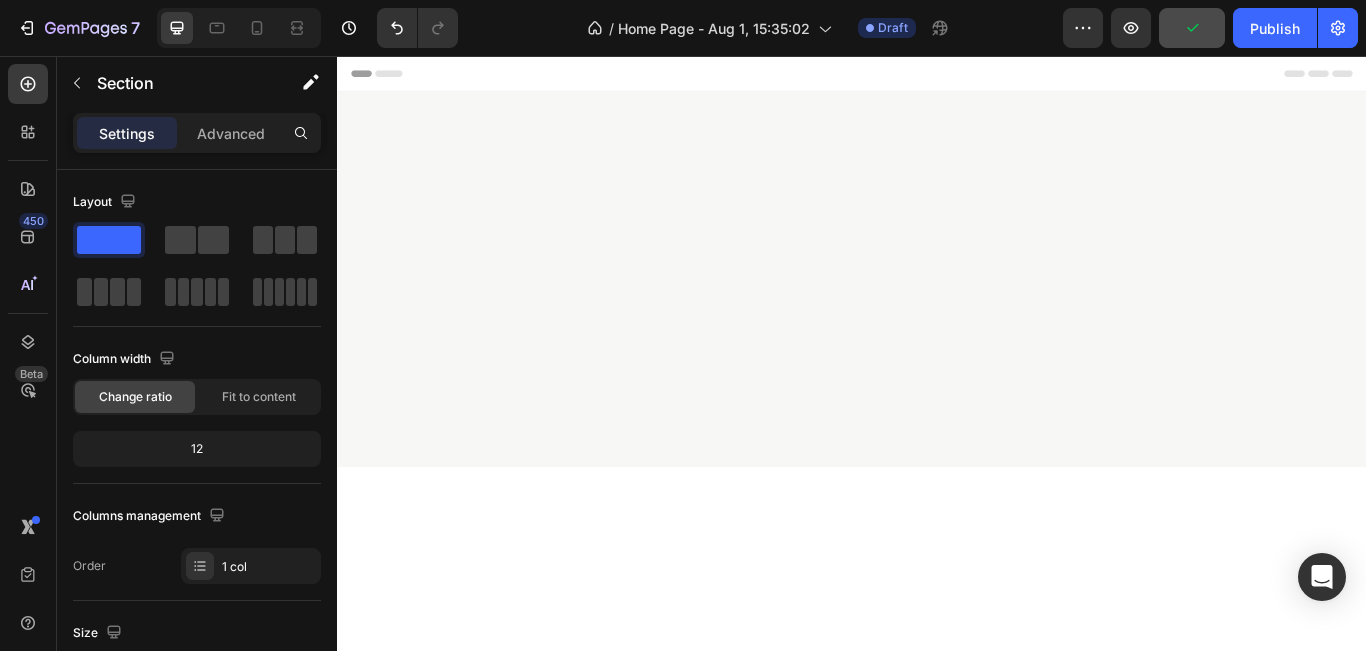 click on "Drop element here Section 7" at bounding box center (937, 2560) 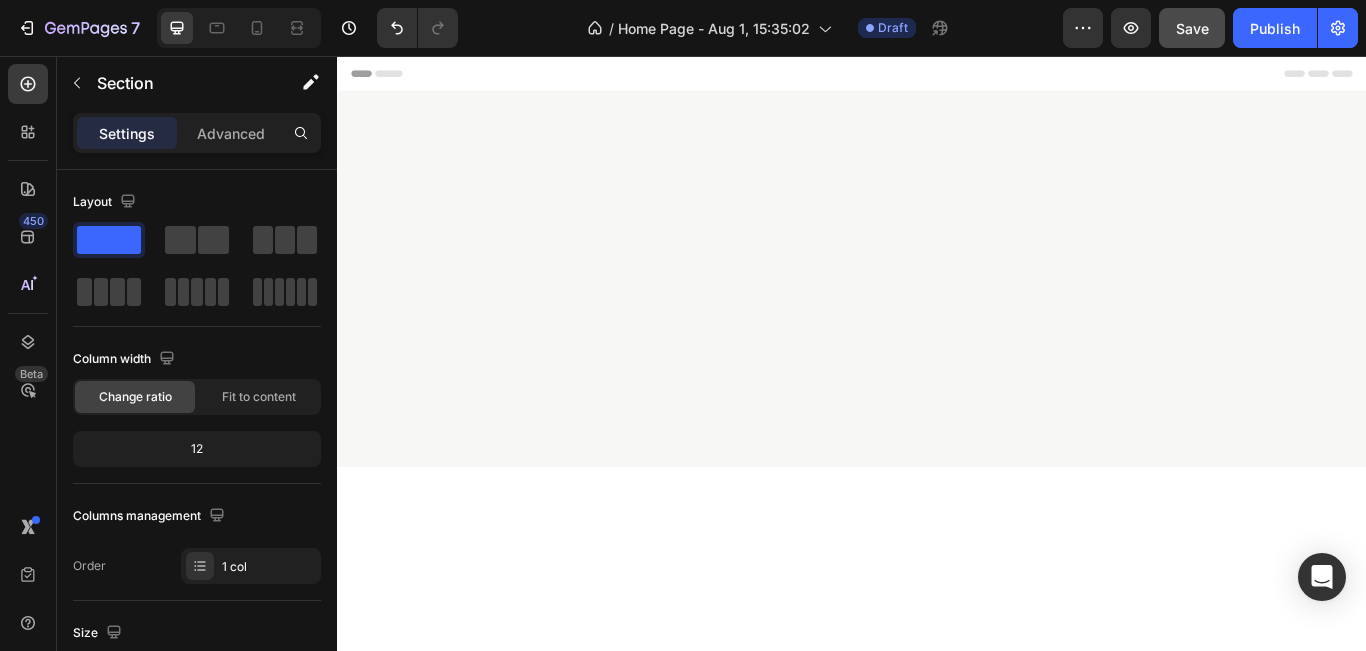 click on "AI Content" at bounding box center [1431, 2471] 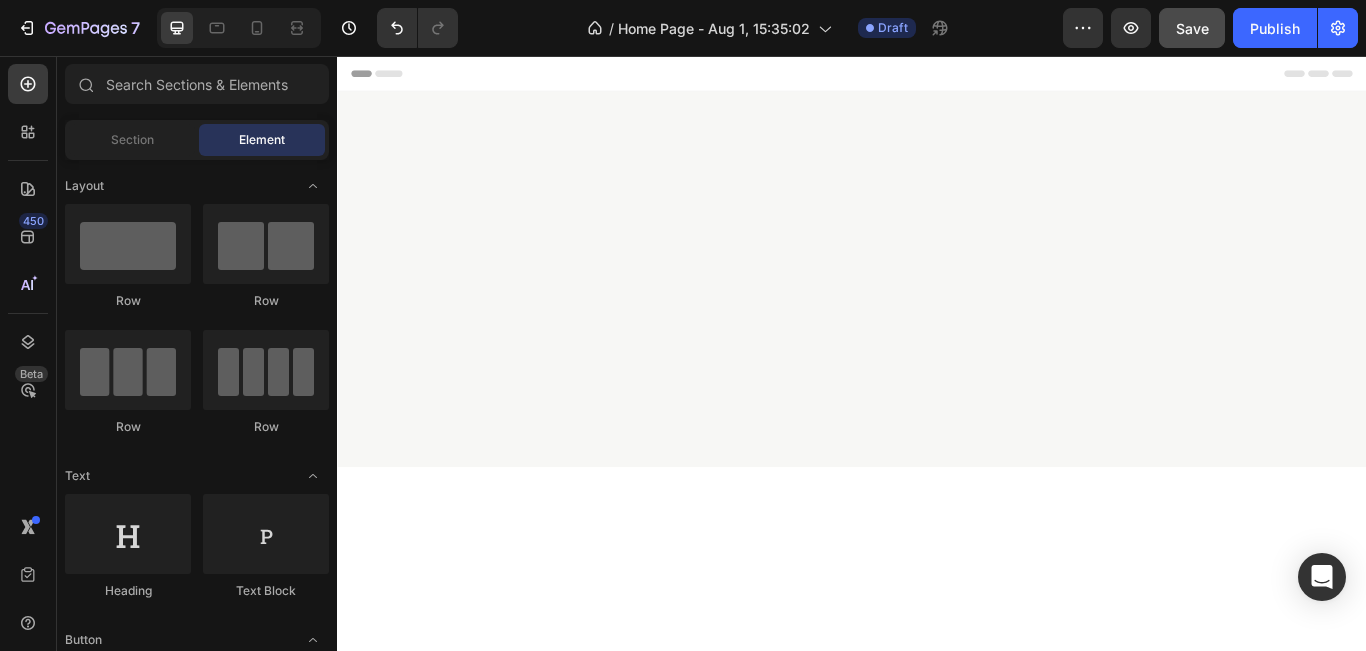 click on "Drop element here" at bounding box center [657, 2213] 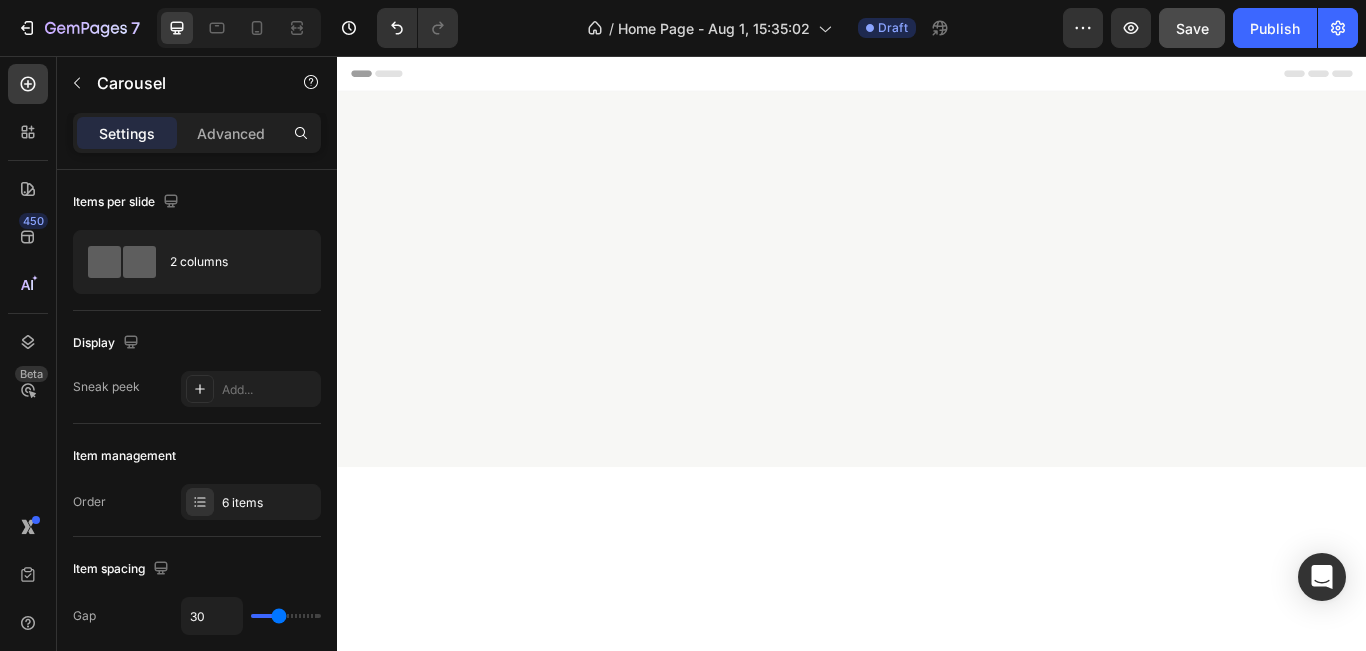 click on "Drop element here" at bounding box center (669, 2213) 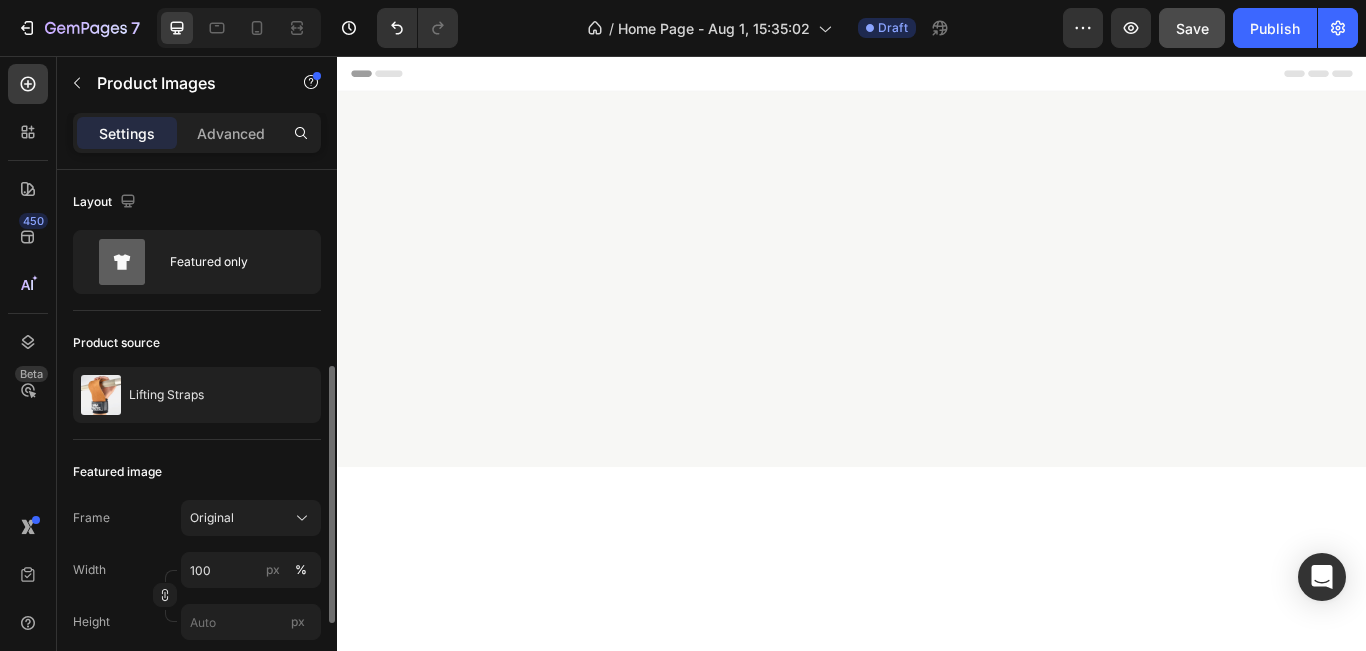 scroll, scrollTop: 133, scrollLeft: 0, axis: vertical 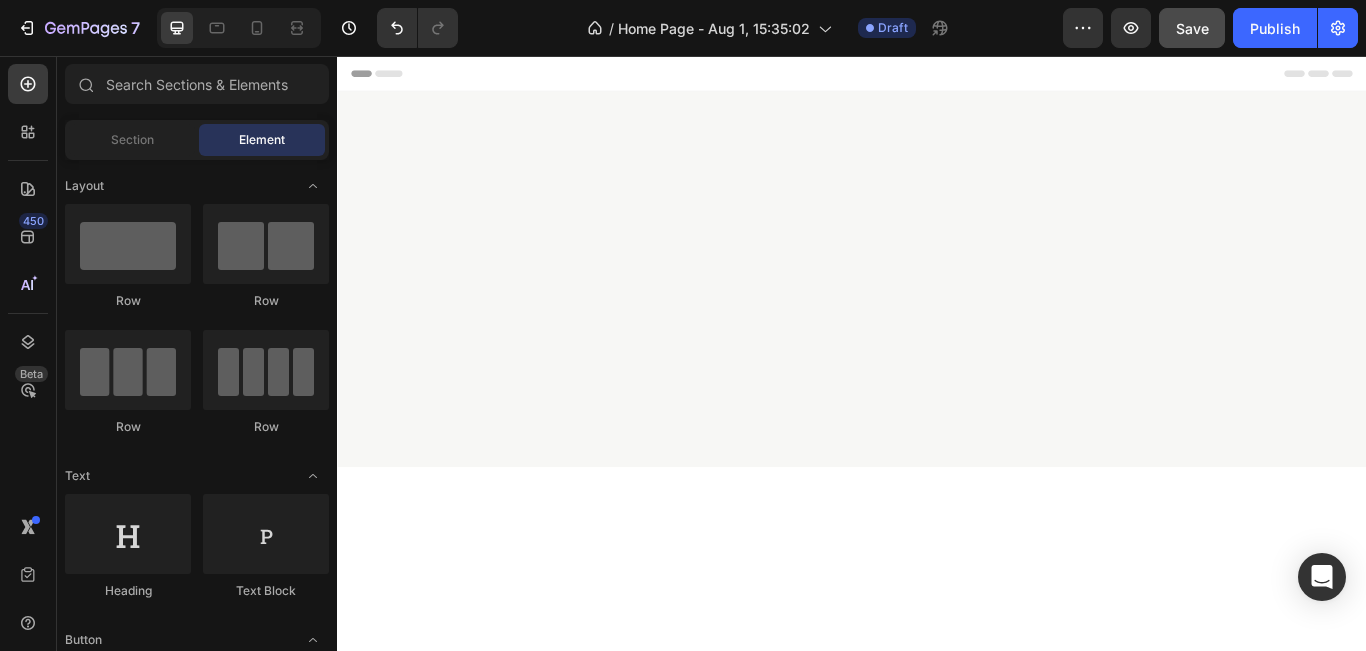 click on "Drop element here" at bounding box center (669, 2213) 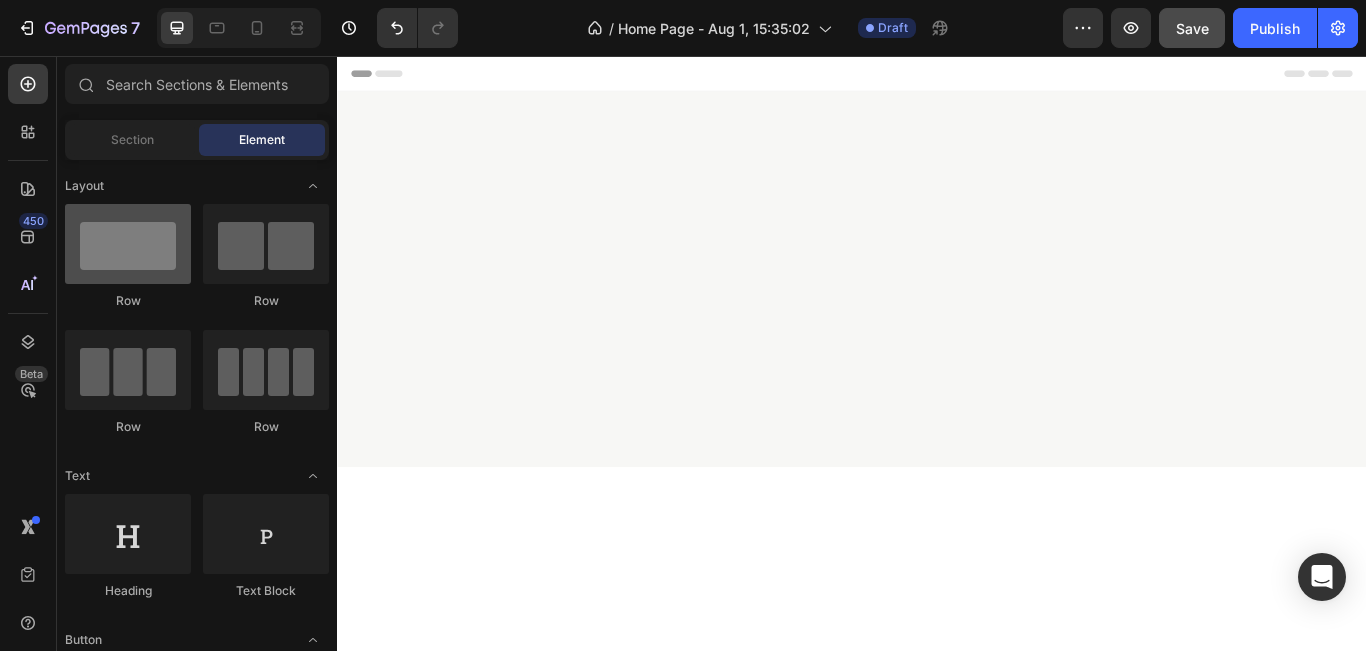 click at bounding box center (128, 244) 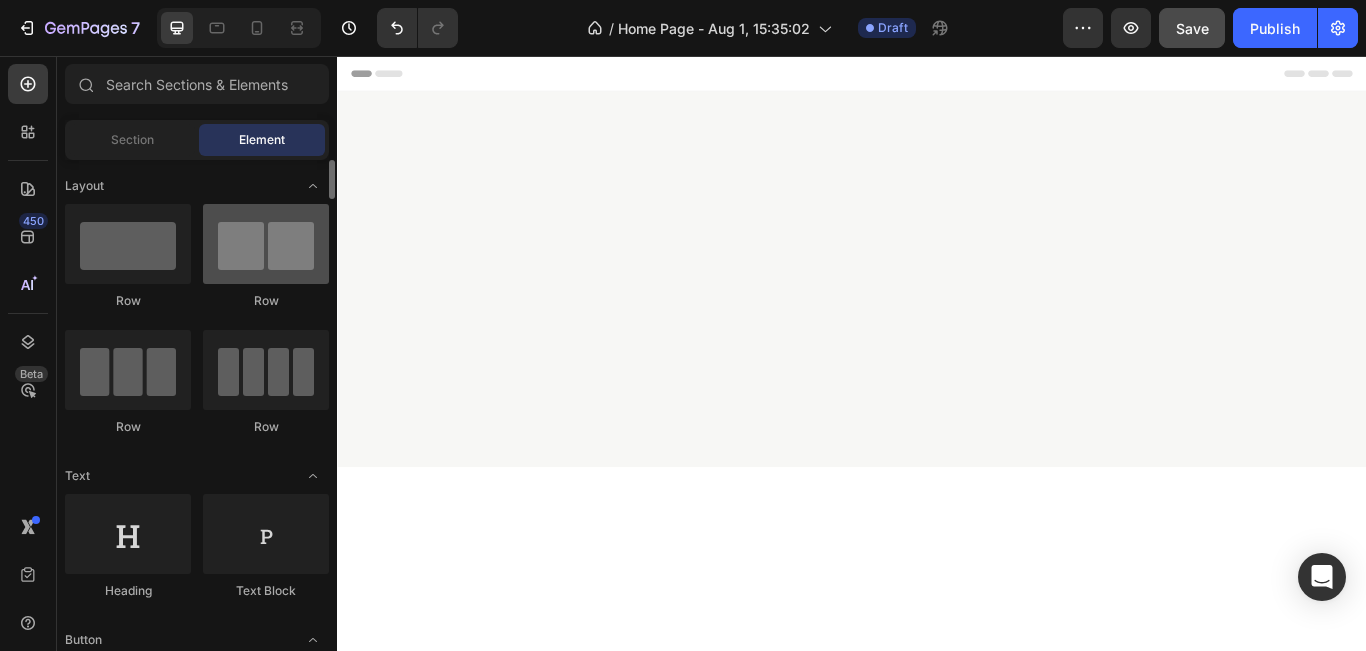 click at bounding box center (266, 244) 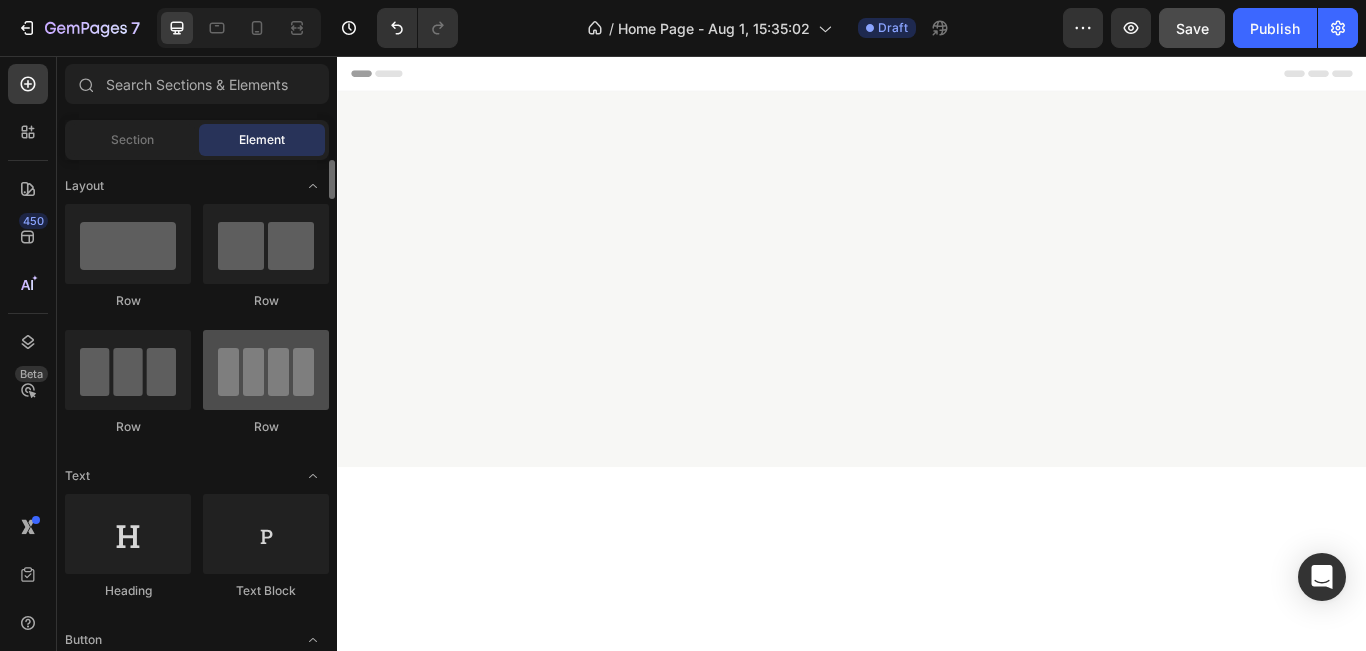 click at bounding box center (128, 370) 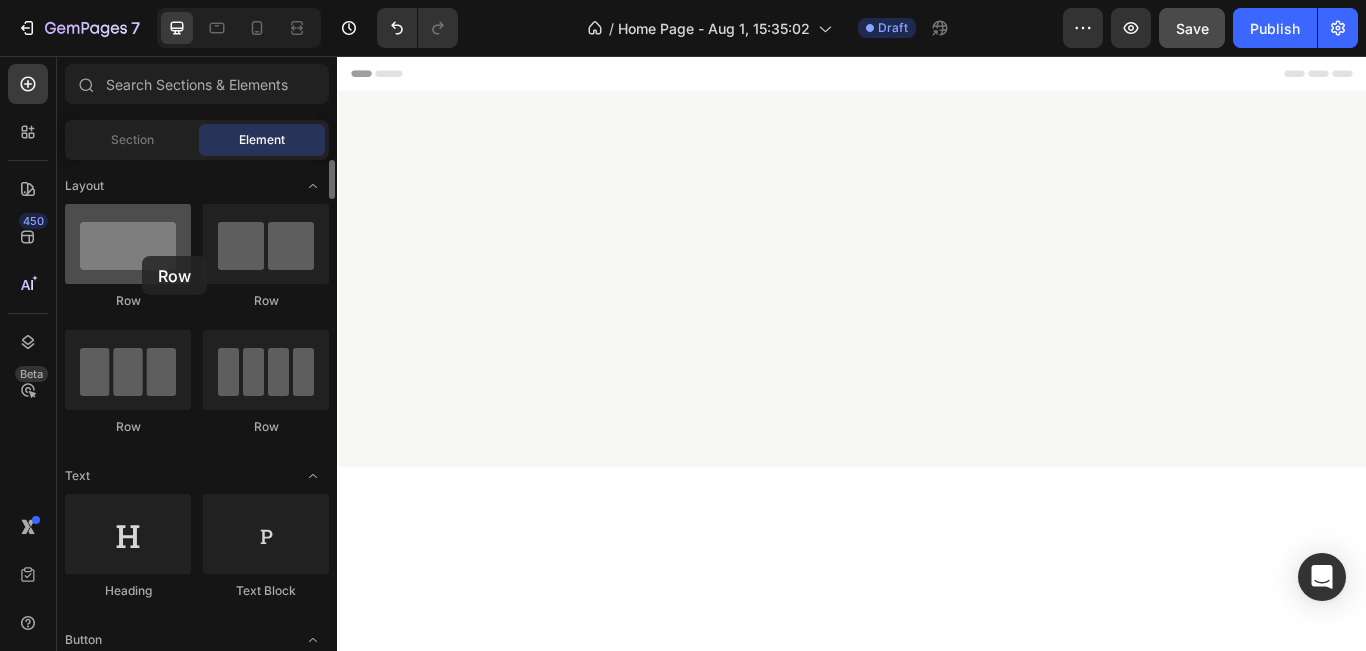 click at bounding box center (128, 244) 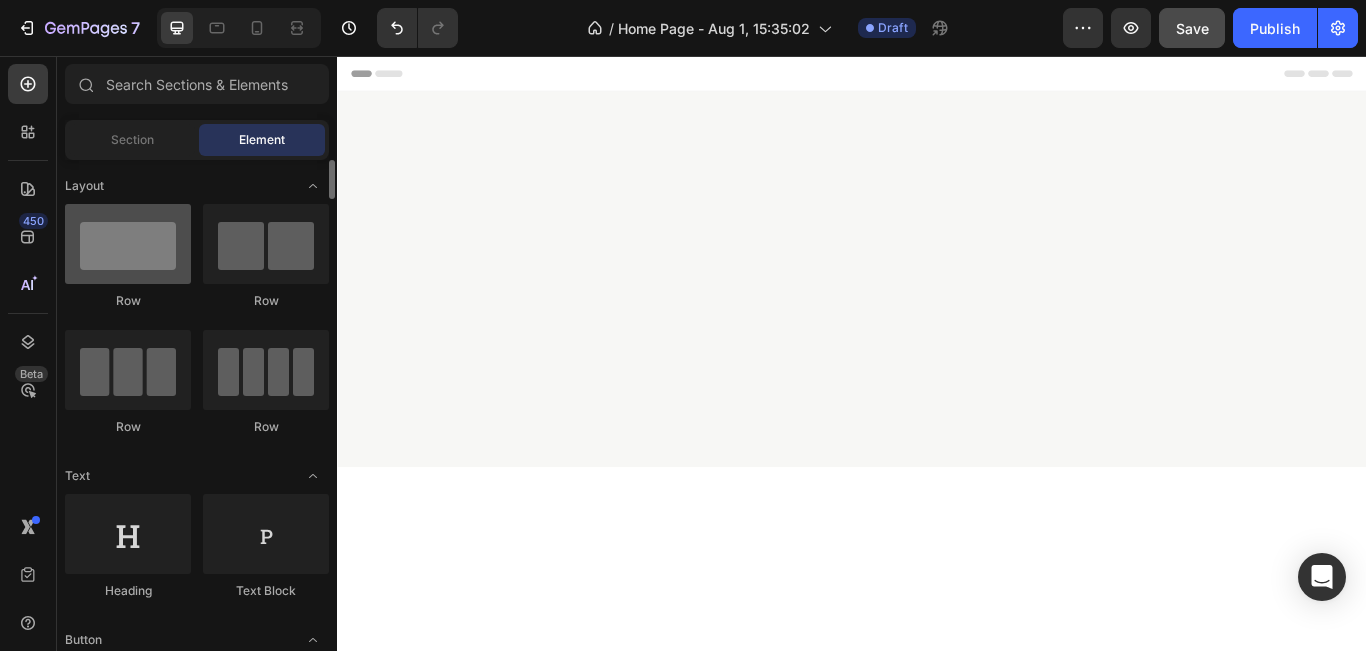 click at bounding box center [128, 244] 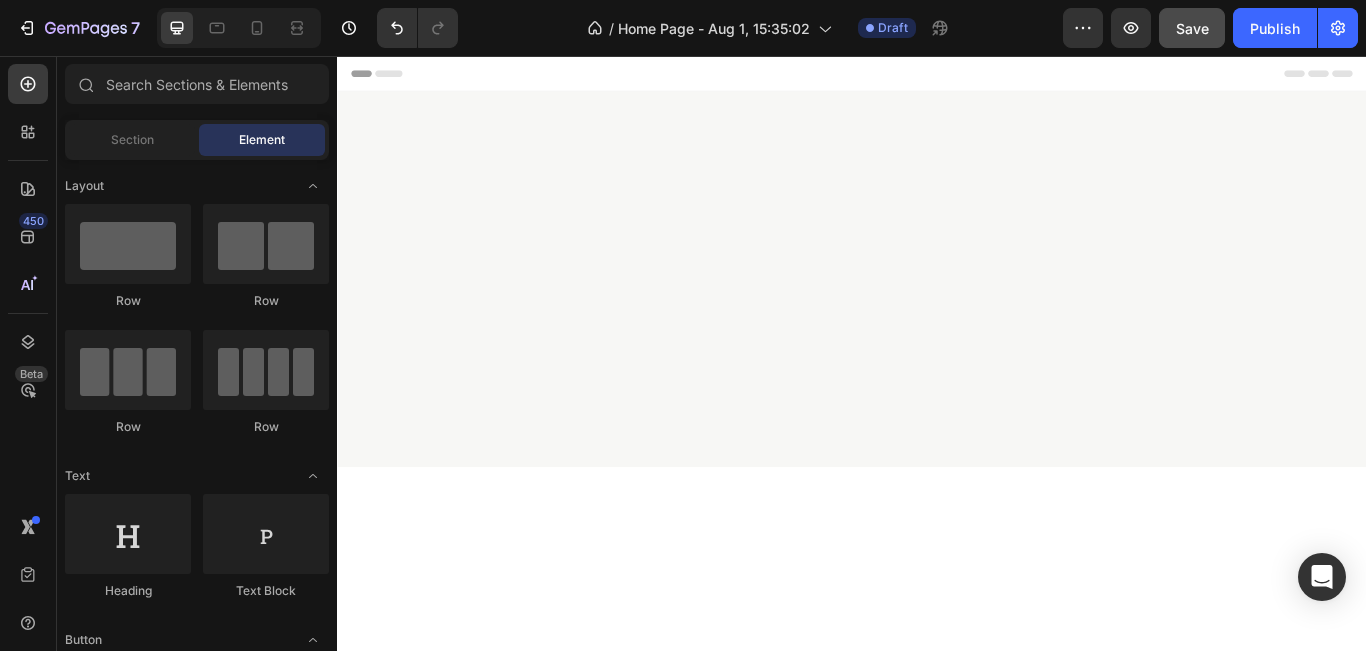 click on "Drop element here" at bounding box center [657, 2213] 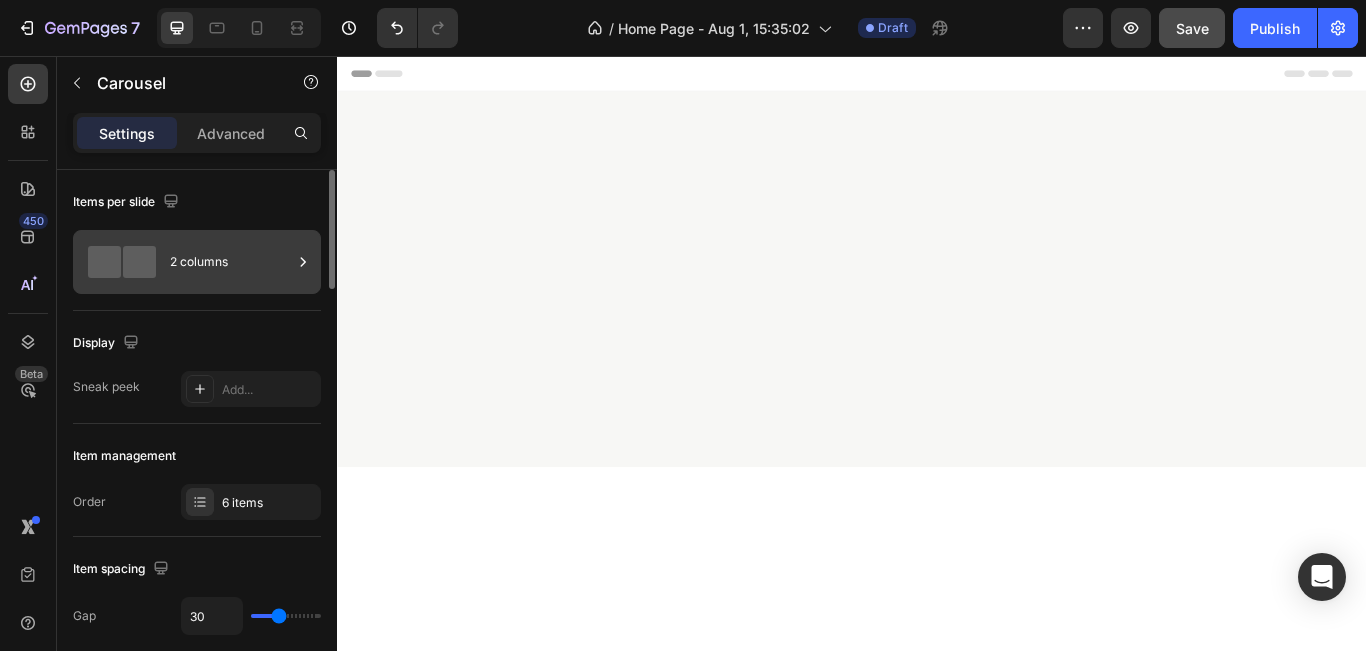 click 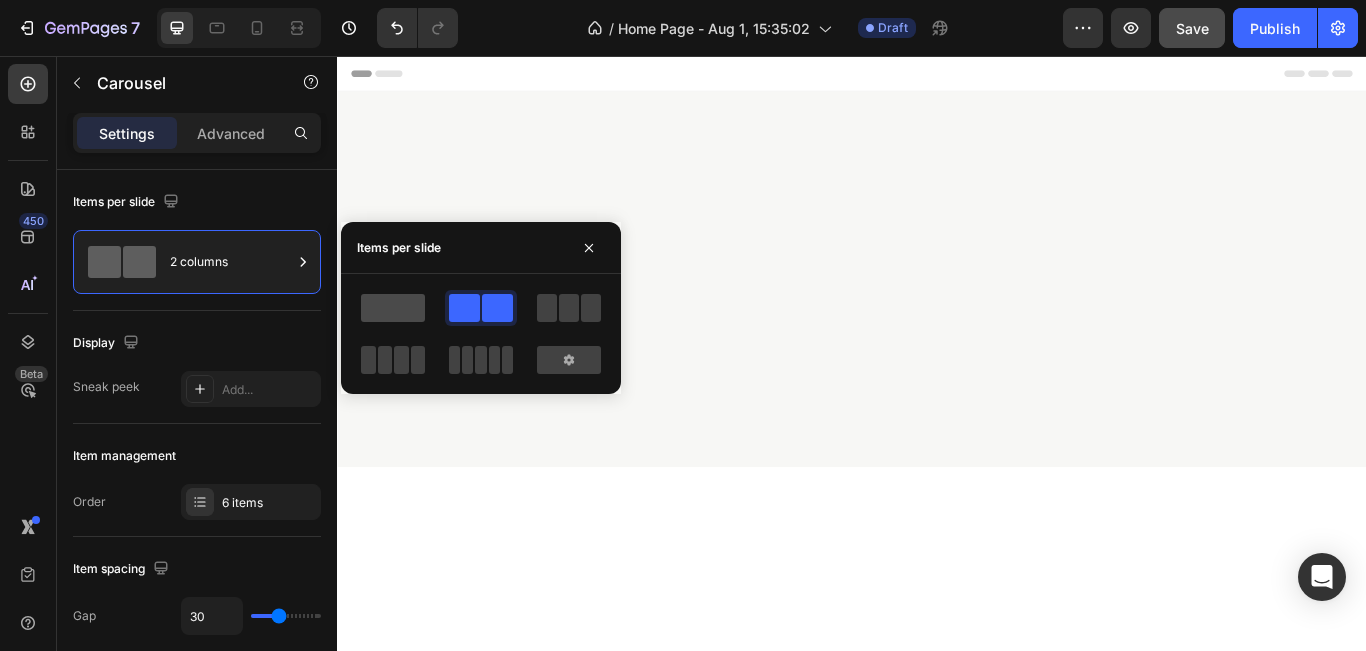 click 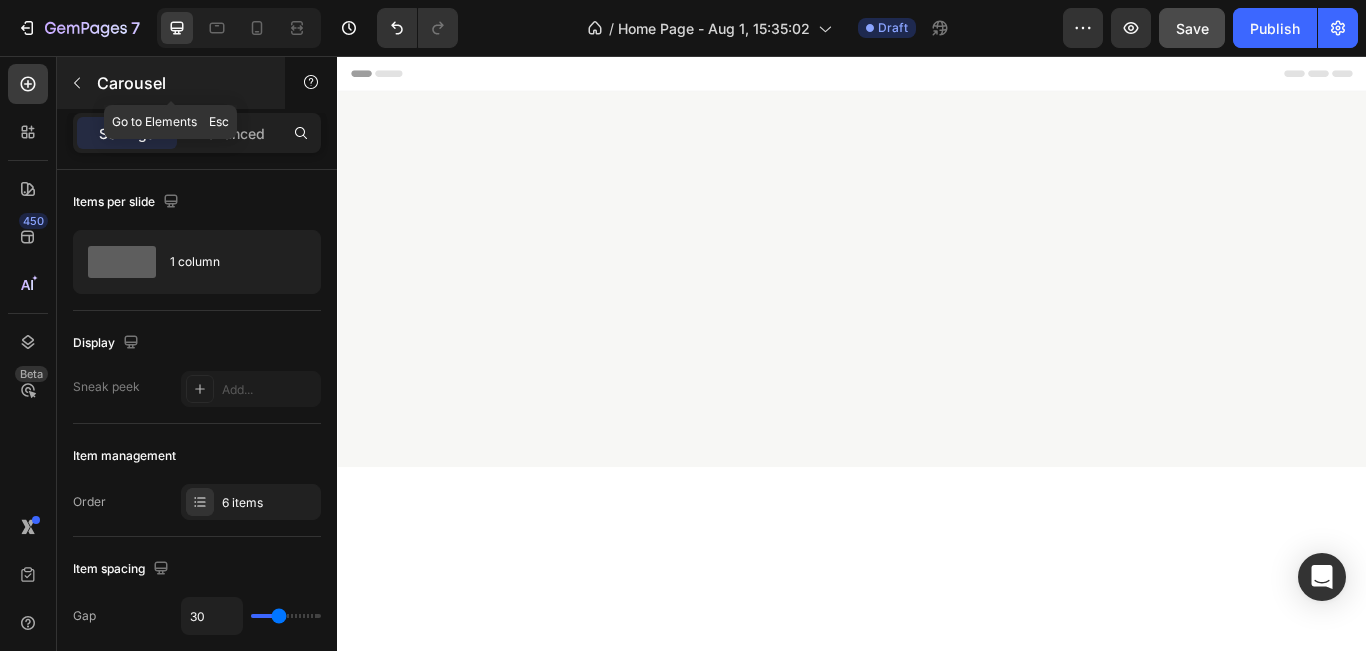 click 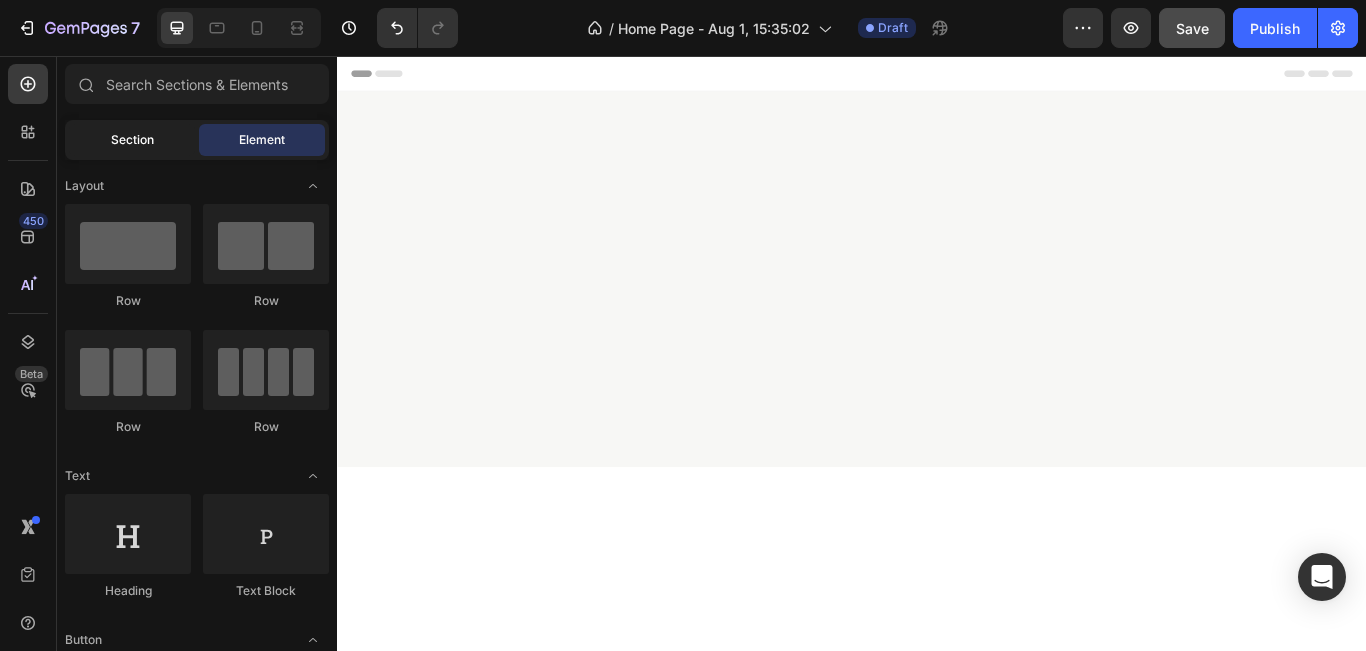 click on "Section" 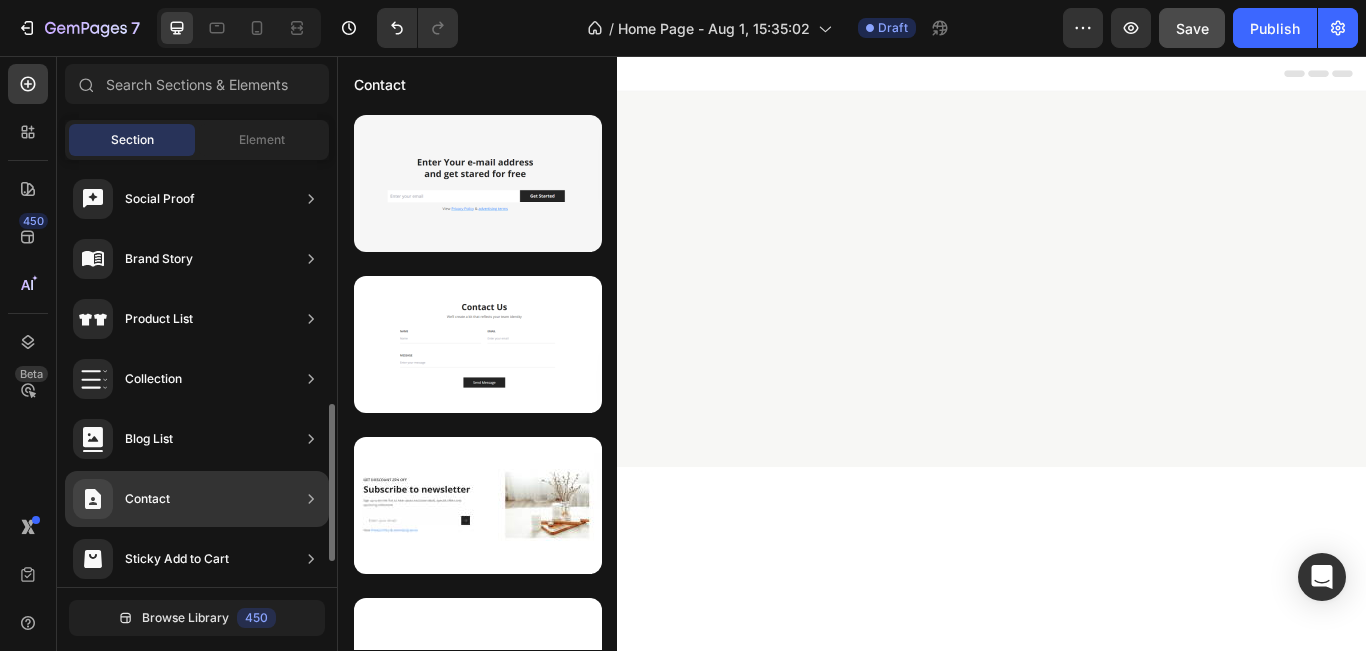 scroll, scrollTop: 733, scrollLeft: 0, axis: vertical 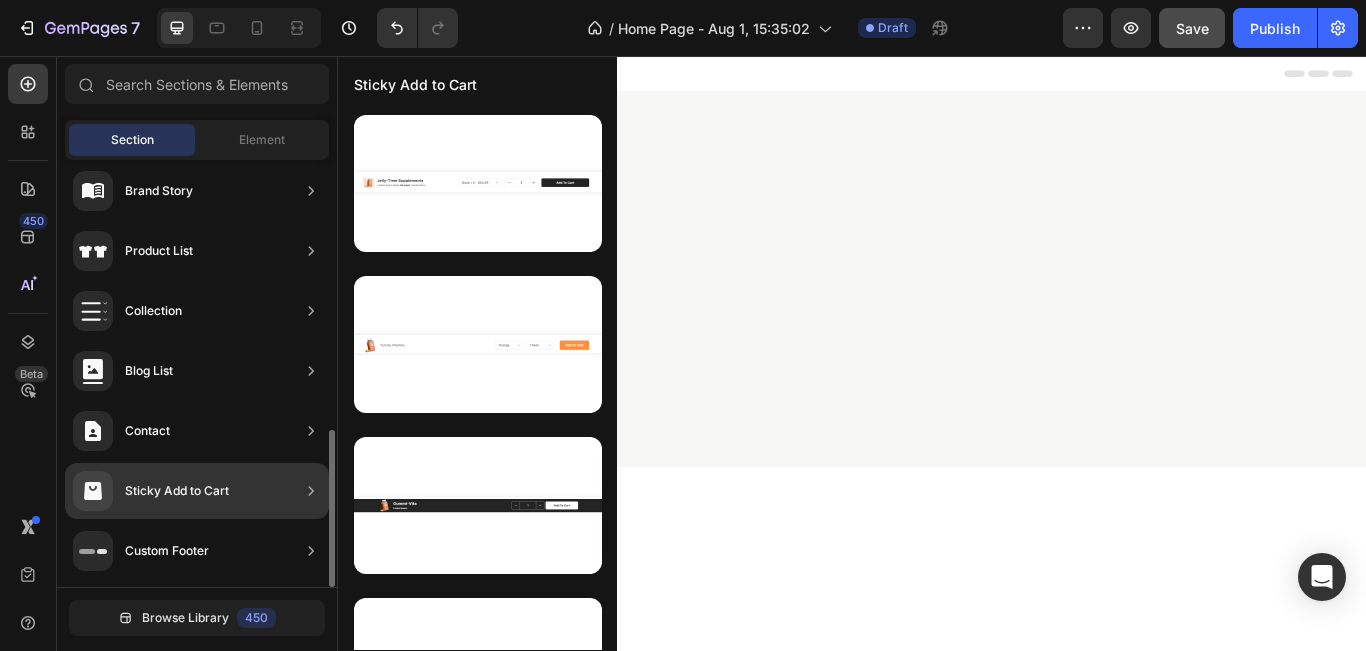 click on "Sticky Add to Cart" 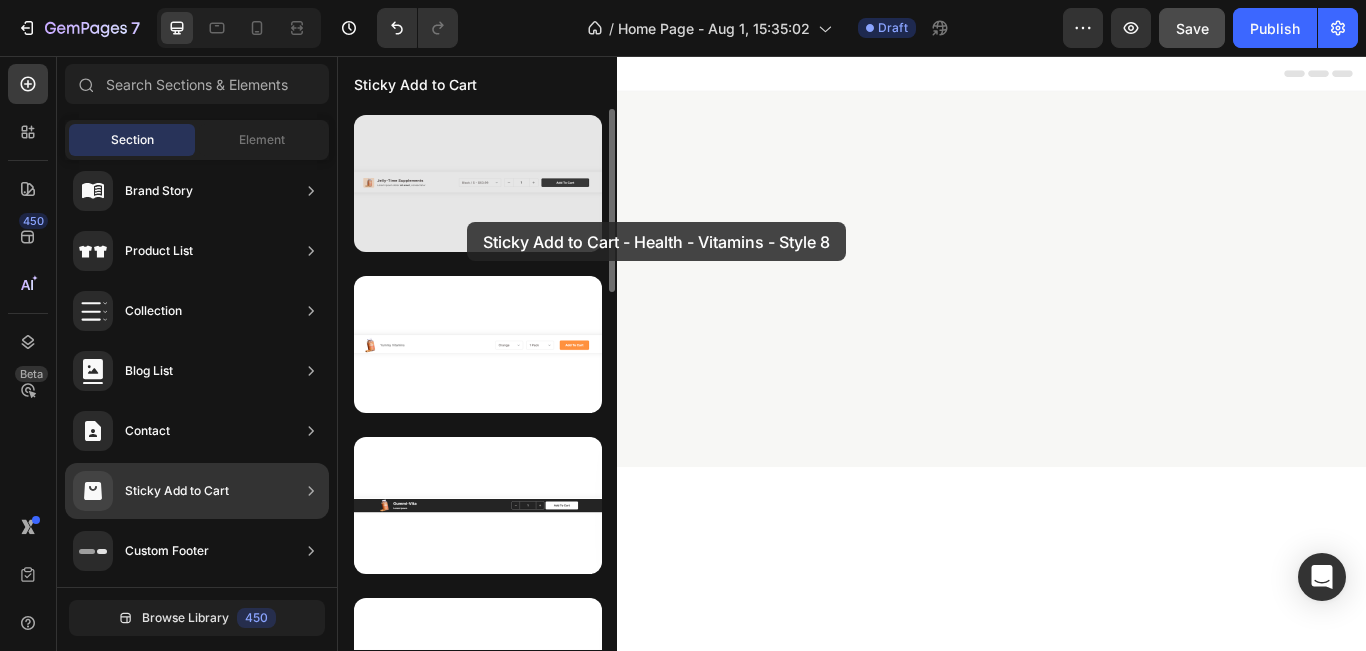 click at bounding box center (478, 183) 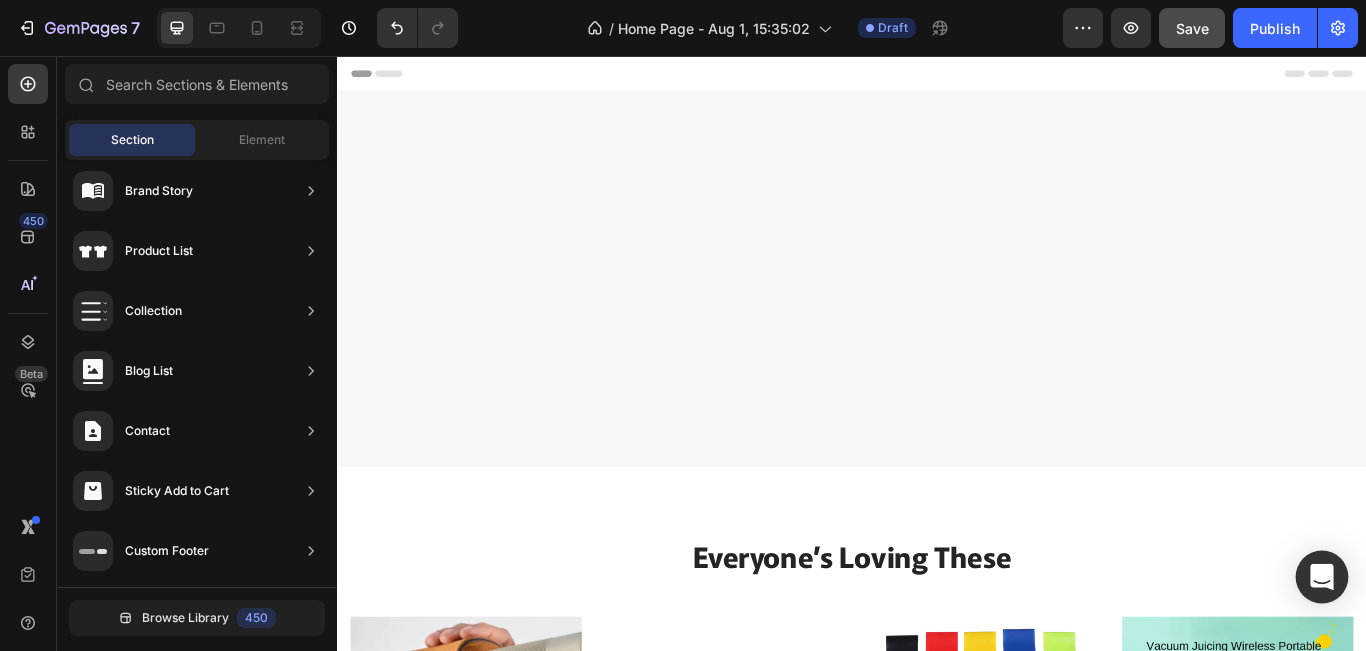 click 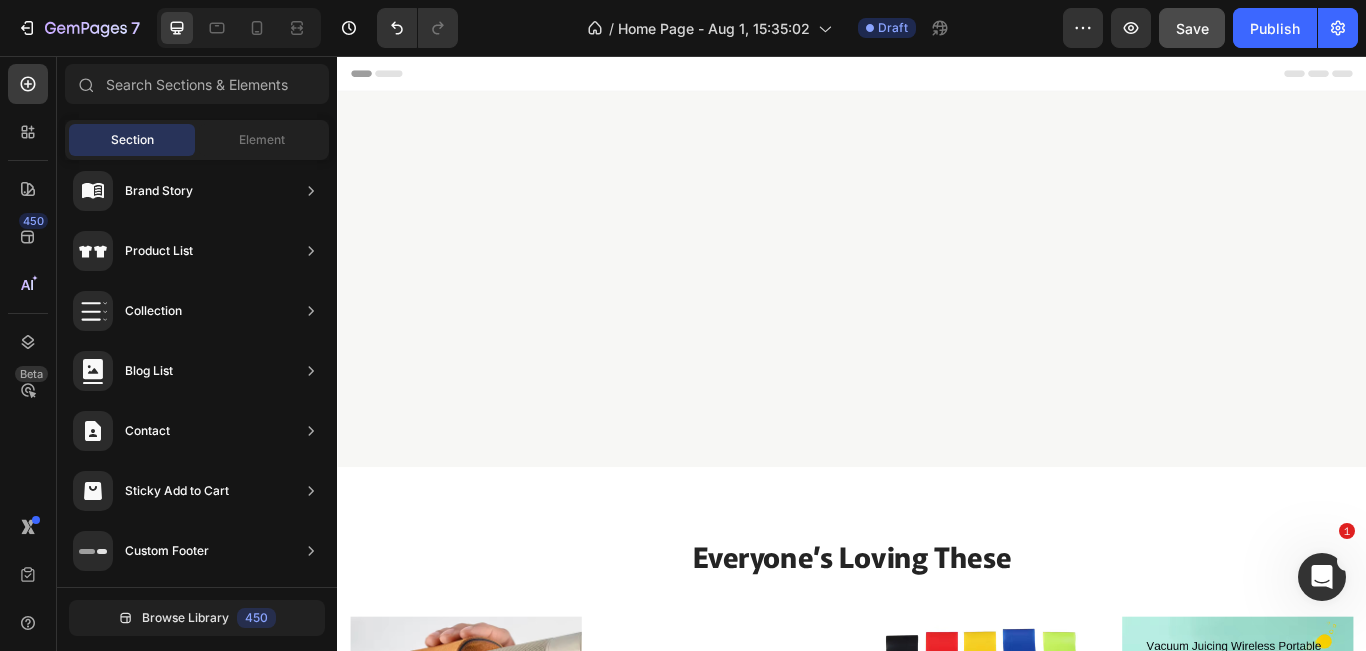 scroll, scrollTop: 0, scrollLeft: 0, axis: both 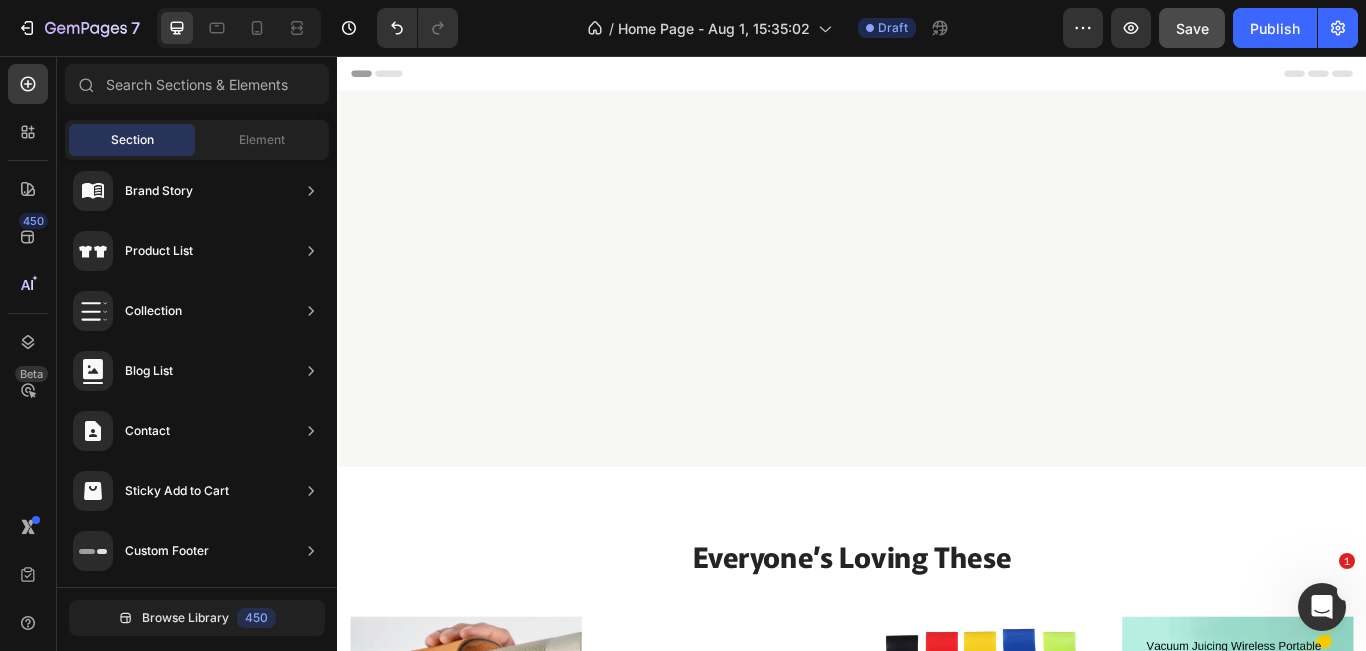 click at bounding box center (1322, 607) 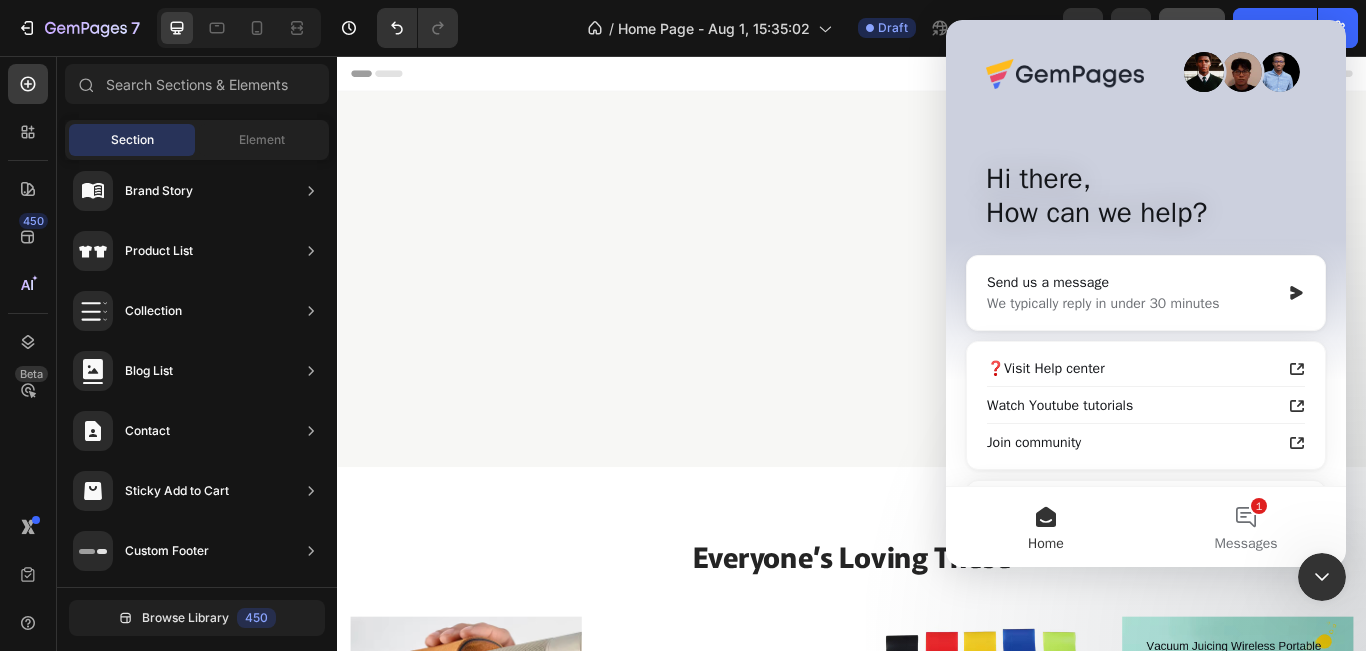 click 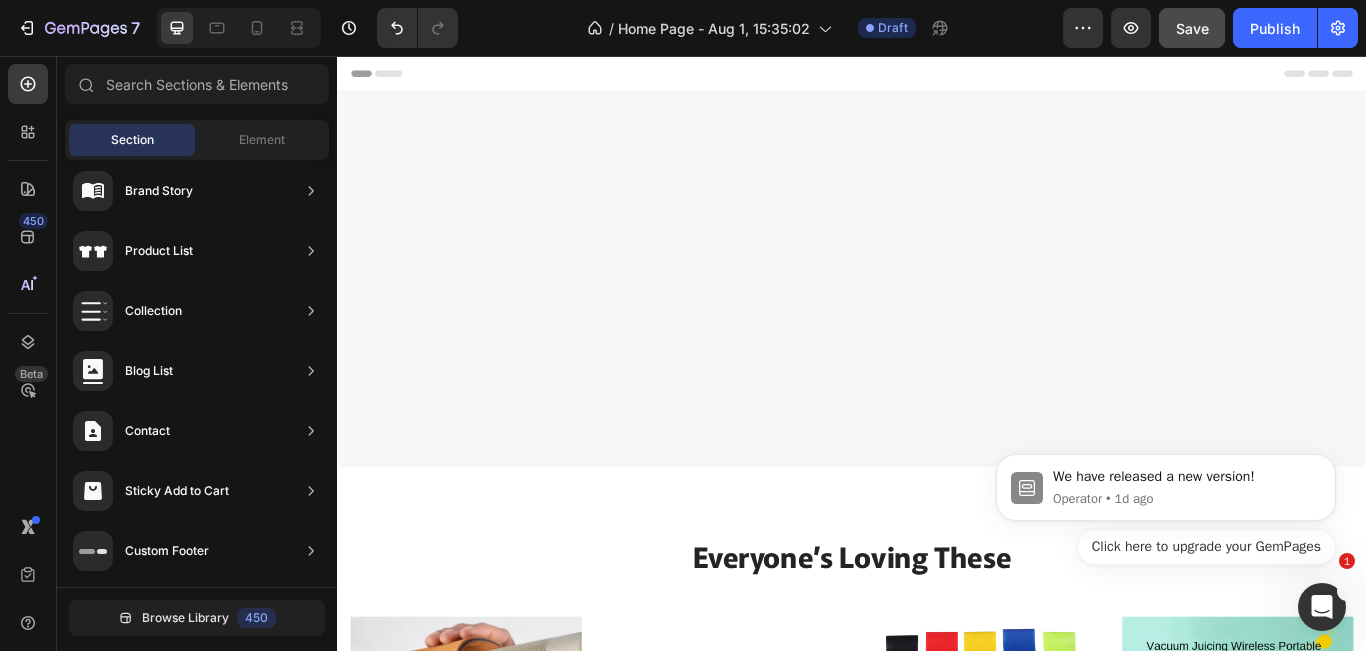 scroll, scrollTop: 0, scrollLeft: 0, axis: both 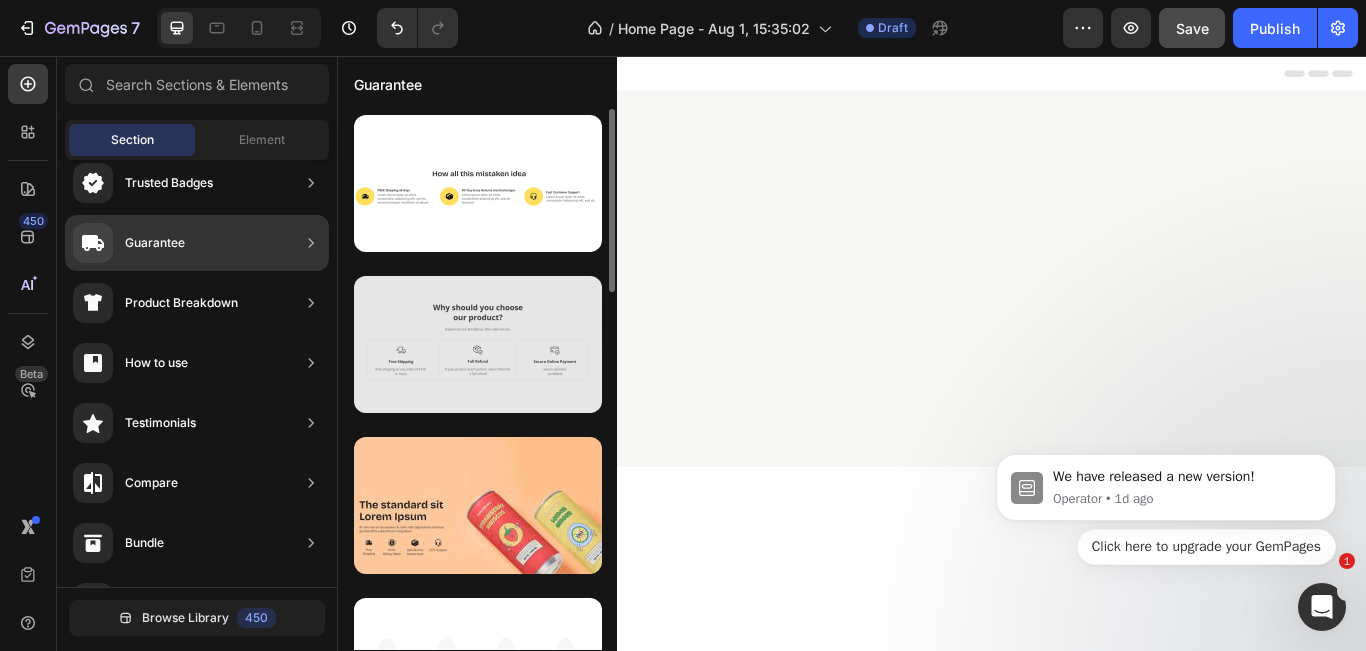 click at bounding box center (478, 344) 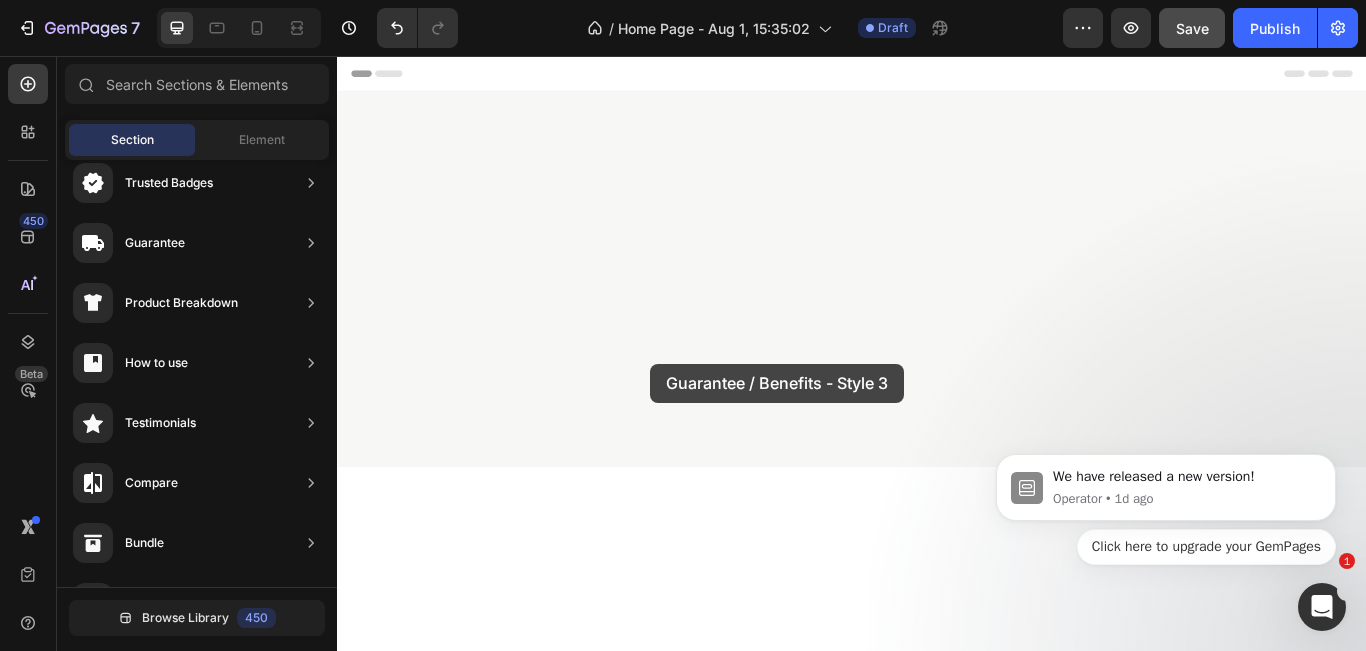 drag, startPoint x: 842, startPoint y: 403, endPoint x: 703, endPoint y: 407, distance: 139.05754 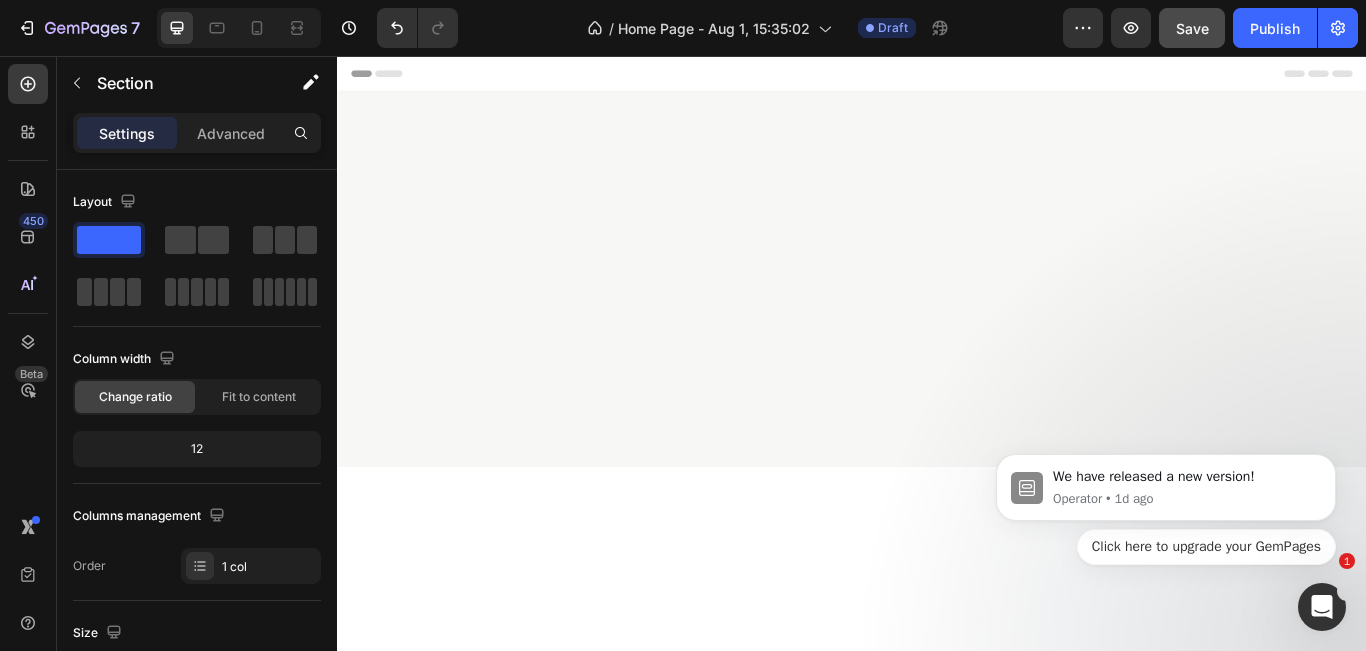 click on "Drop element here" at bounding box center [929, 2755] 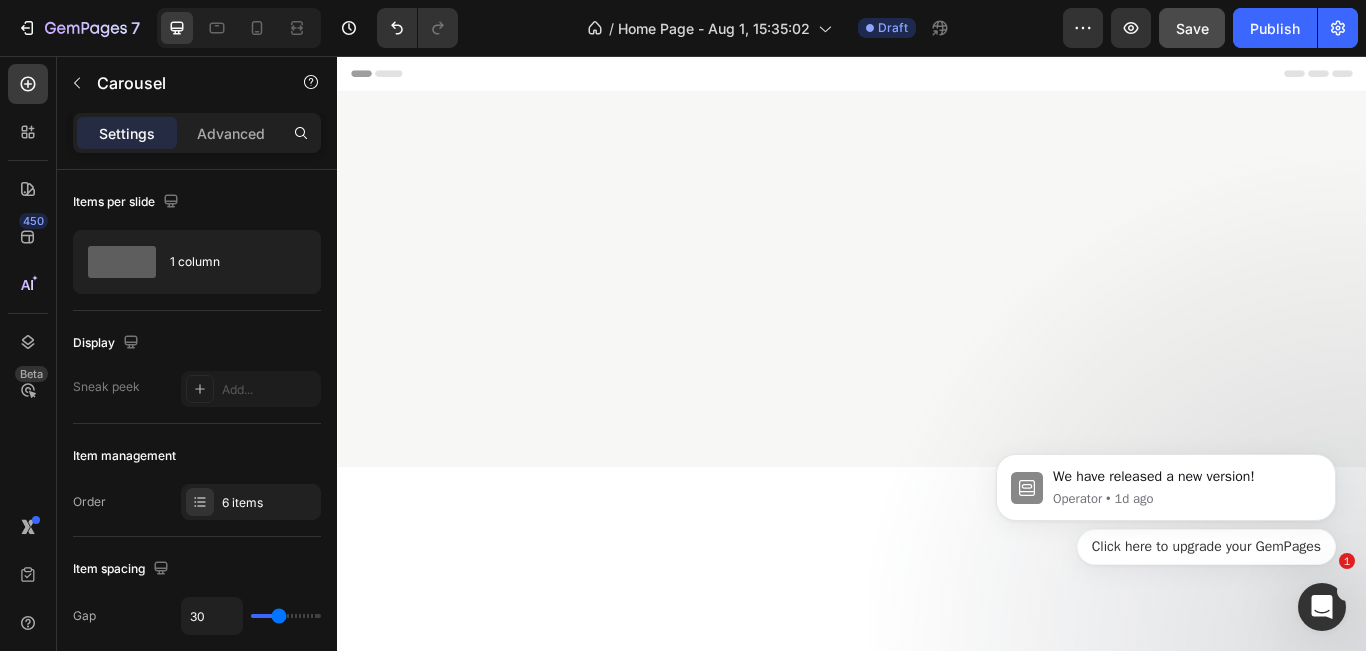 click 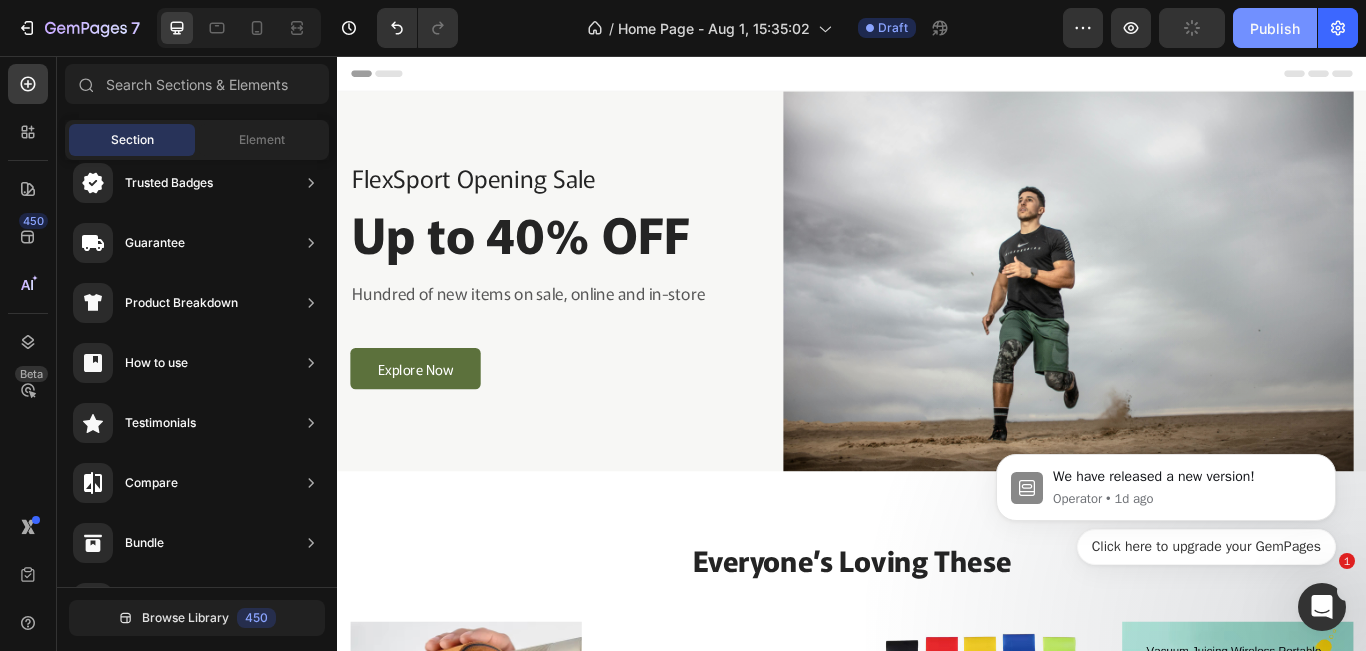 click on "Publish" at bounding box center (1275, 28) 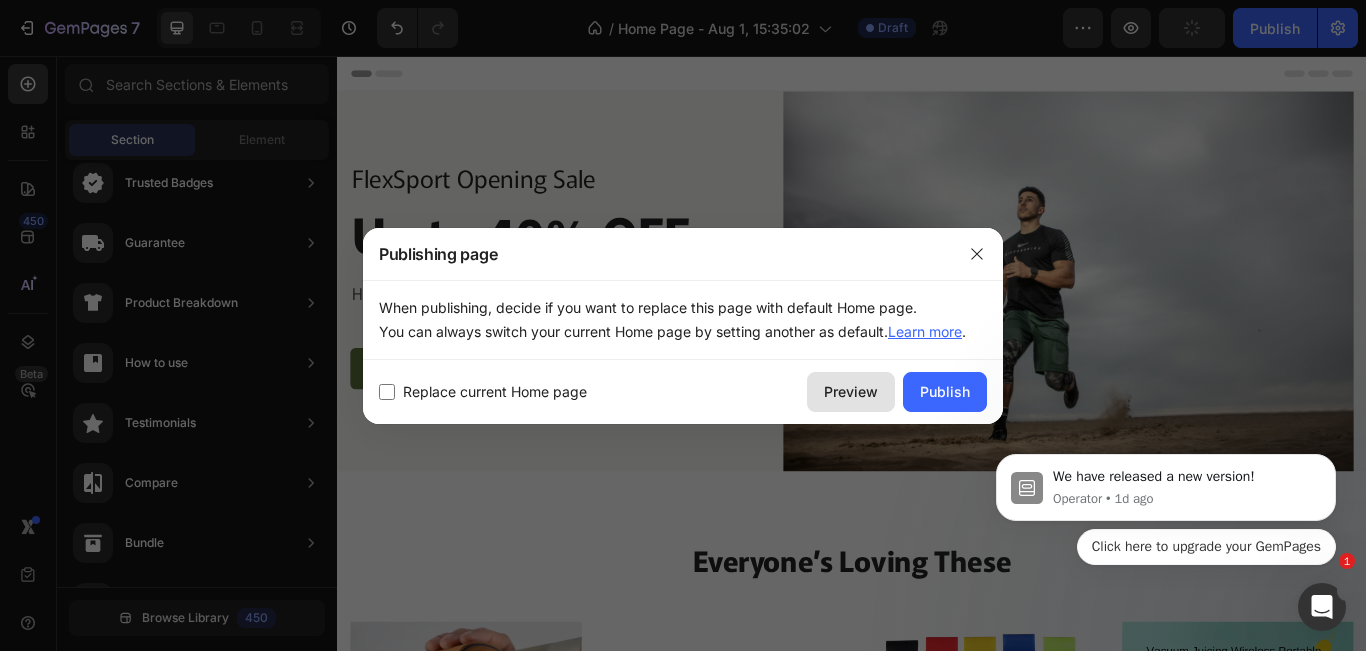 click on "Preview" at bounding box center (851, 391) 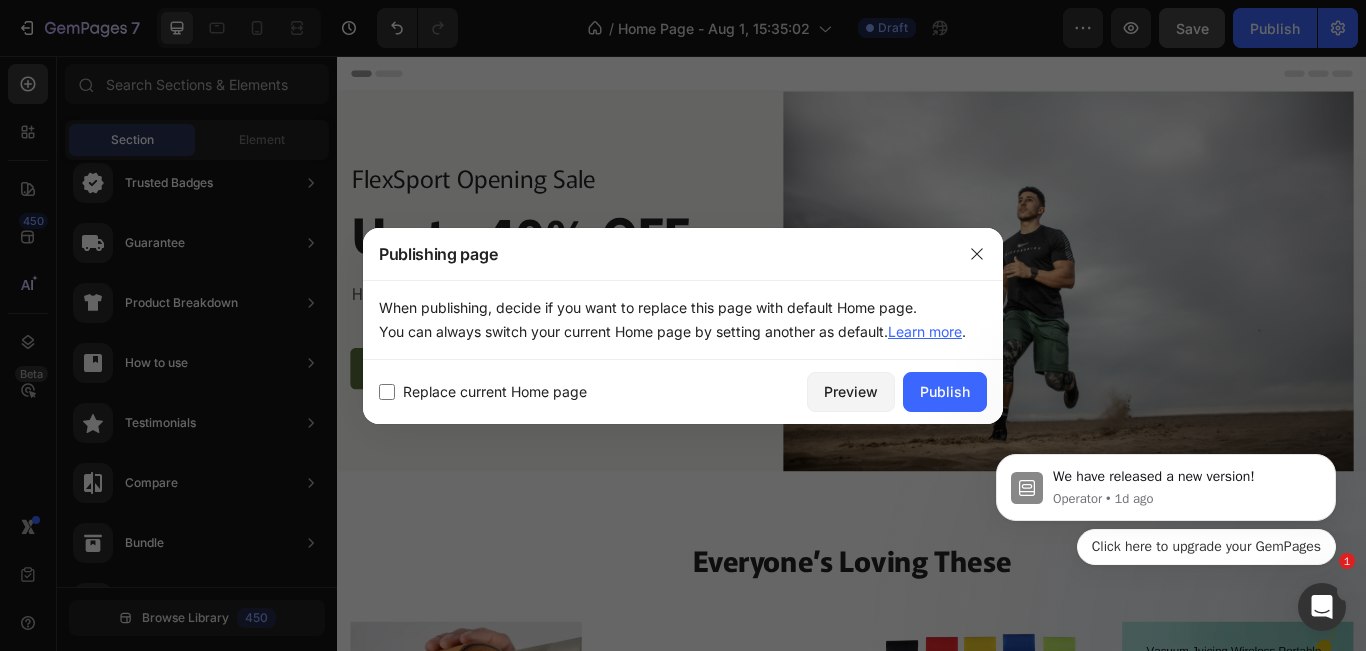 drag, startPoint x: 953, startPoint y: 393, endPoint x: 634, endPoint y: 259, distance: 346.00143 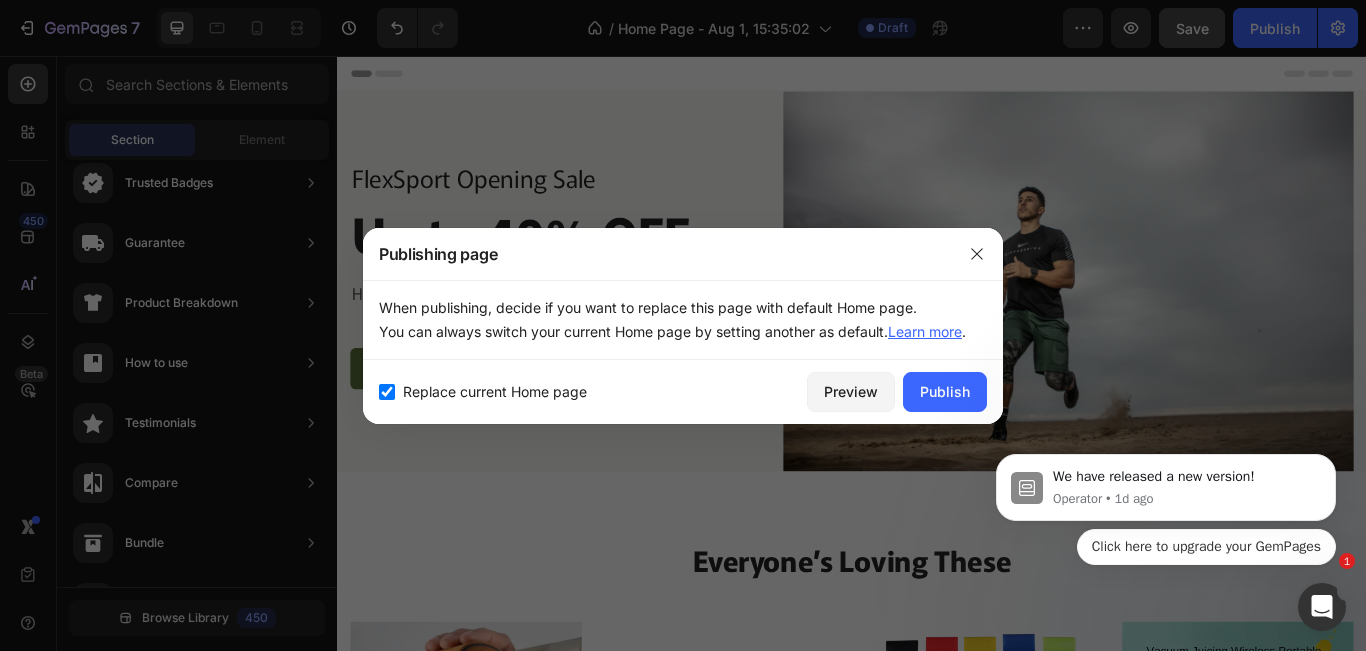 checkbox on "true" 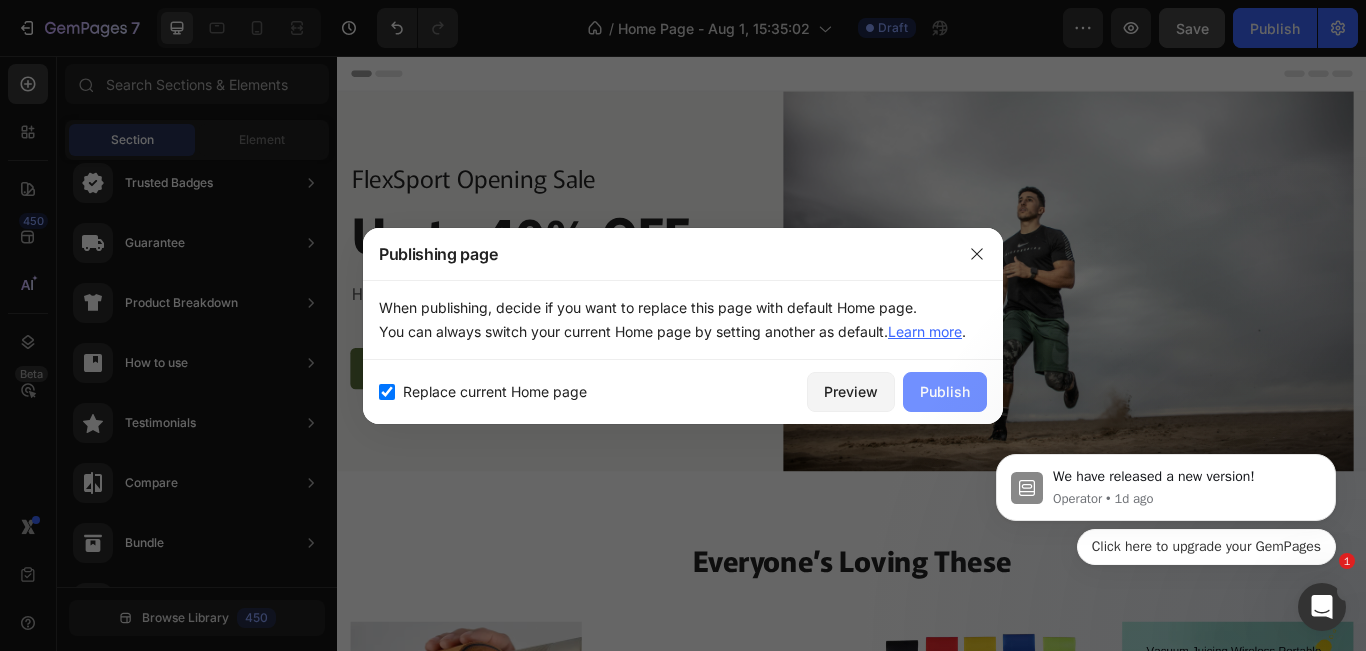 click on "Publish" at bounding box center [945, 391] 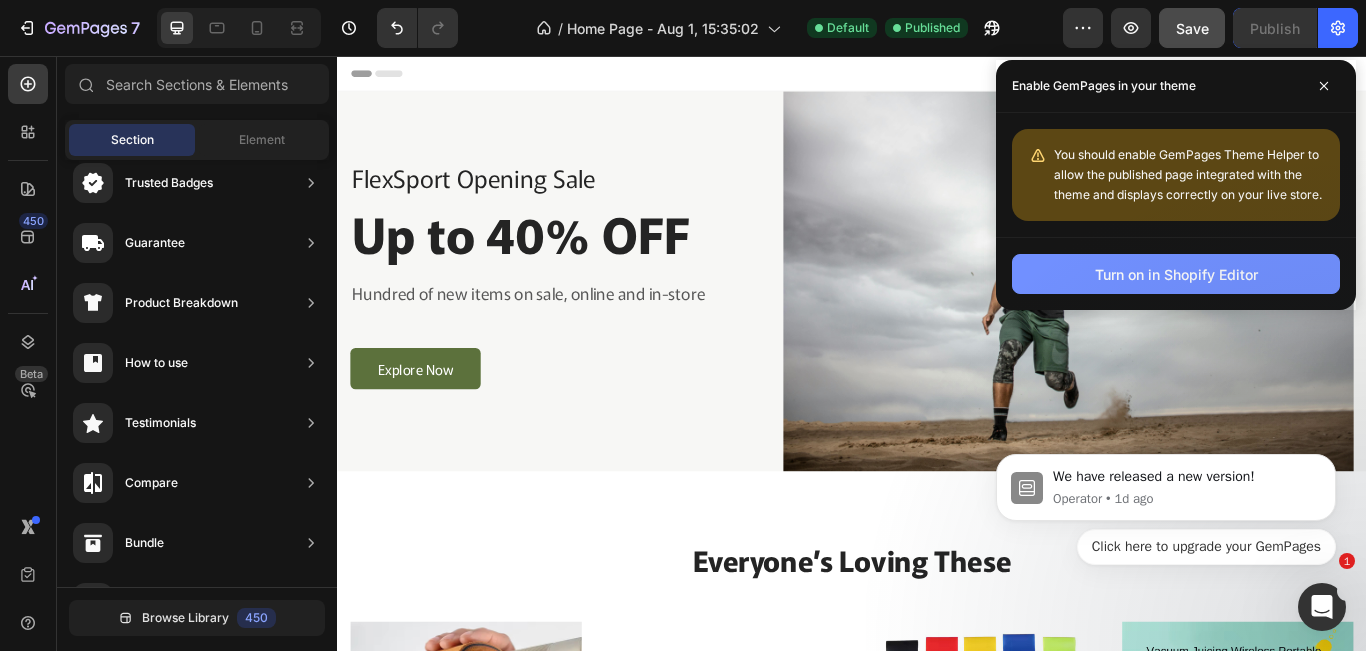 click on "Turn on in Shopify Editor" at bounding box center [1176, 274] 